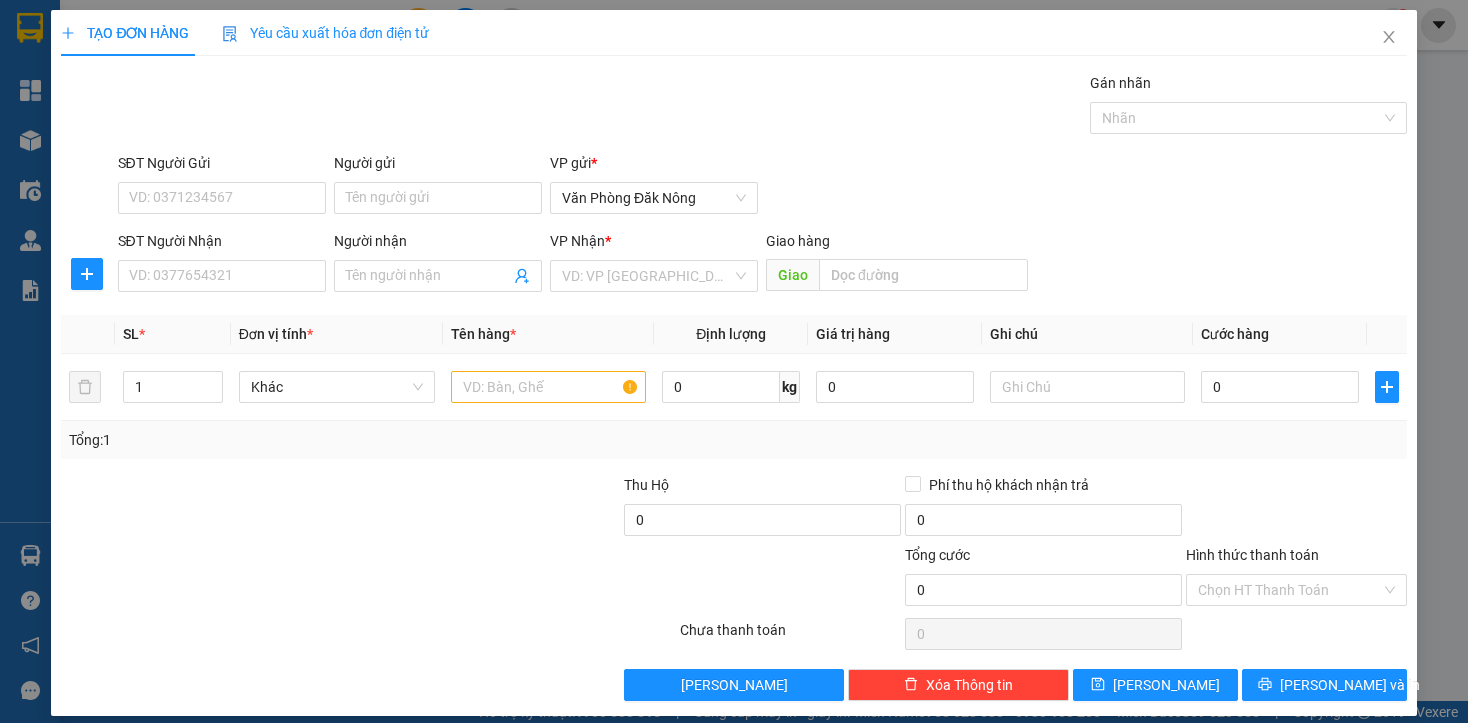 scroll, scrollTop: 0, scrollLeft: 0, axis: both 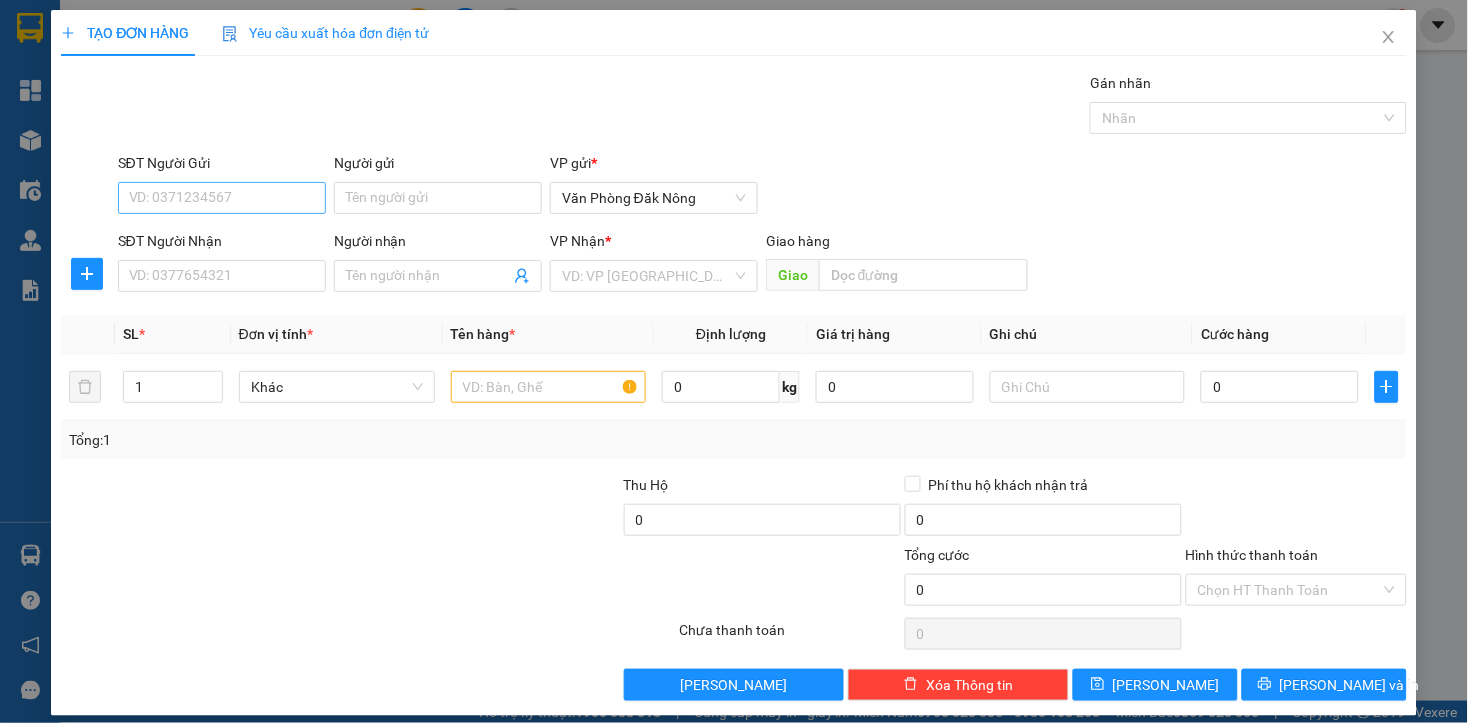 click on "SĐT Người Gửi" at bounding box center (222, 198) 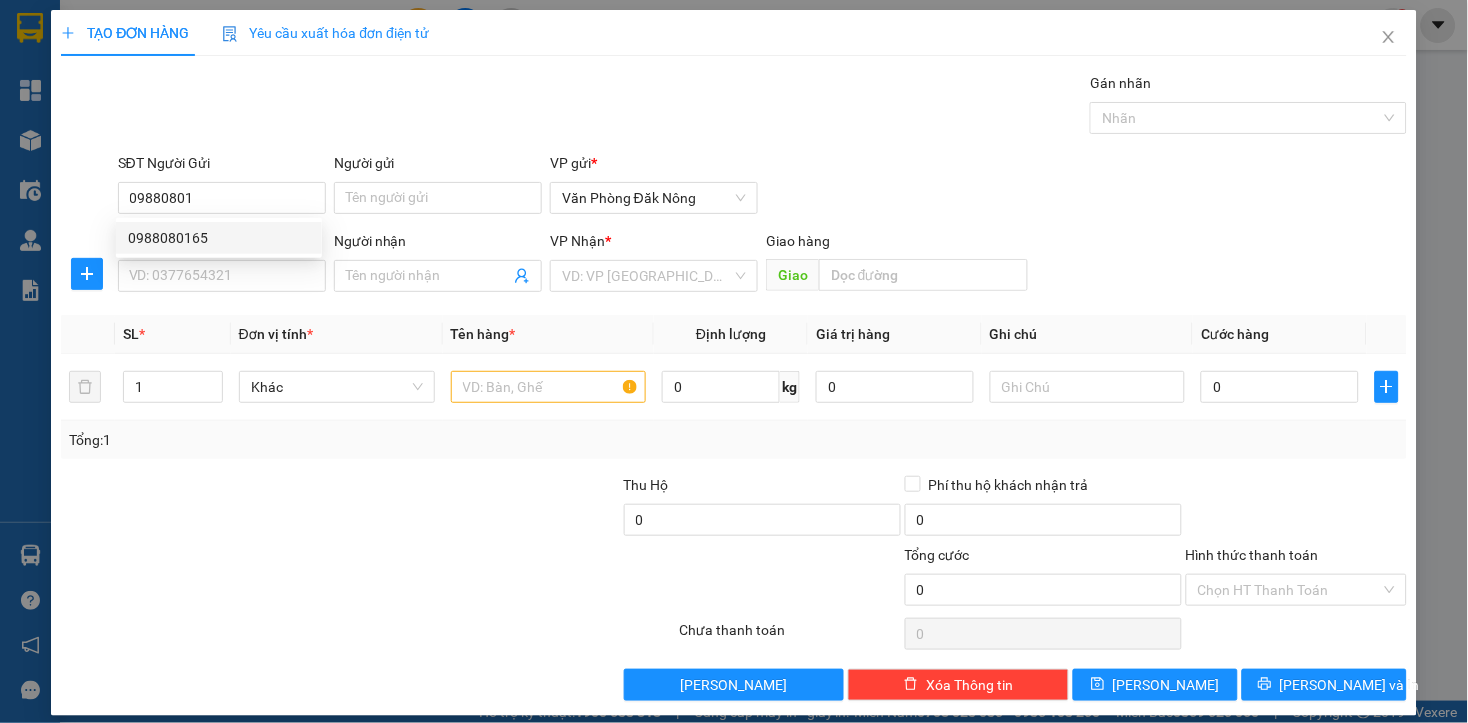 click on "0988080165" at bounding box center (219, 238) 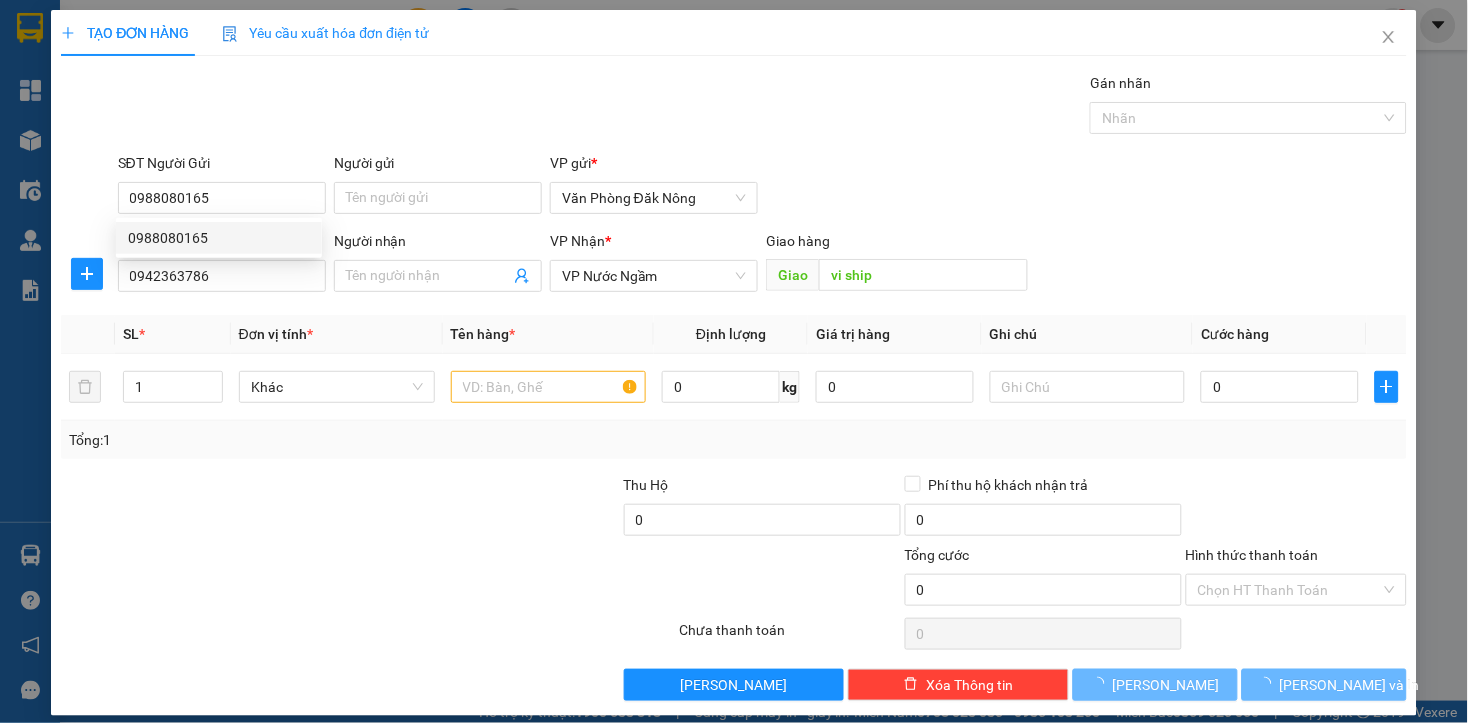 type on "200.000" 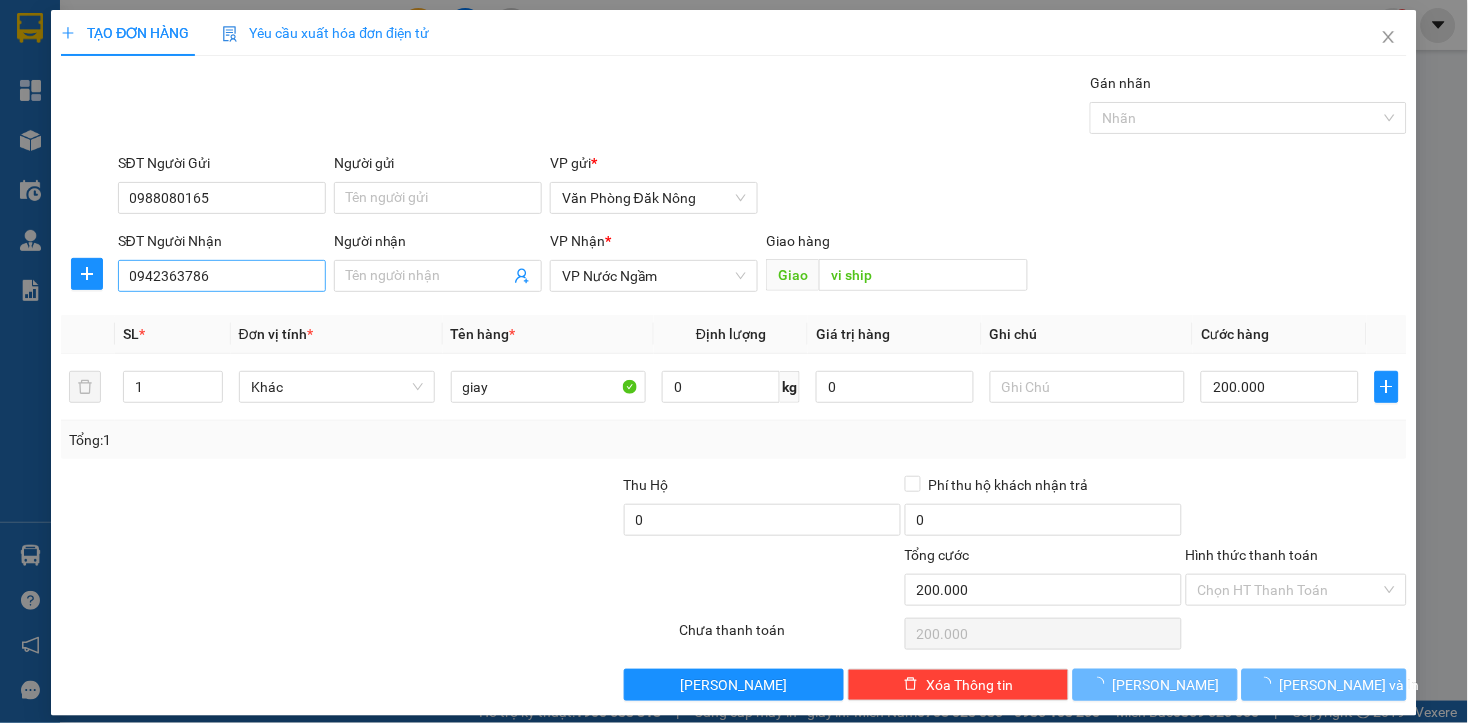 type on "0988080165" 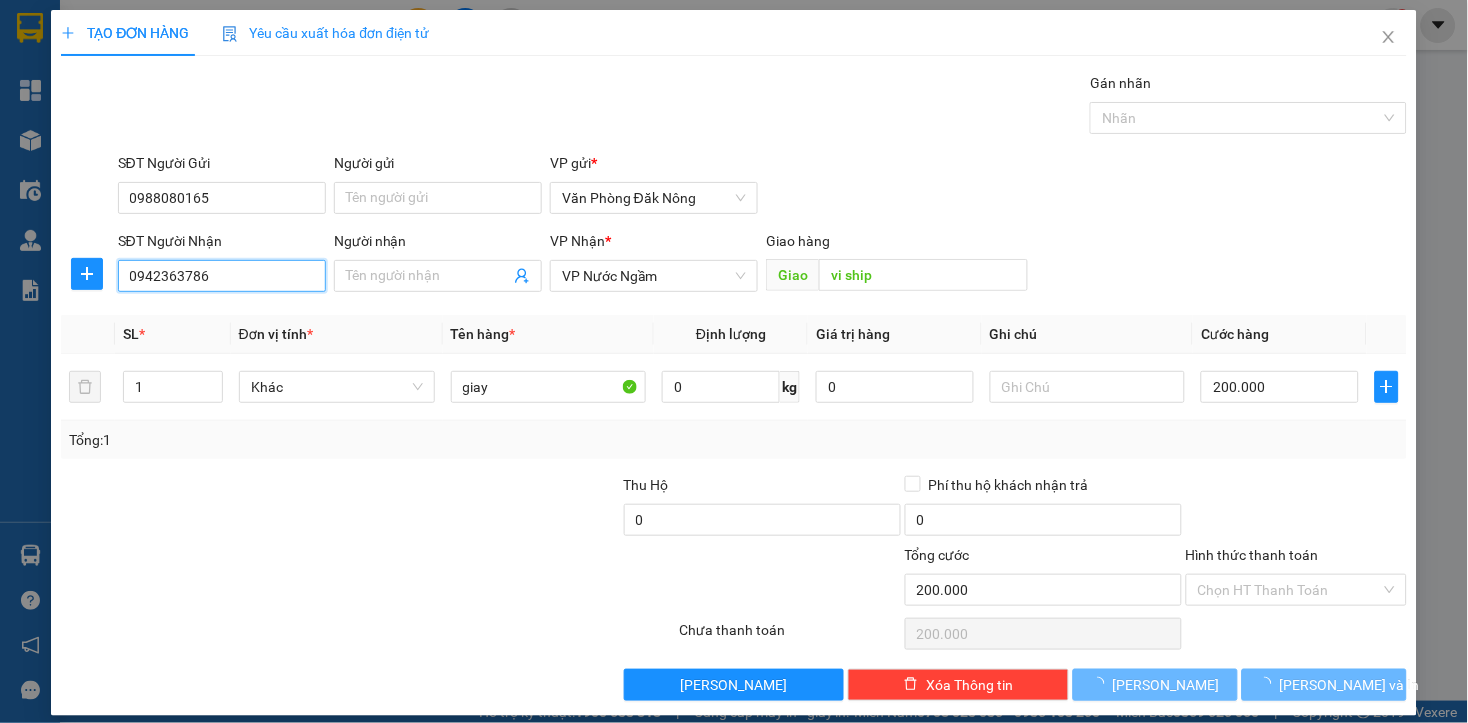 click on "0942363786" at bounding box center (222, 276) 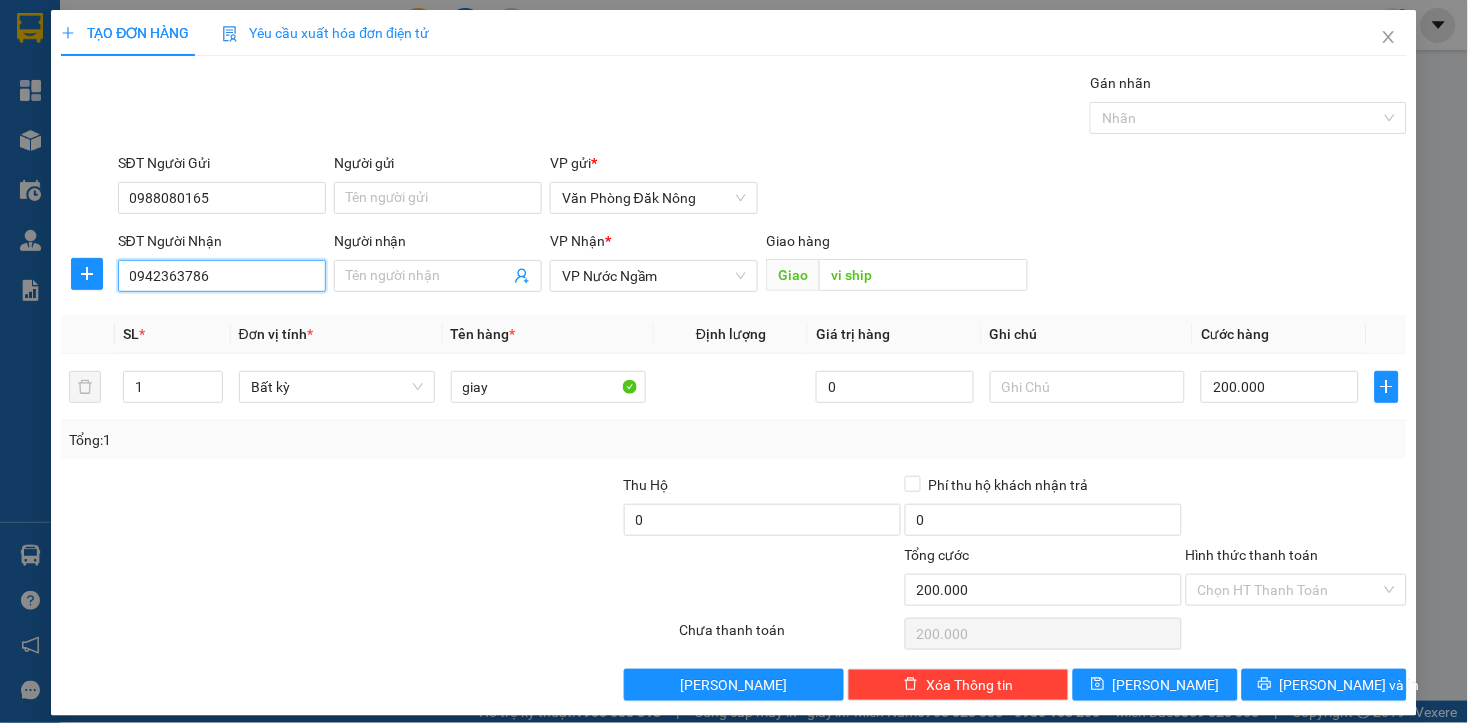 click on "0942363786" at bounding box center (222, 276) 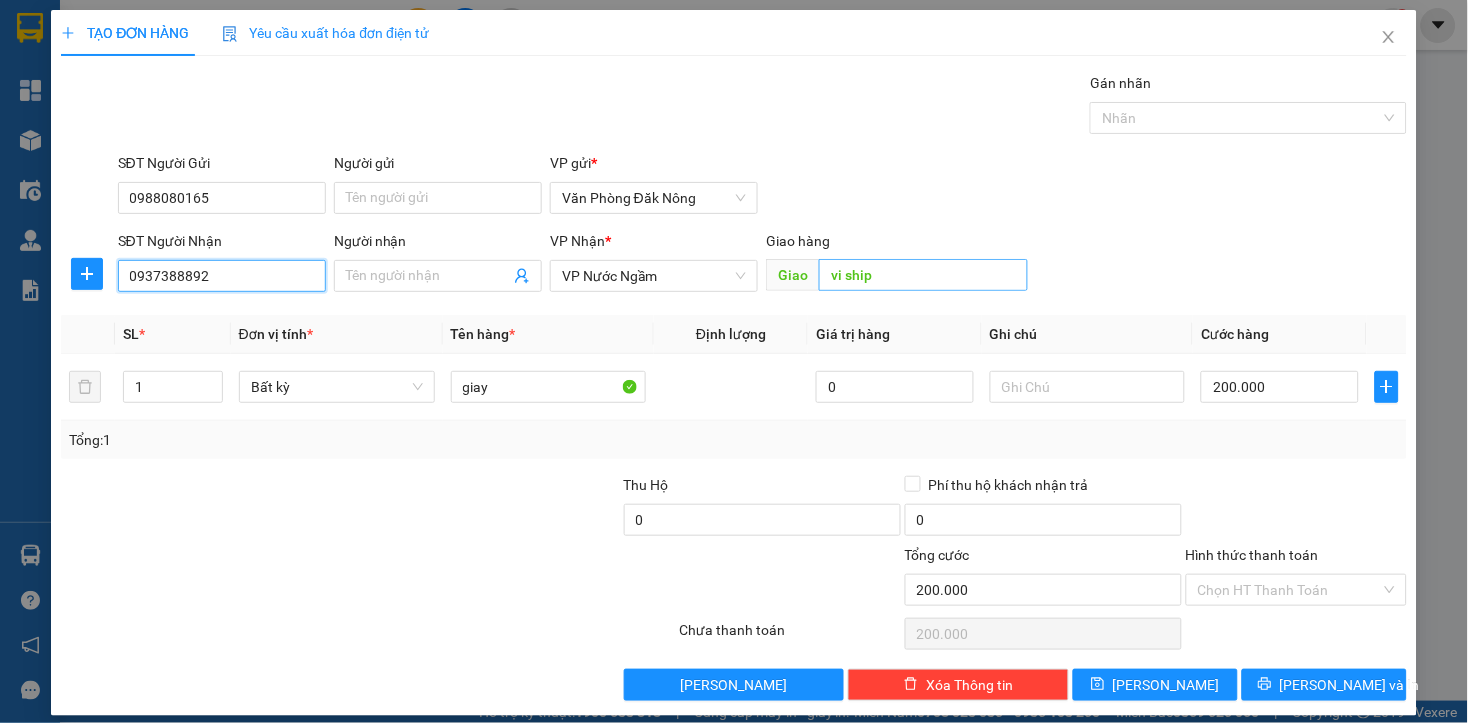 type on "0937388892" 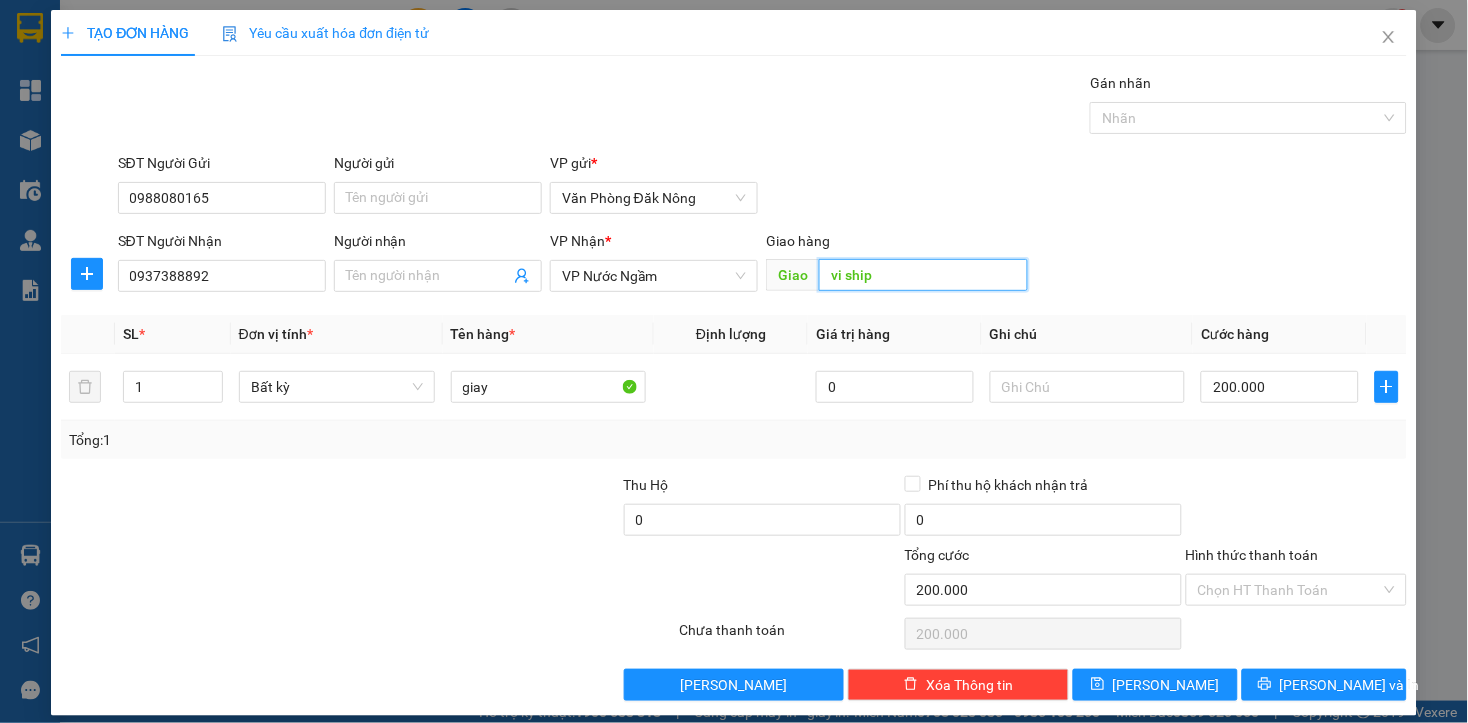 click on "vi ship" at bounding box center [923, 275] 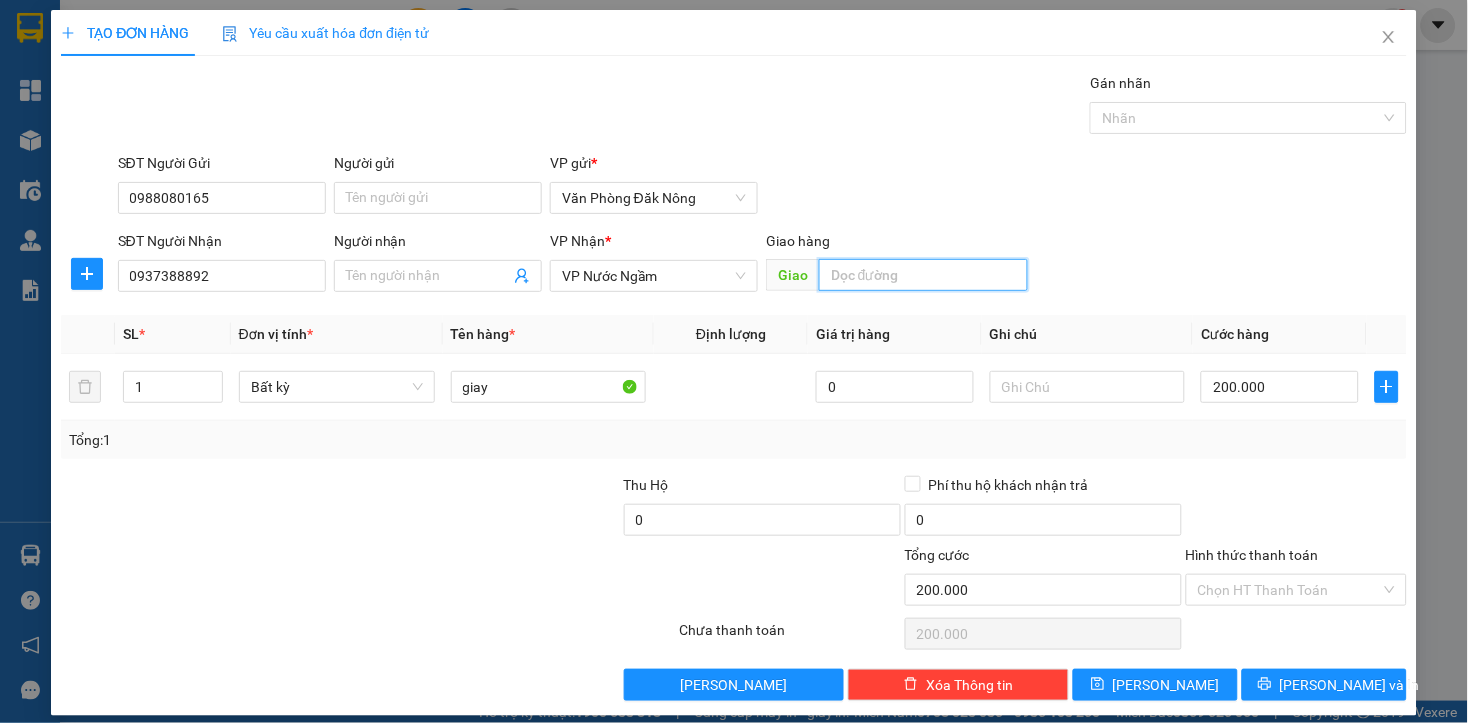 type 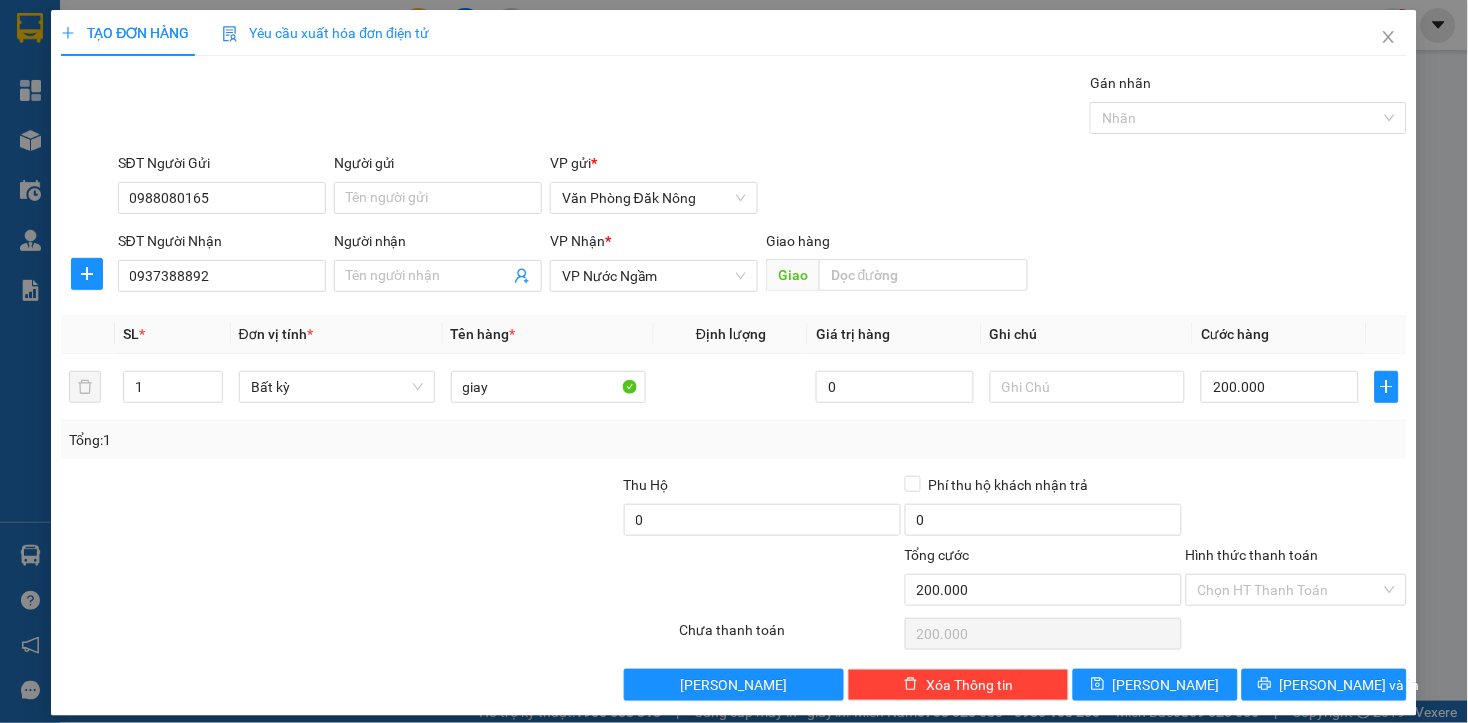 drag, startPoint x: 596, startPoint y: 530, endPoint x: 477, endPoint y: 488, distance: 126.1943 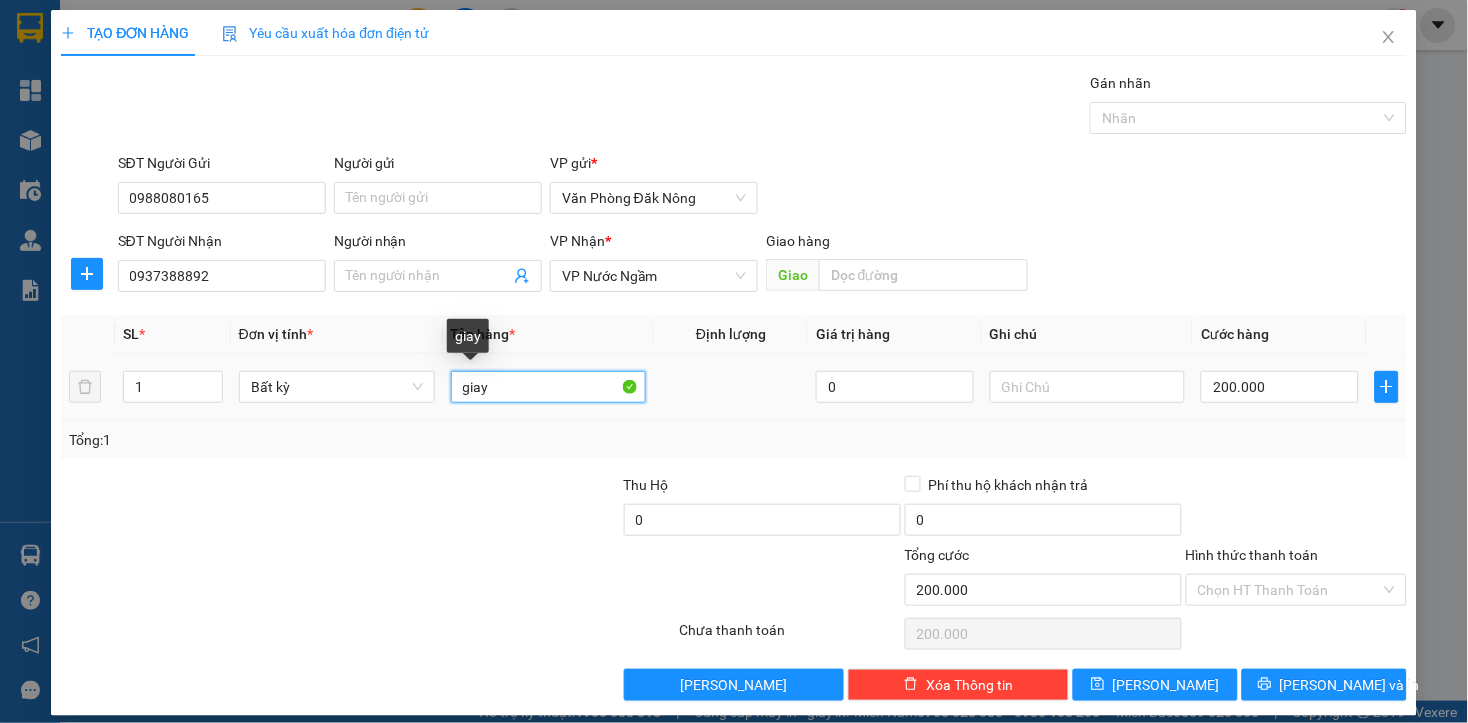 click on "giay" at bounding box center [549, 387] 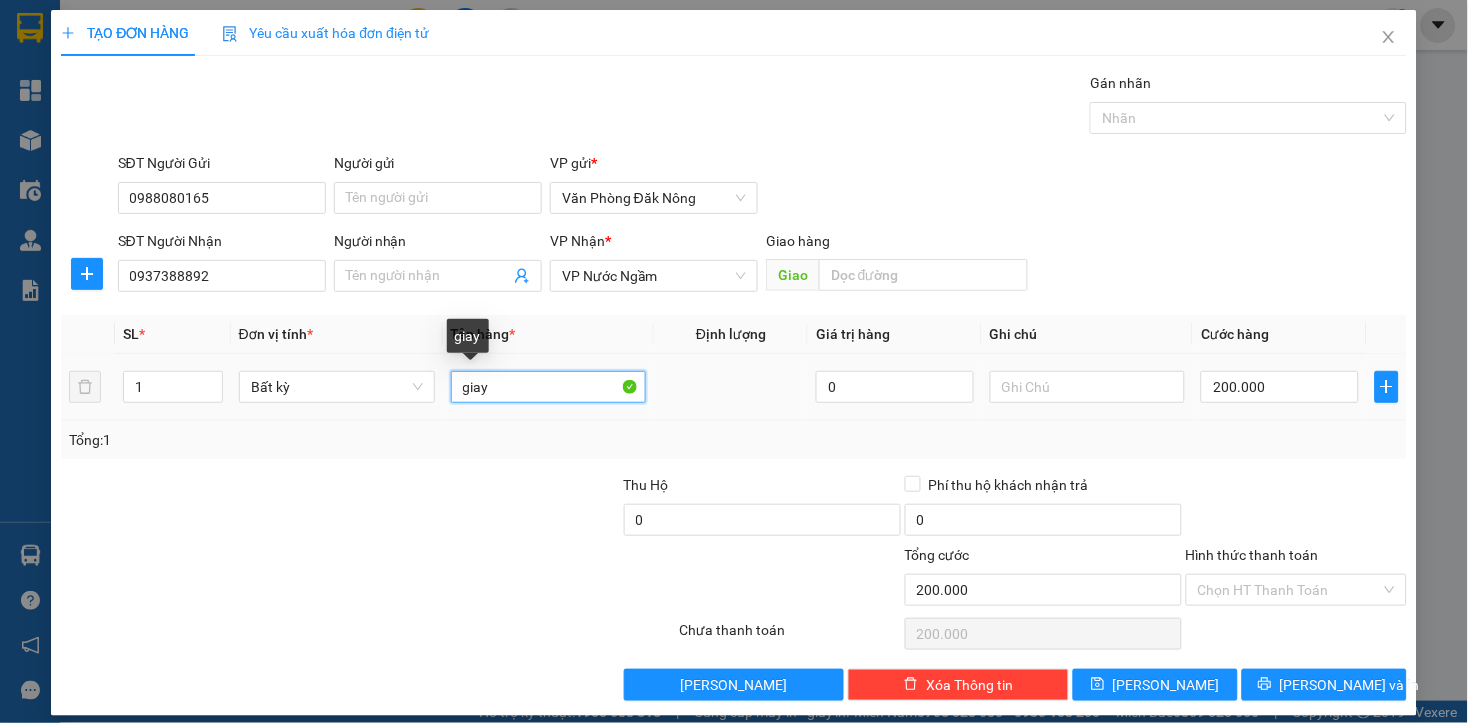 click on "giay" at bounding box center (549, 387) 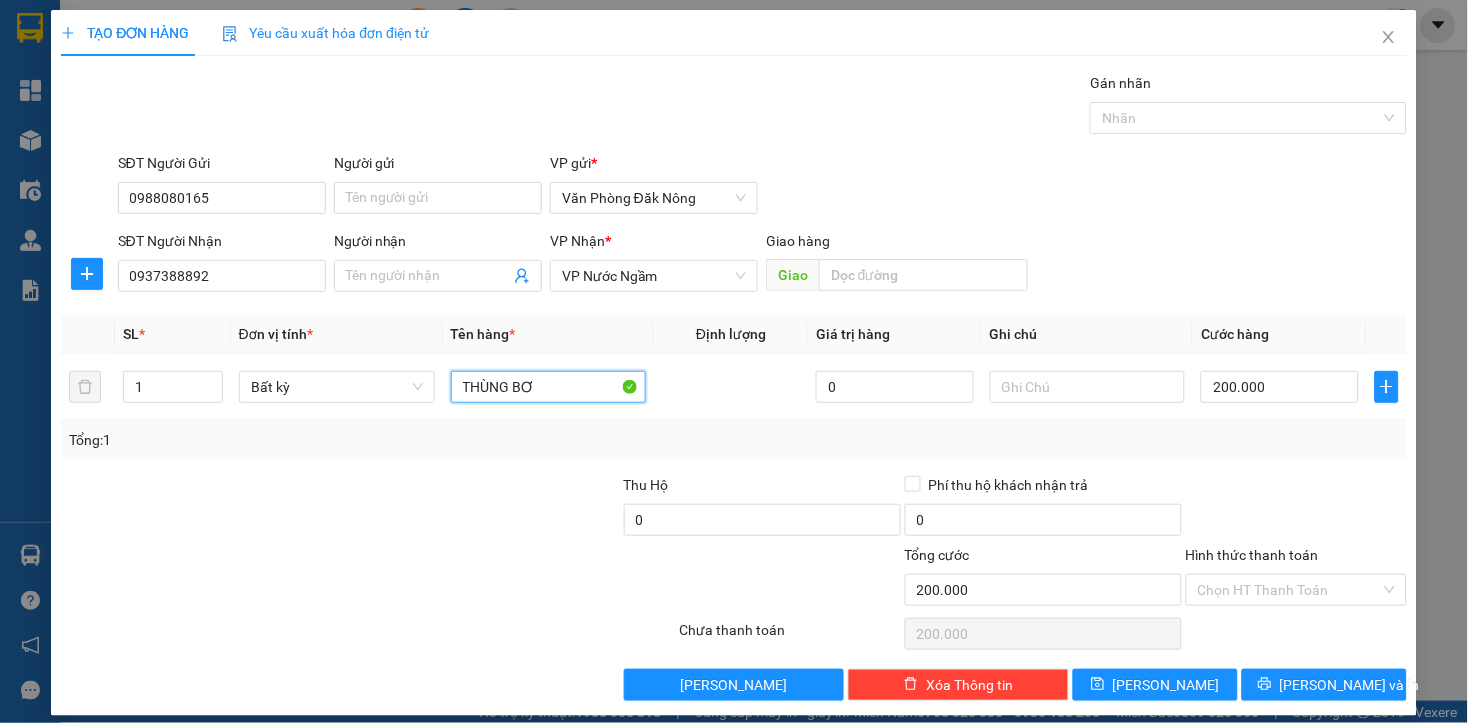 type on "THÙNG BƠ" 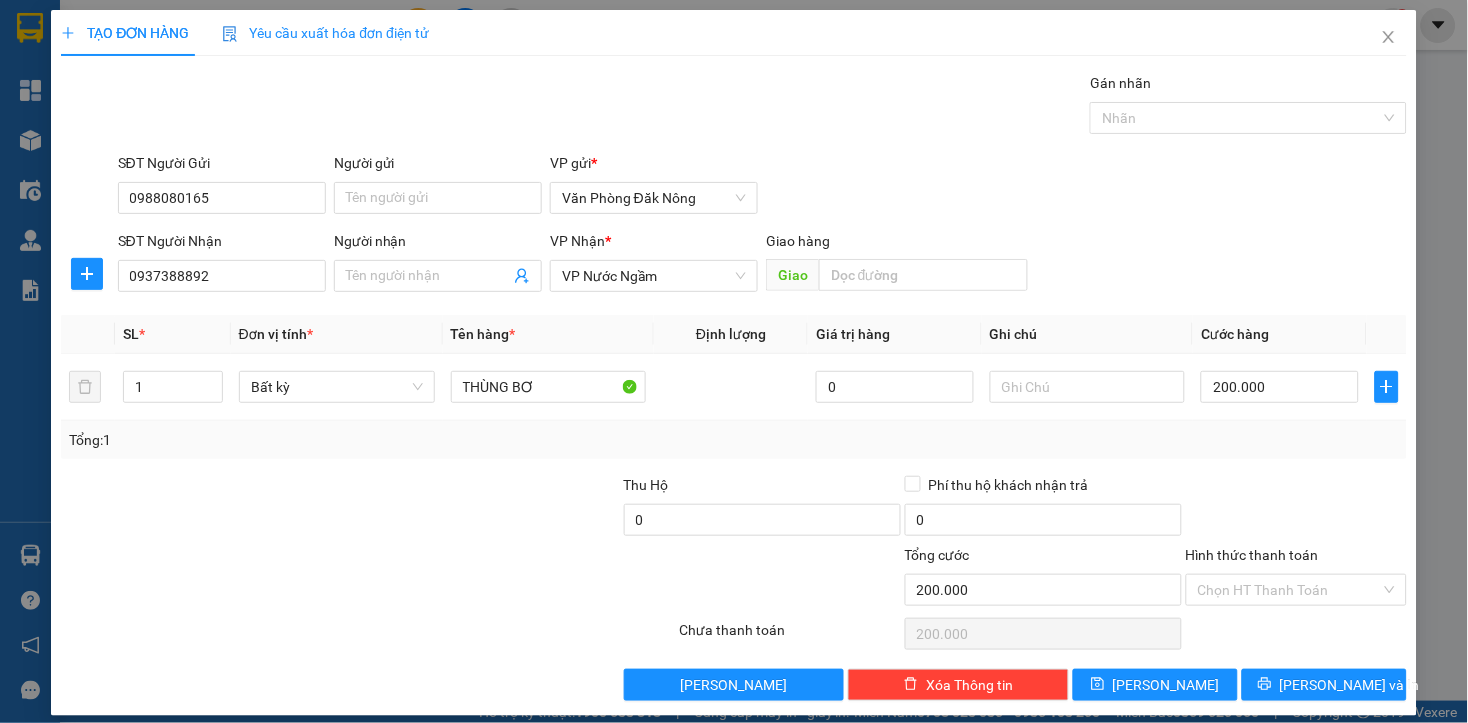 drag, startPoint x: 1057, startPoint y: 460, endPoint x: 1248, endPoint y: 437, distance: 192.37984 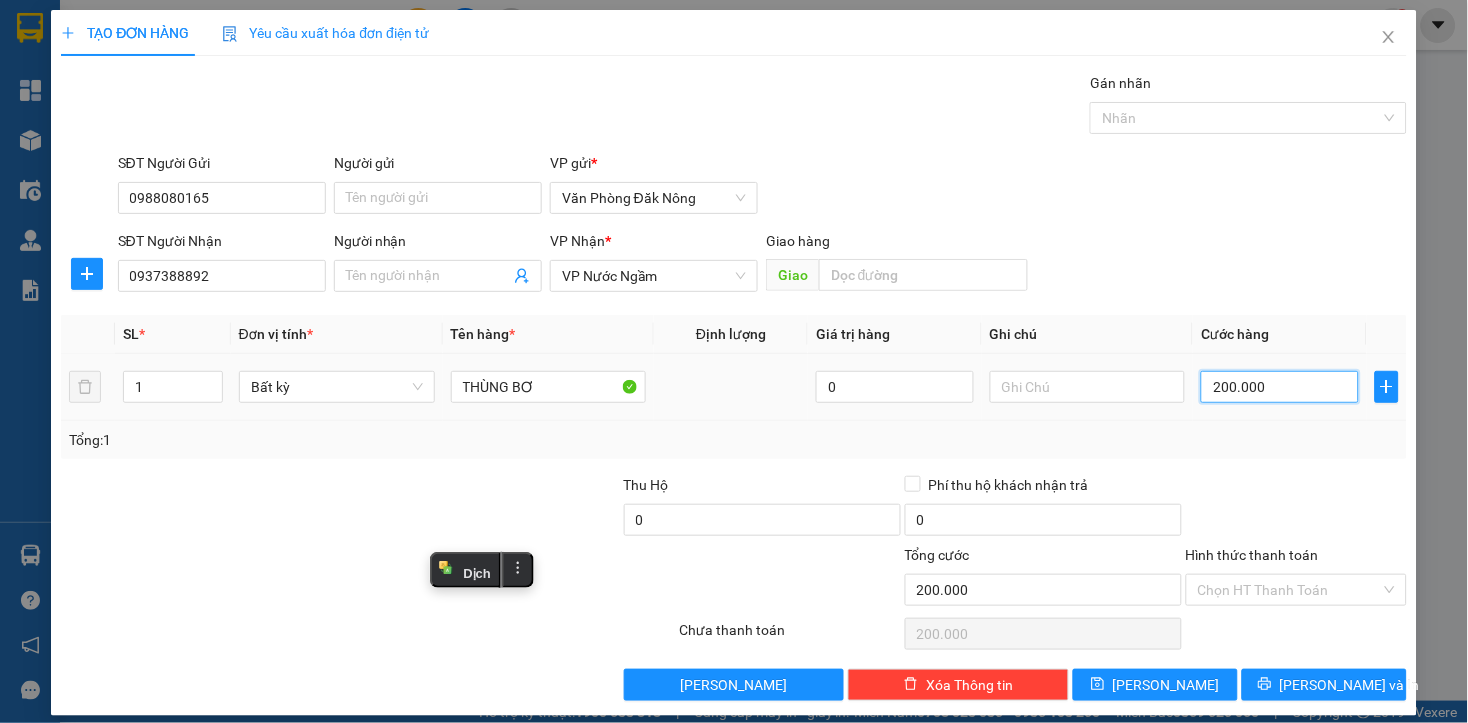click on "200.000" at bounding box center [1279, 387] 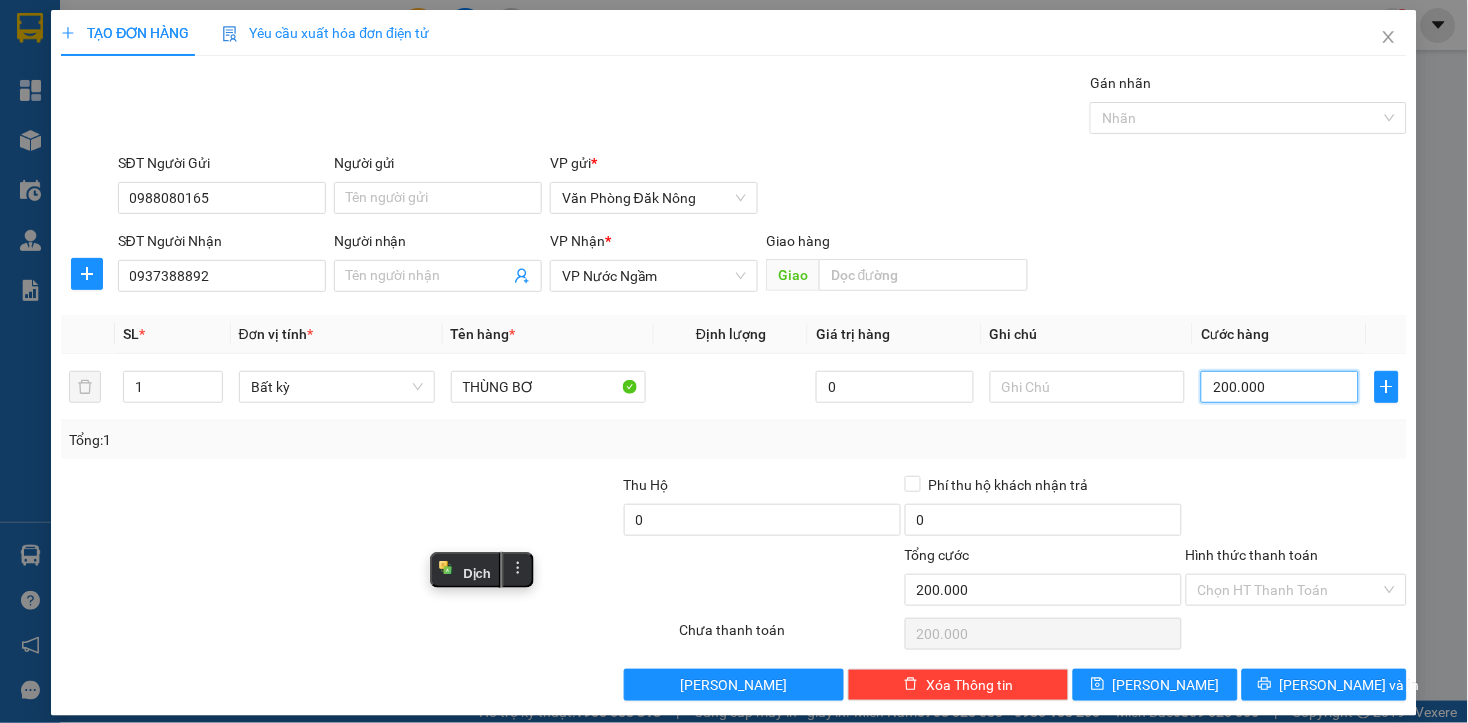 type on "1" 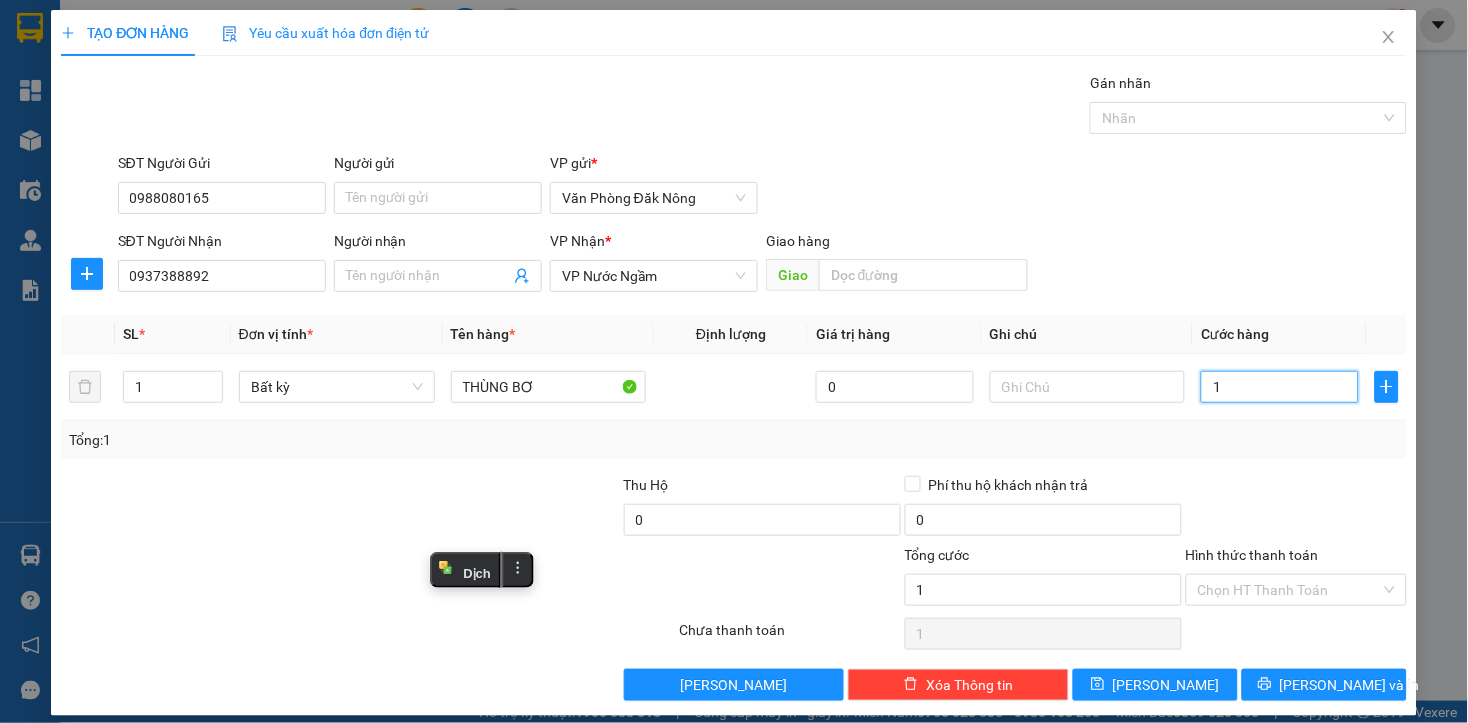 type on "10" 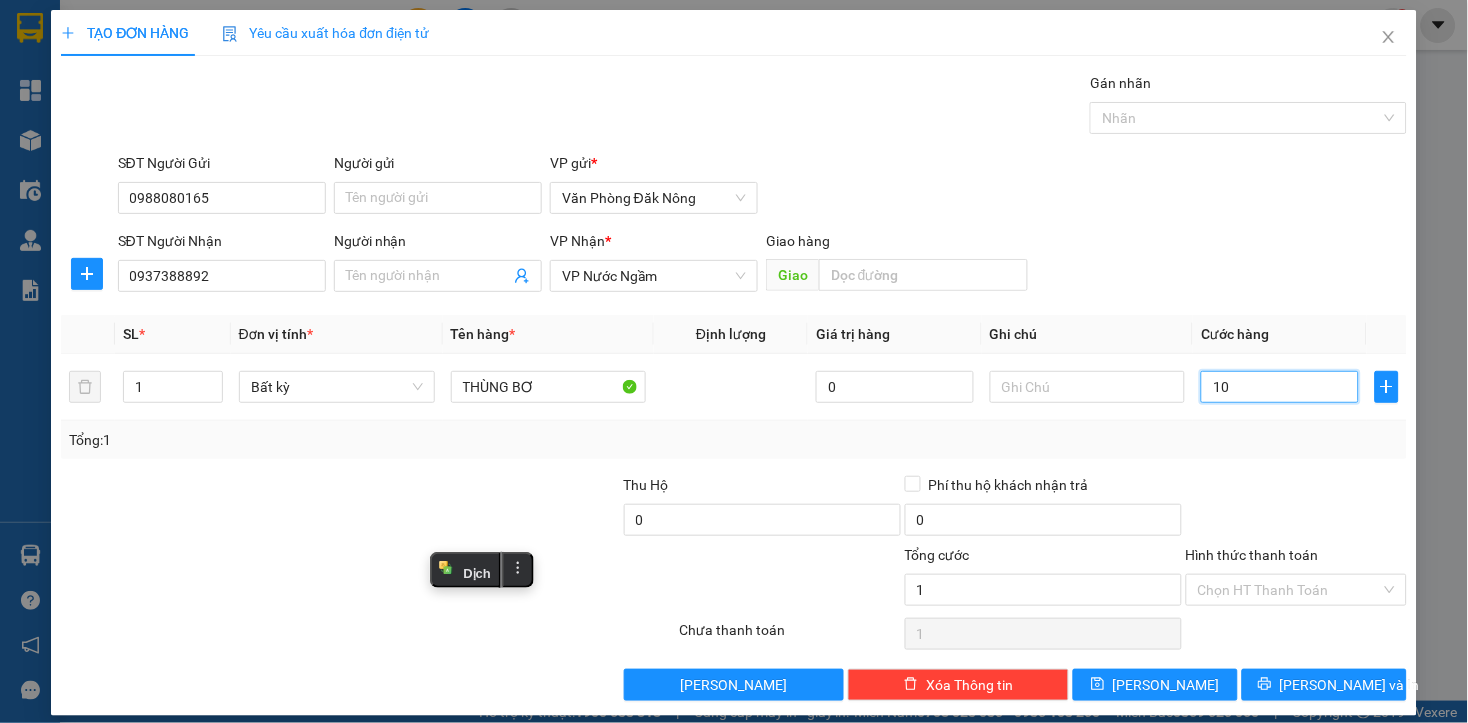 type on "100" 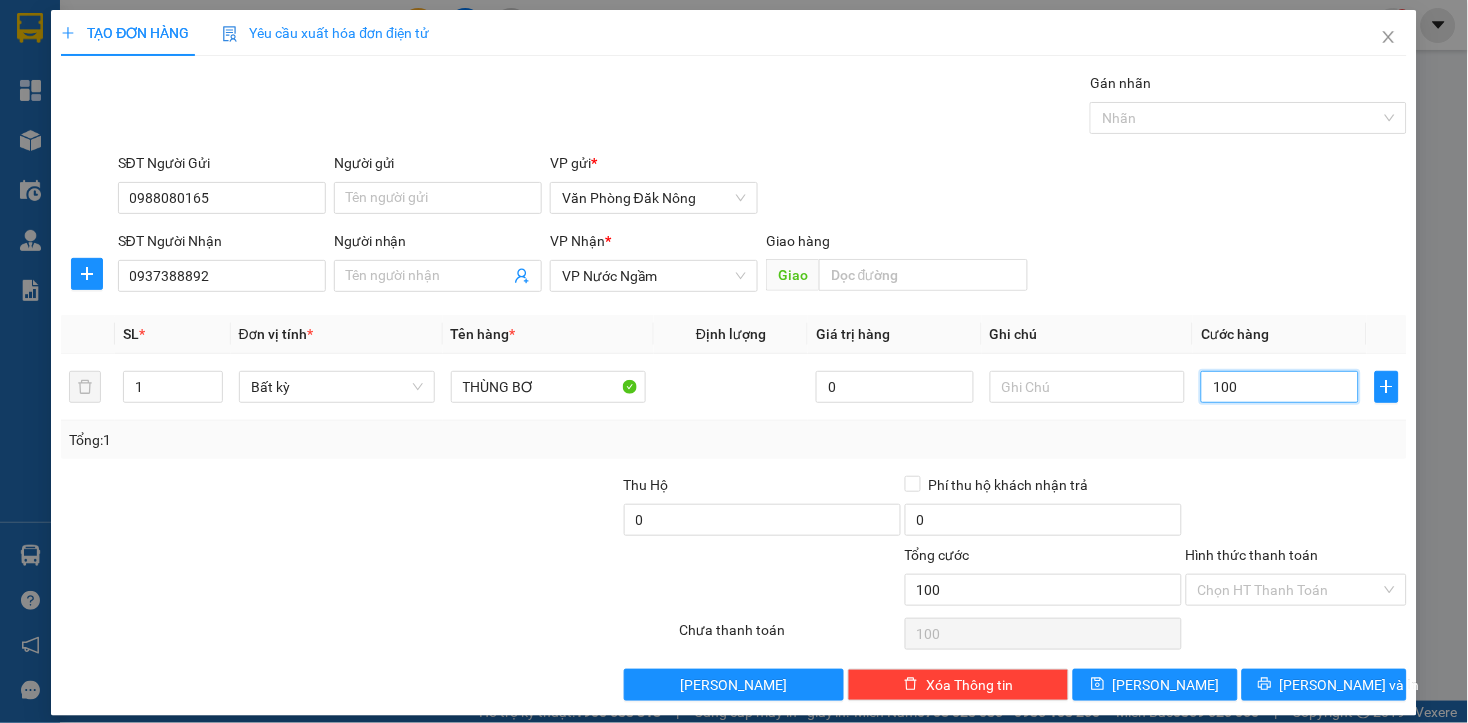 type on "1.000" 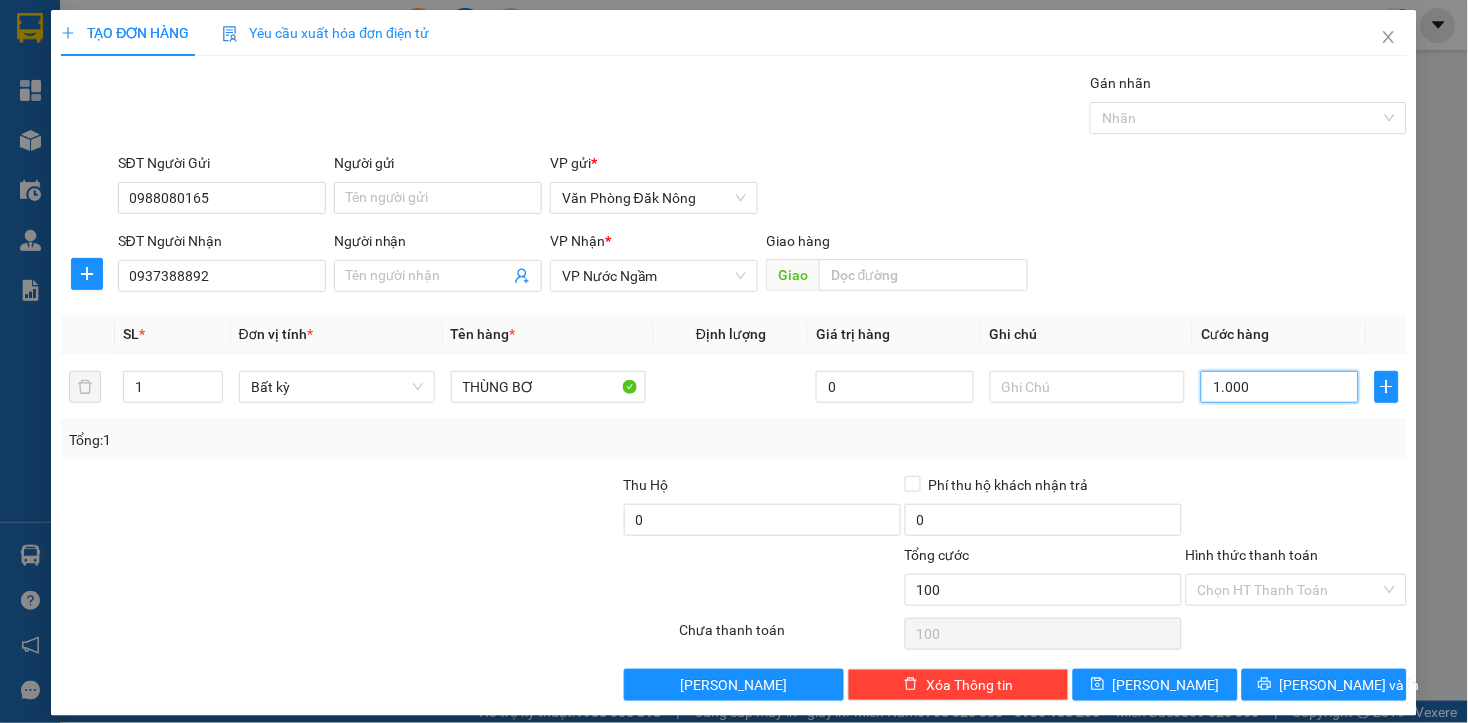 type on "1.000" 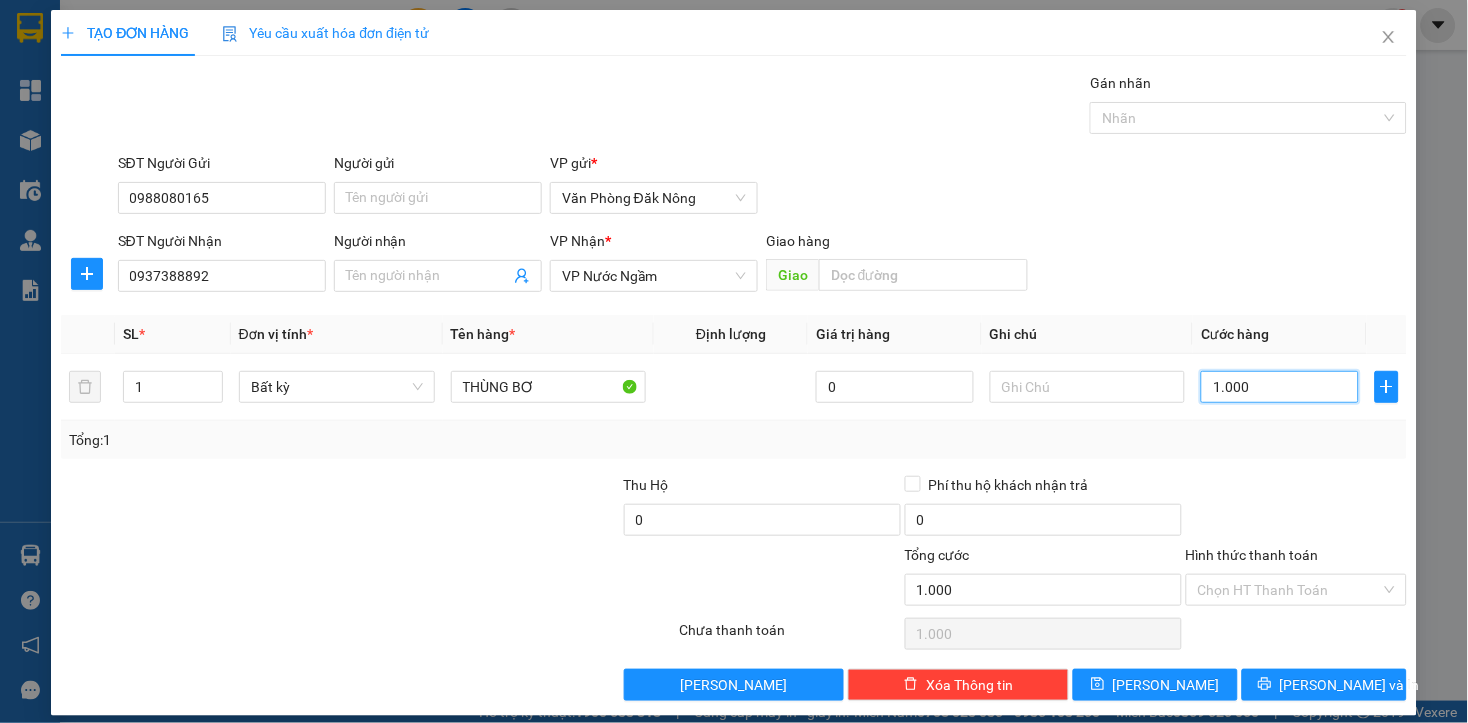 type on "10.000" 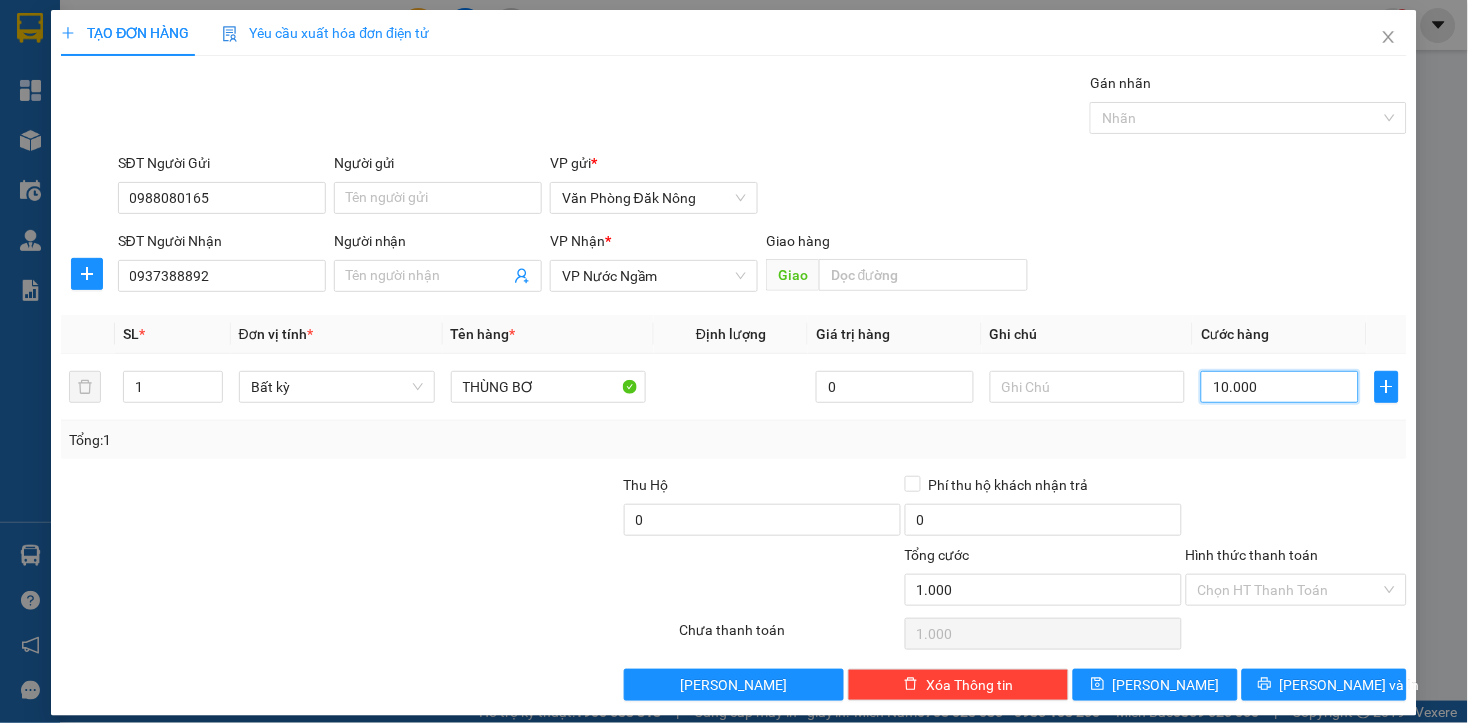 type on "10.000" 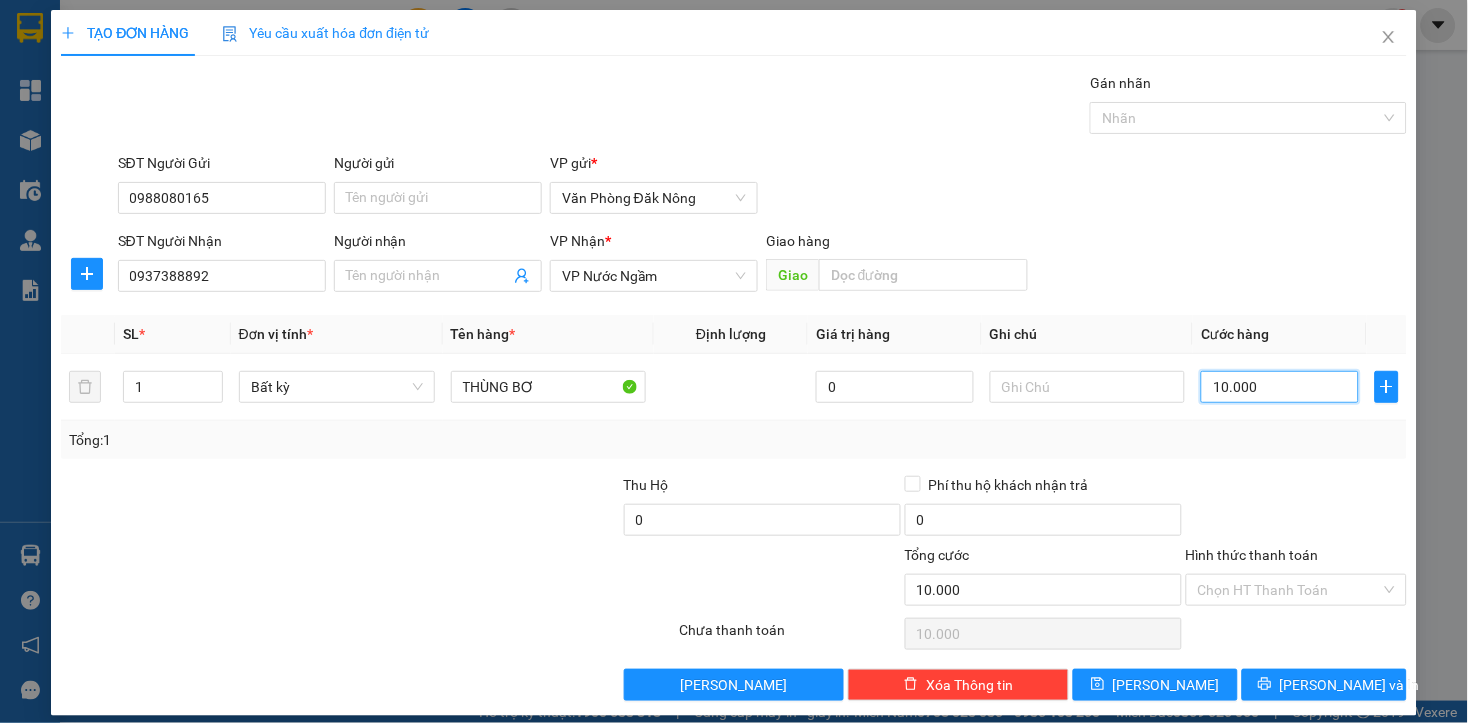 type on "100.000" 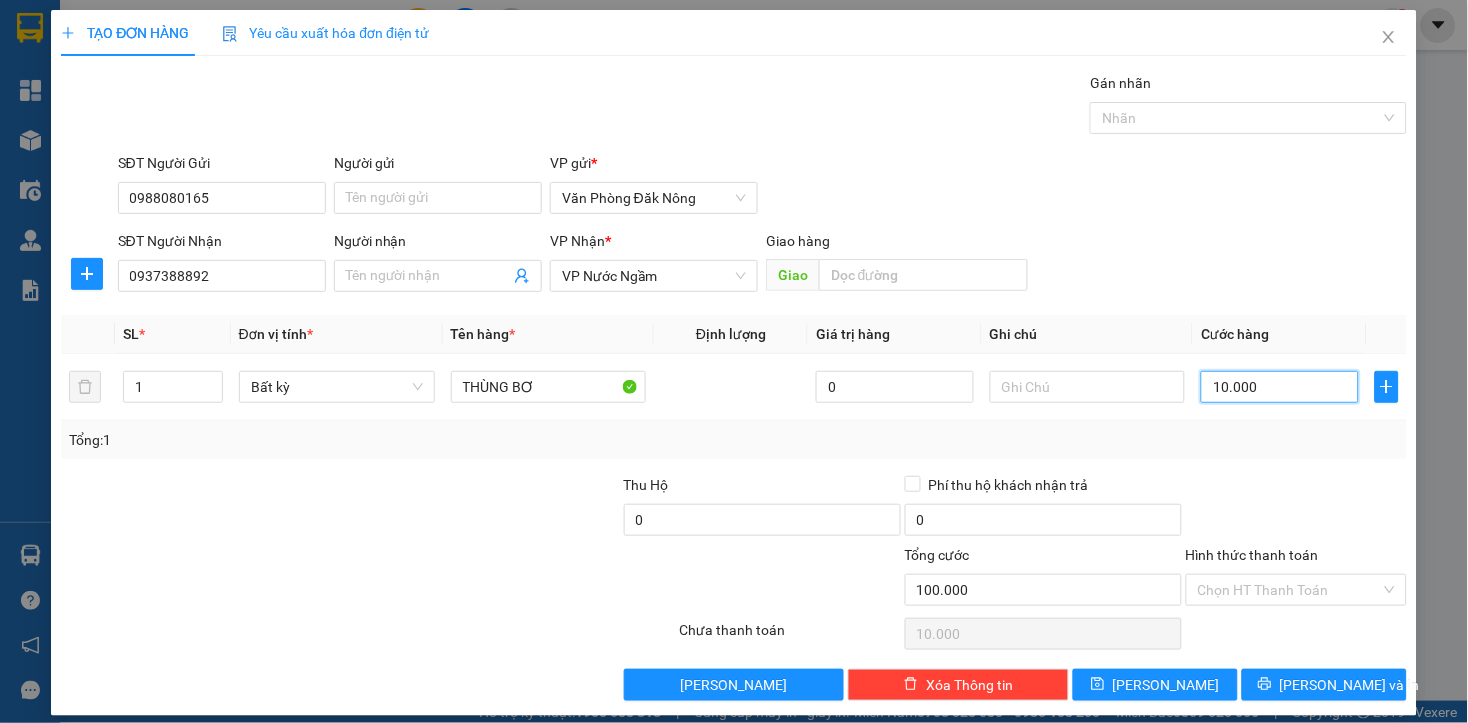 type on "100.000" 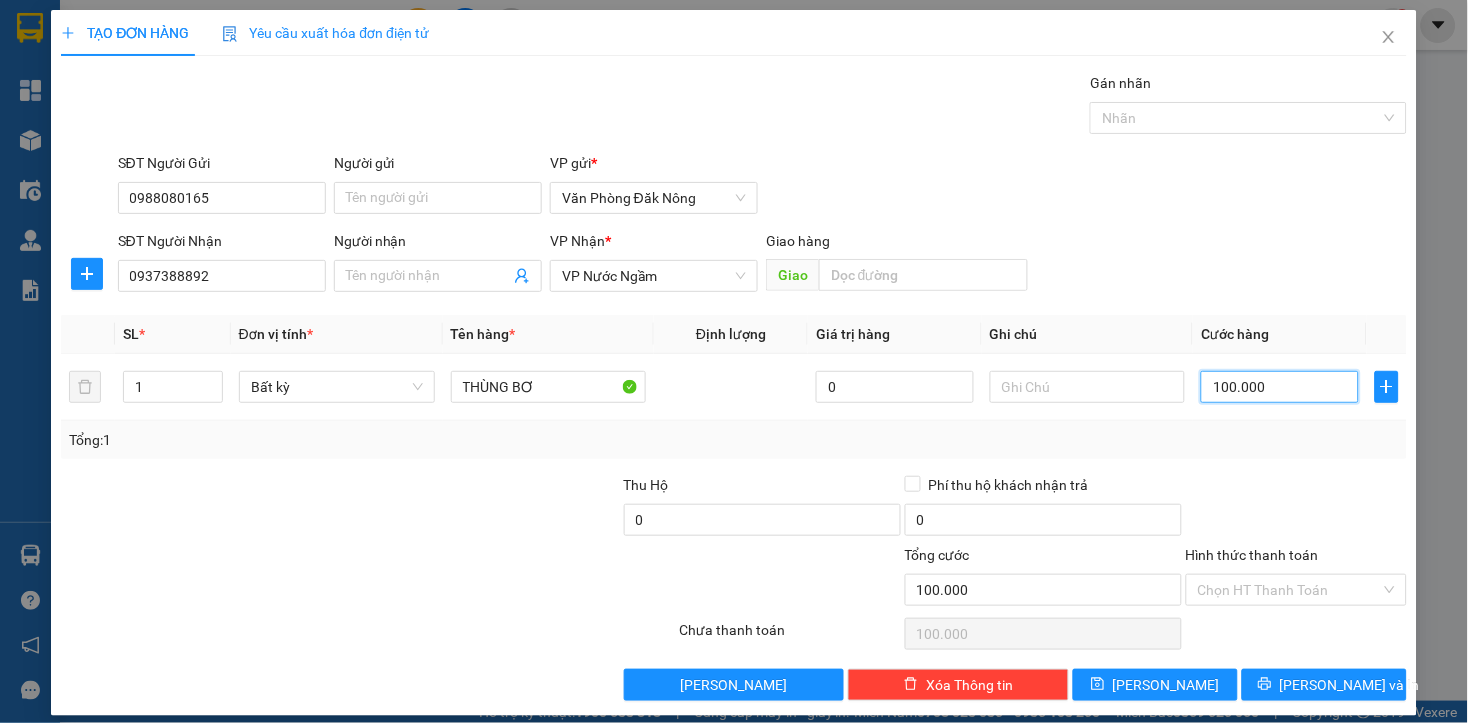 type on "100.000" 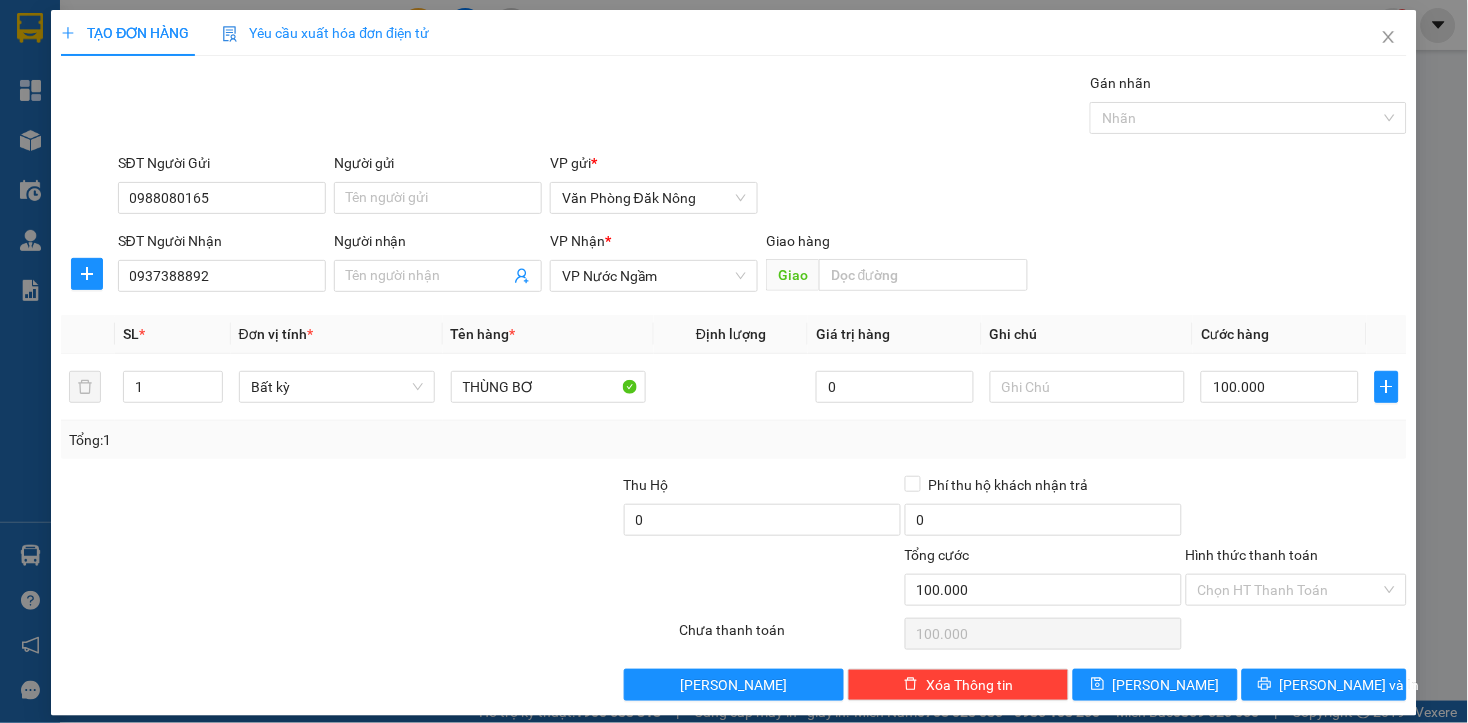 click at bounding box center (565, 579) 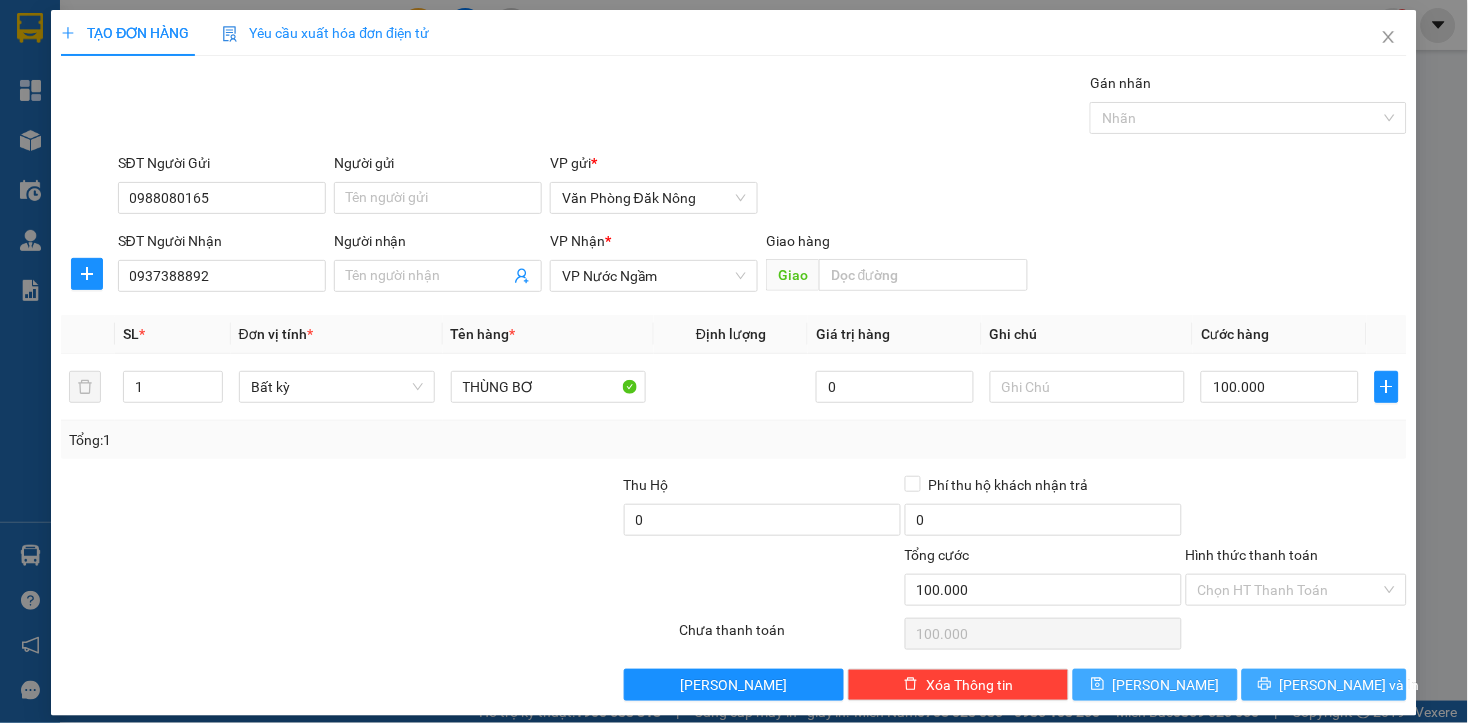 drag, startPoint x: 1255, startPoint y: 693, endPoint x: 1173, endPoint y: 671, distance: 84.89994 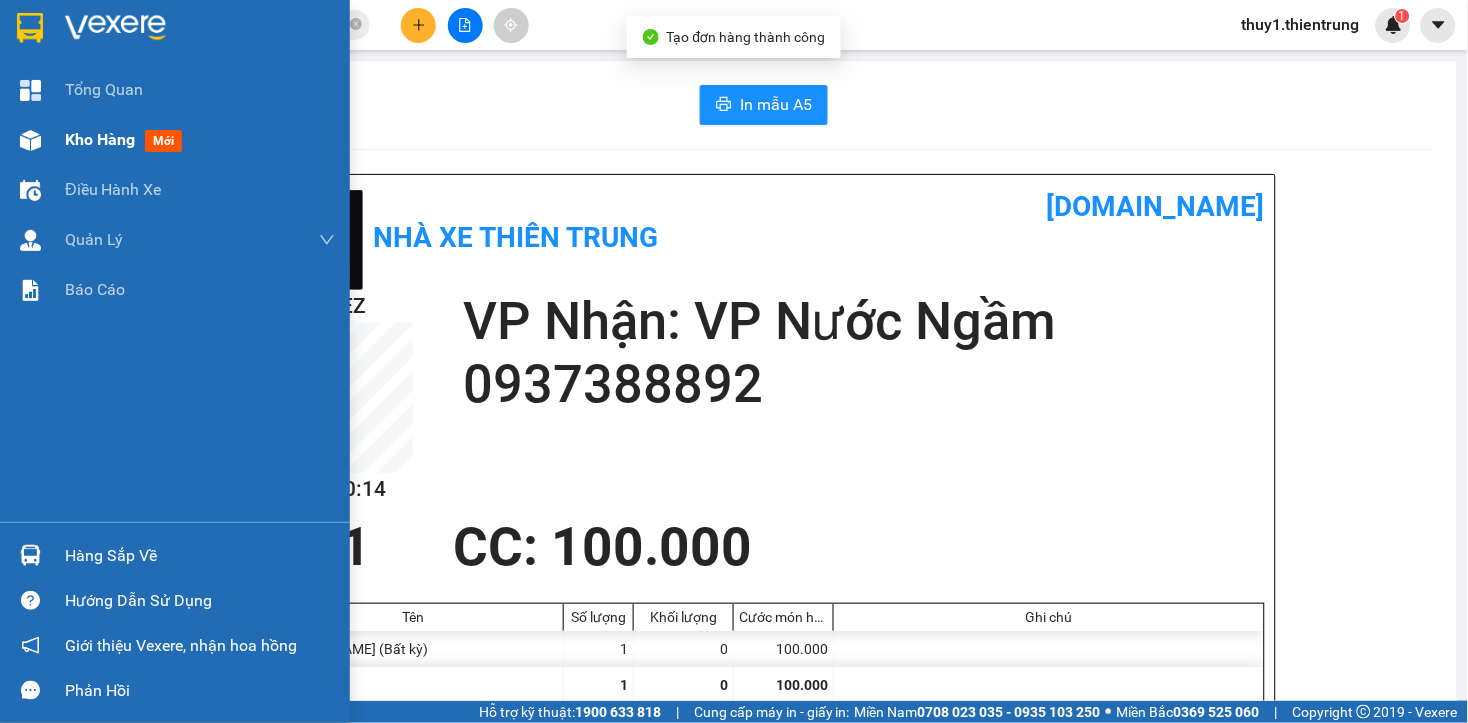 click at bounding box center [30, 140] 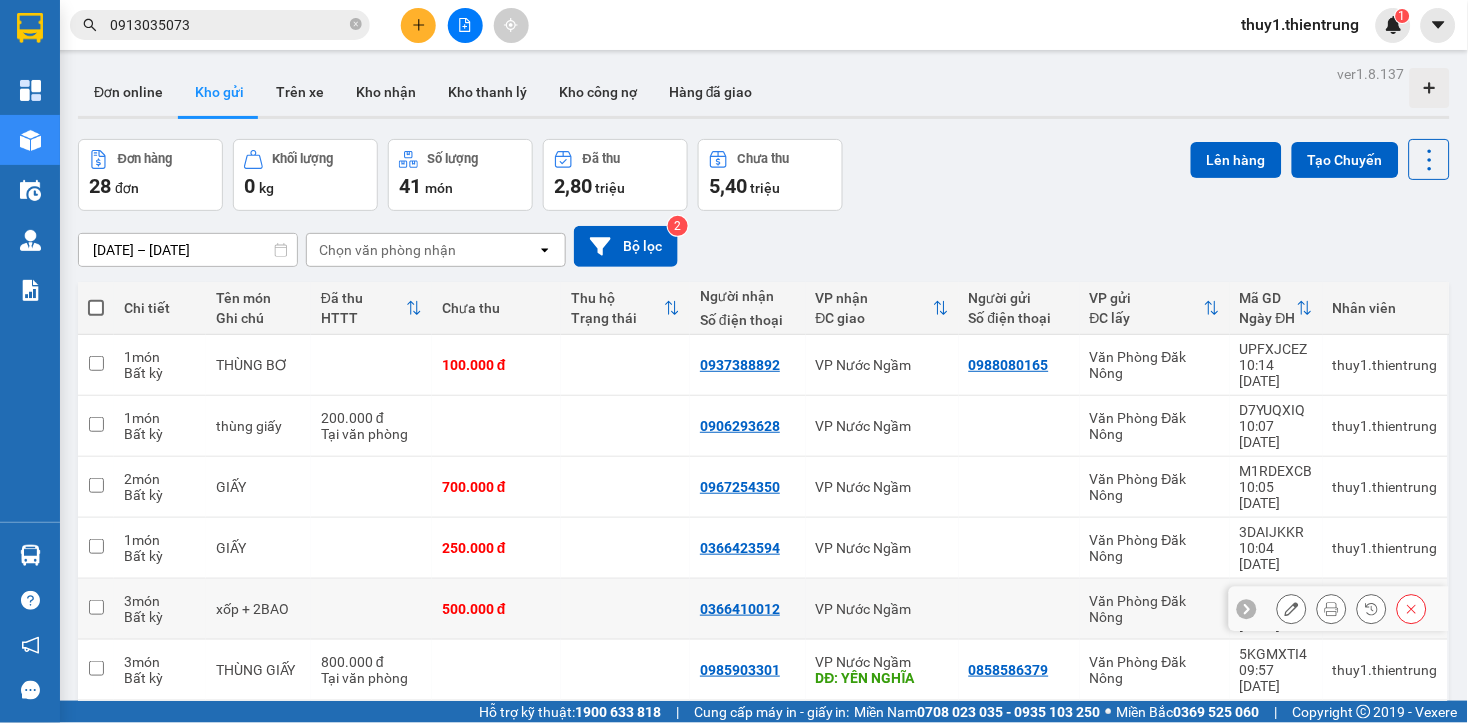scroll, scrollTop: 167, scrollLeft: 0, axis: vertical 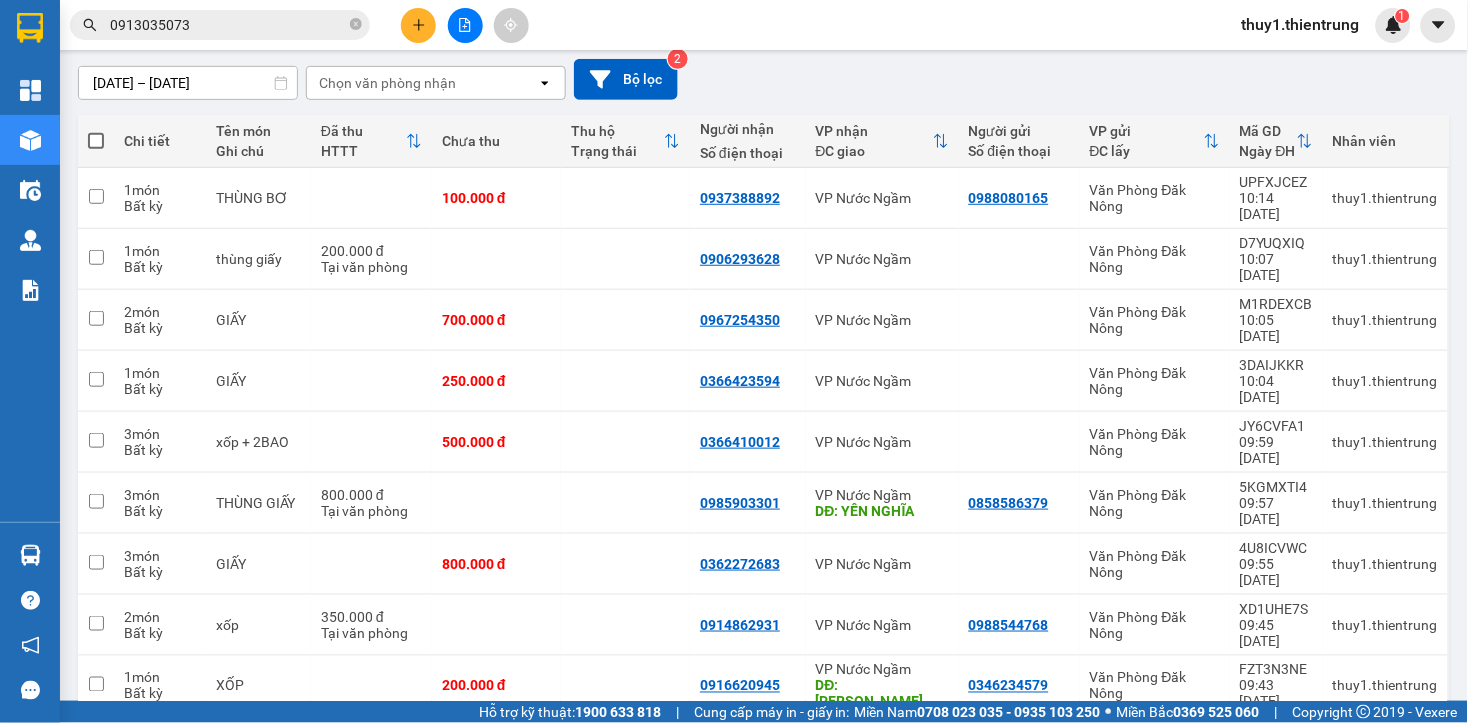 click on "10 / trang" at bounding box center [1366, 810] 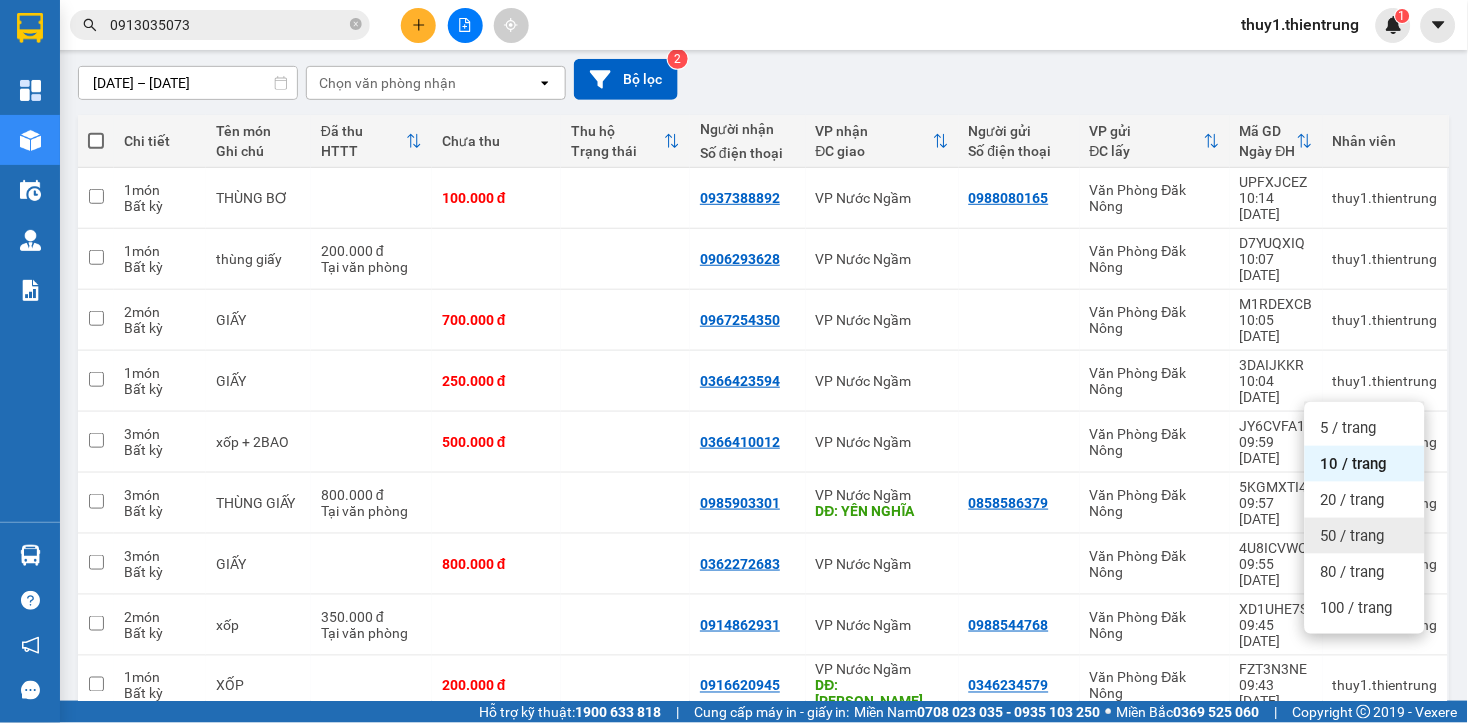 click on "50 / trang" at bounding box center (1353, 536) 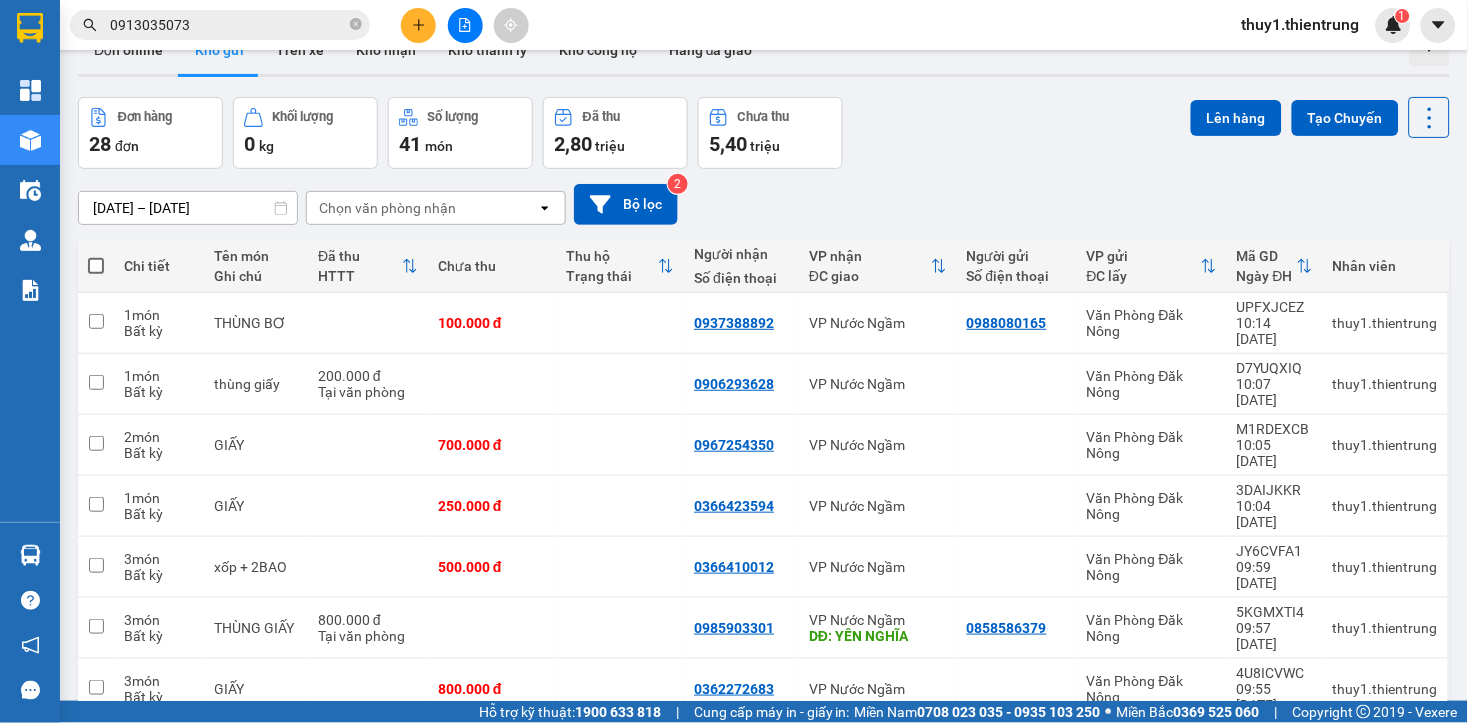 scroll, scrollTop: 0, scrollLeft: 0, axis: both 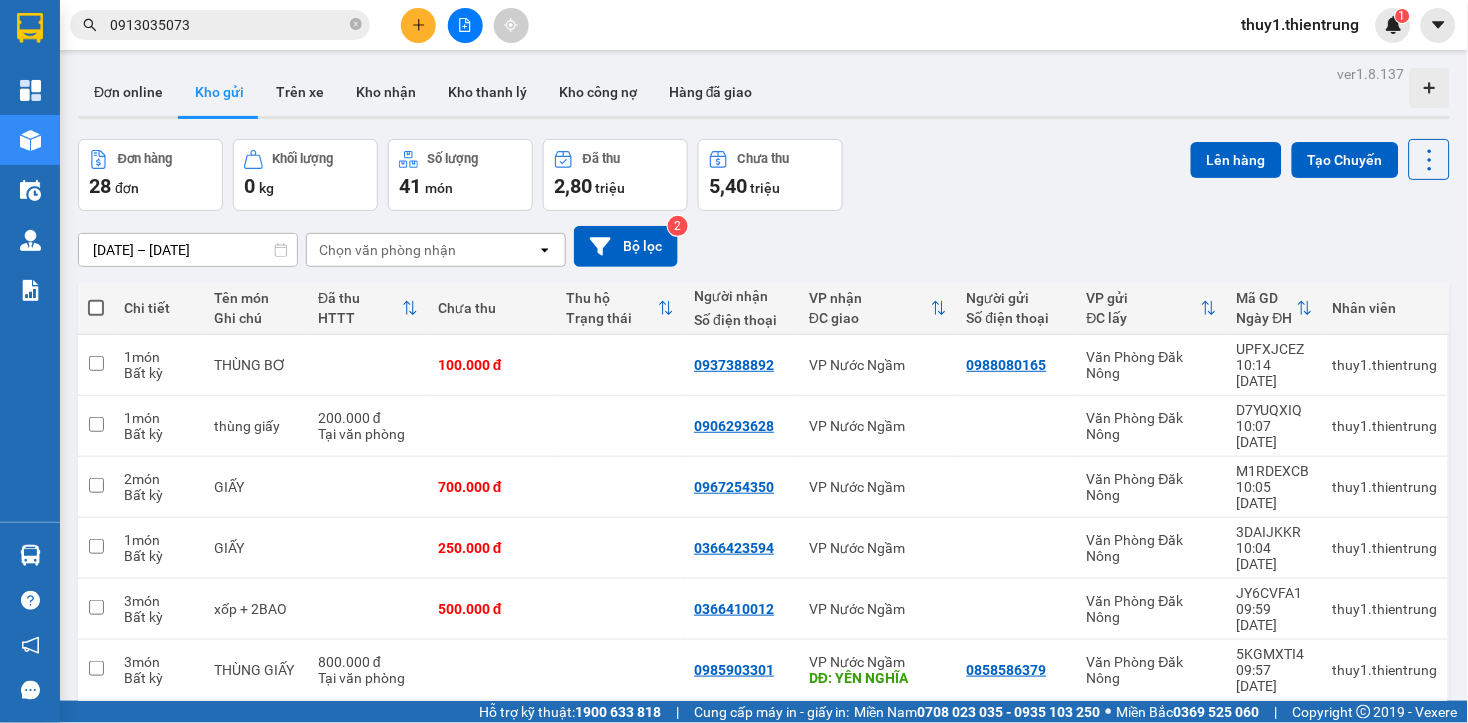 click 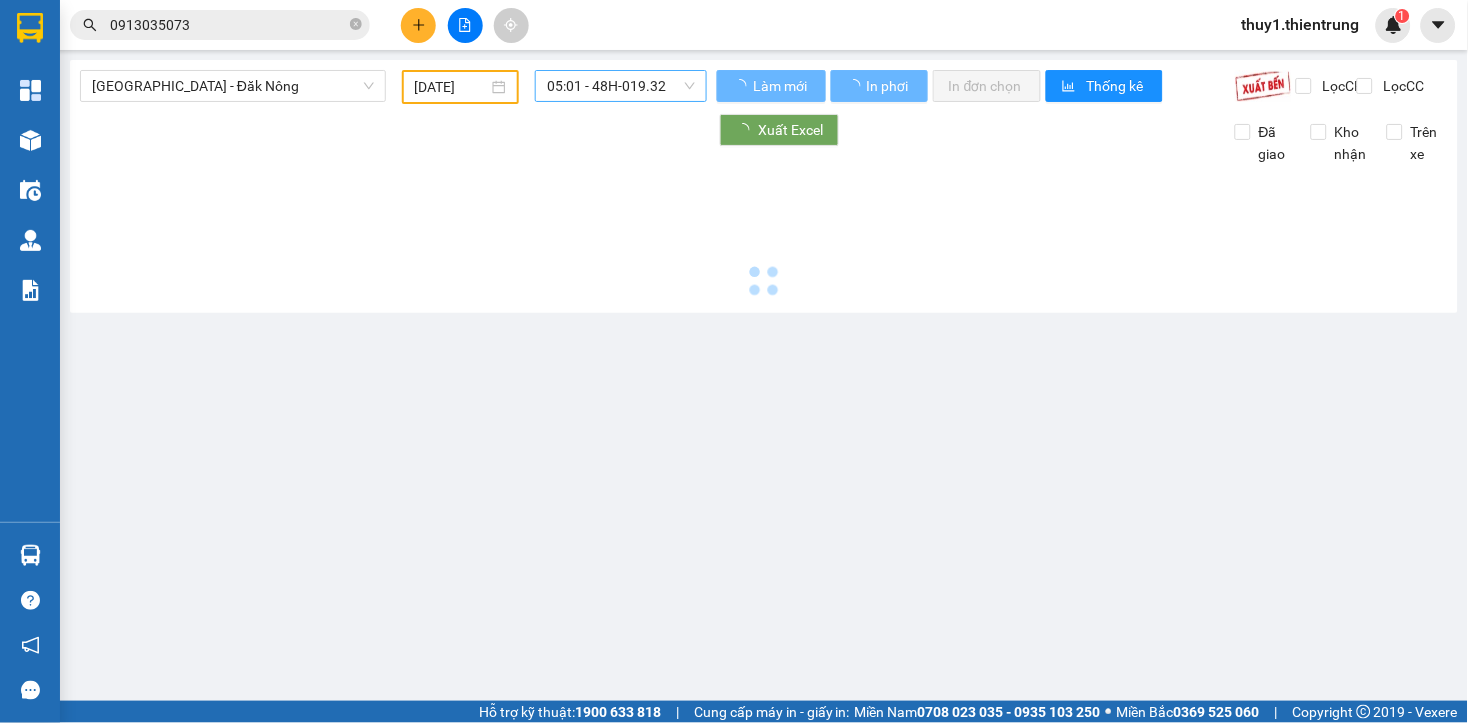type on "[DATE]" 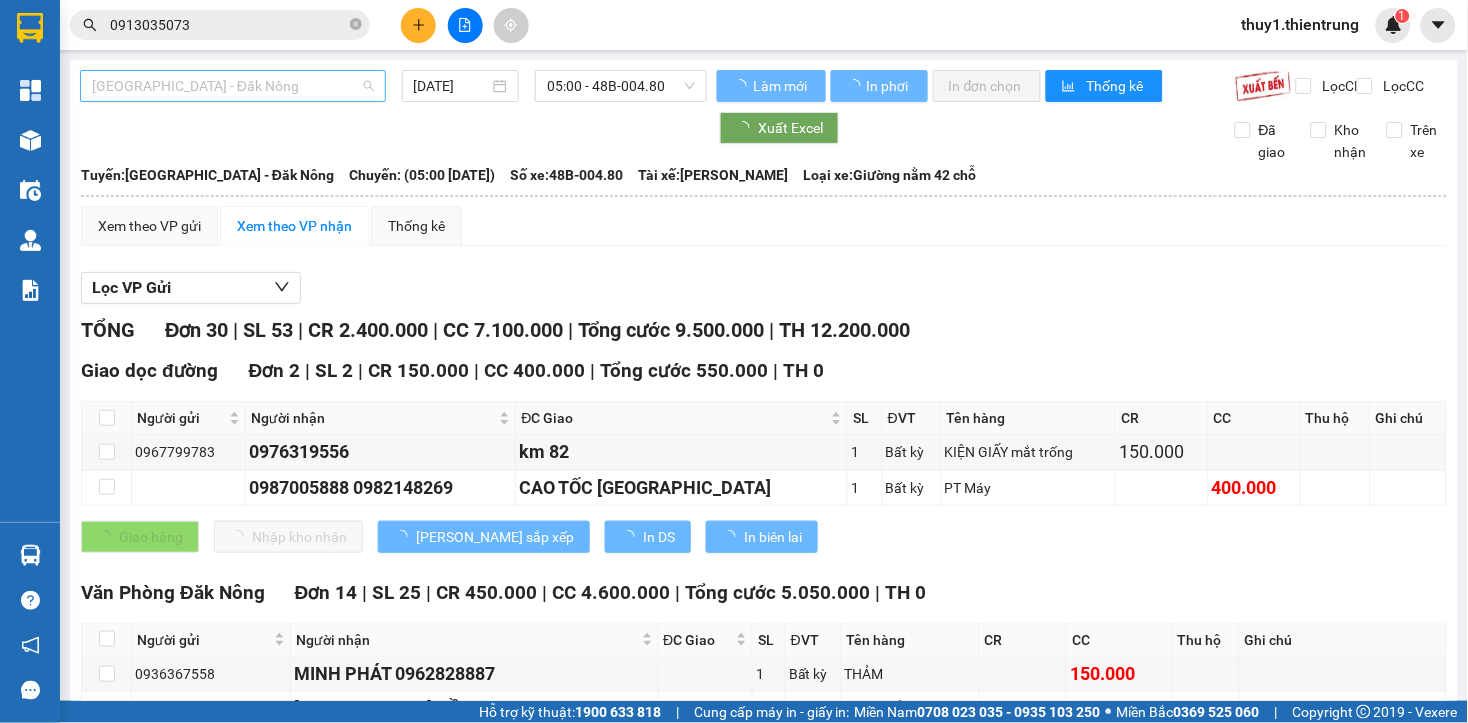 click on "[GEOGRAPHIC_DATA] - Đăk Nông" at bounding box center (233, 86) 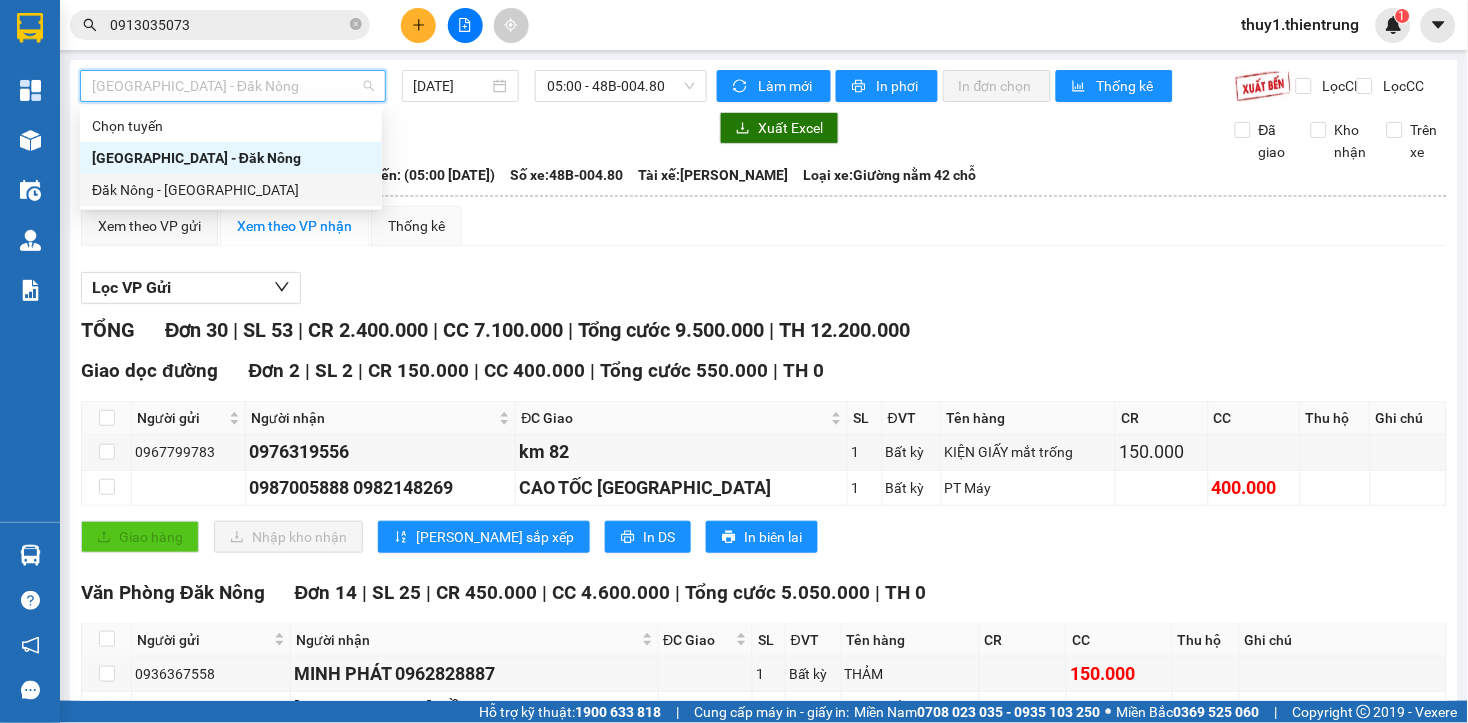 drag, startPoint x: 193, startPoint y: 196, endPoint x: 498, endPoint y: 81, distance: 325.9601 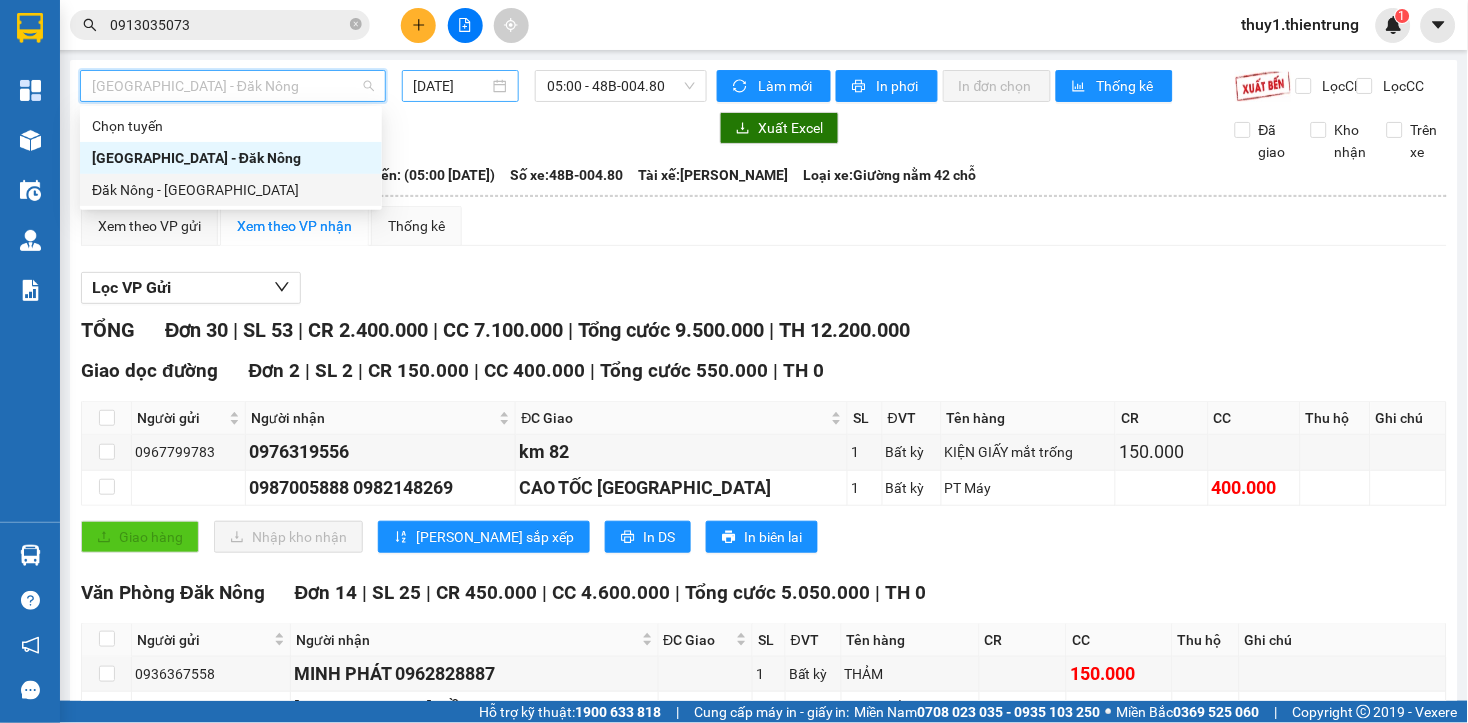 click on "Đăk Nông - [GEOGRAPHIC_DATA]" at bounding box center [231, 190] 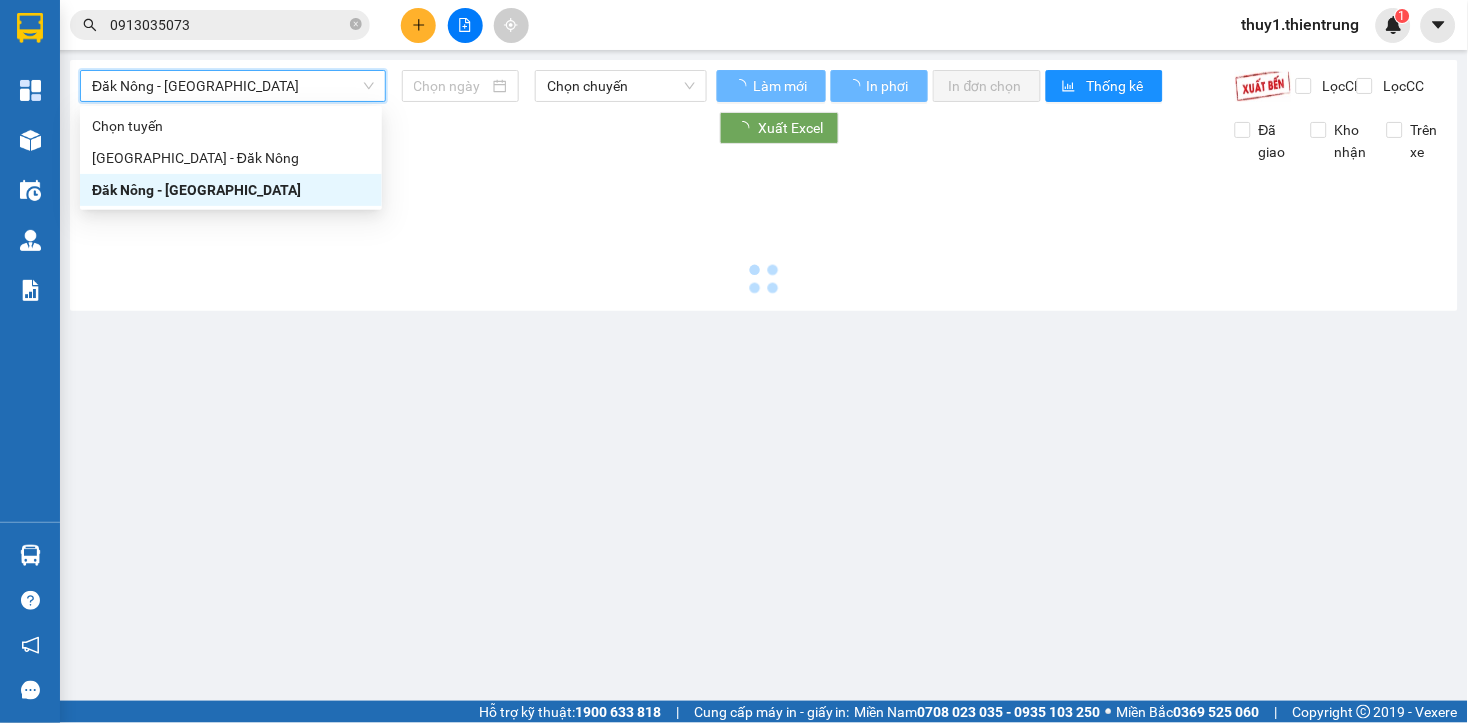 type on "[DATE]" 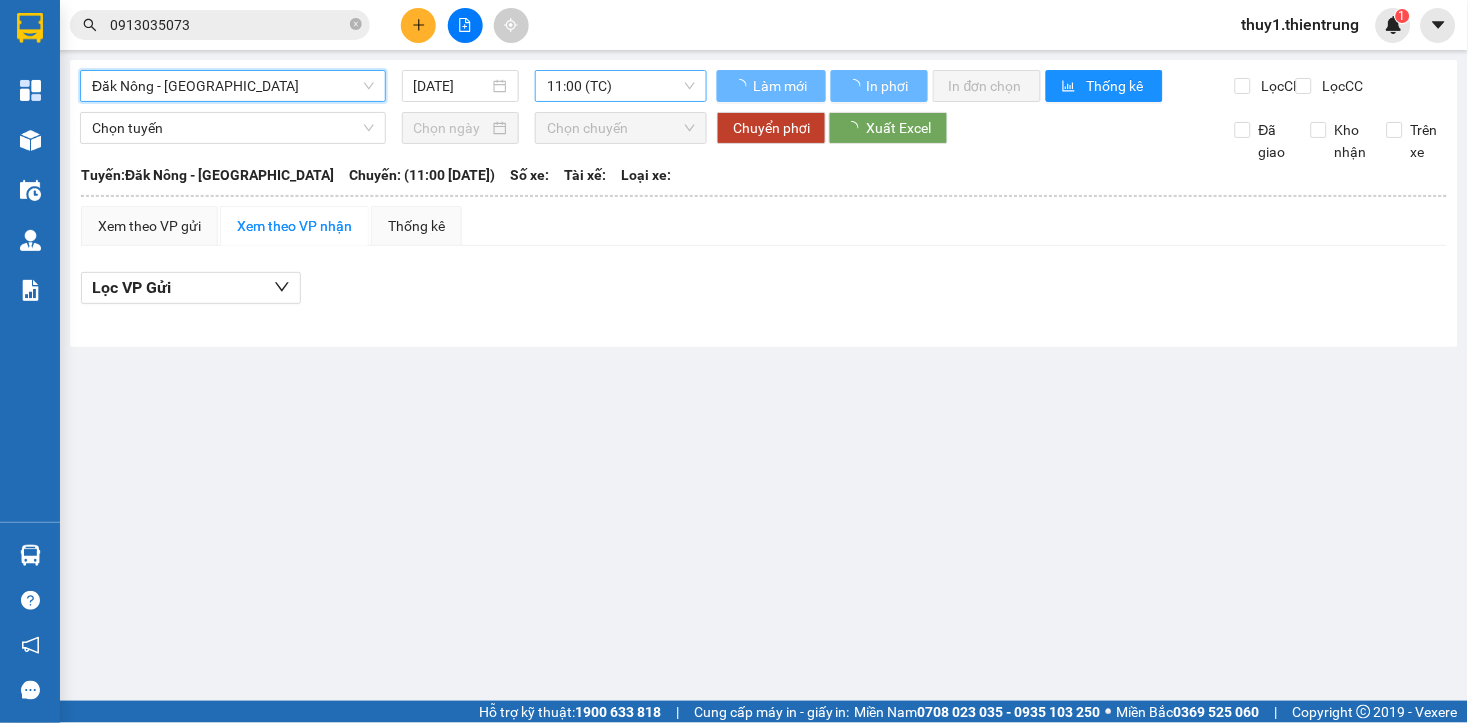 click on "11:00   (TC)" at bounding box center (621, 86) 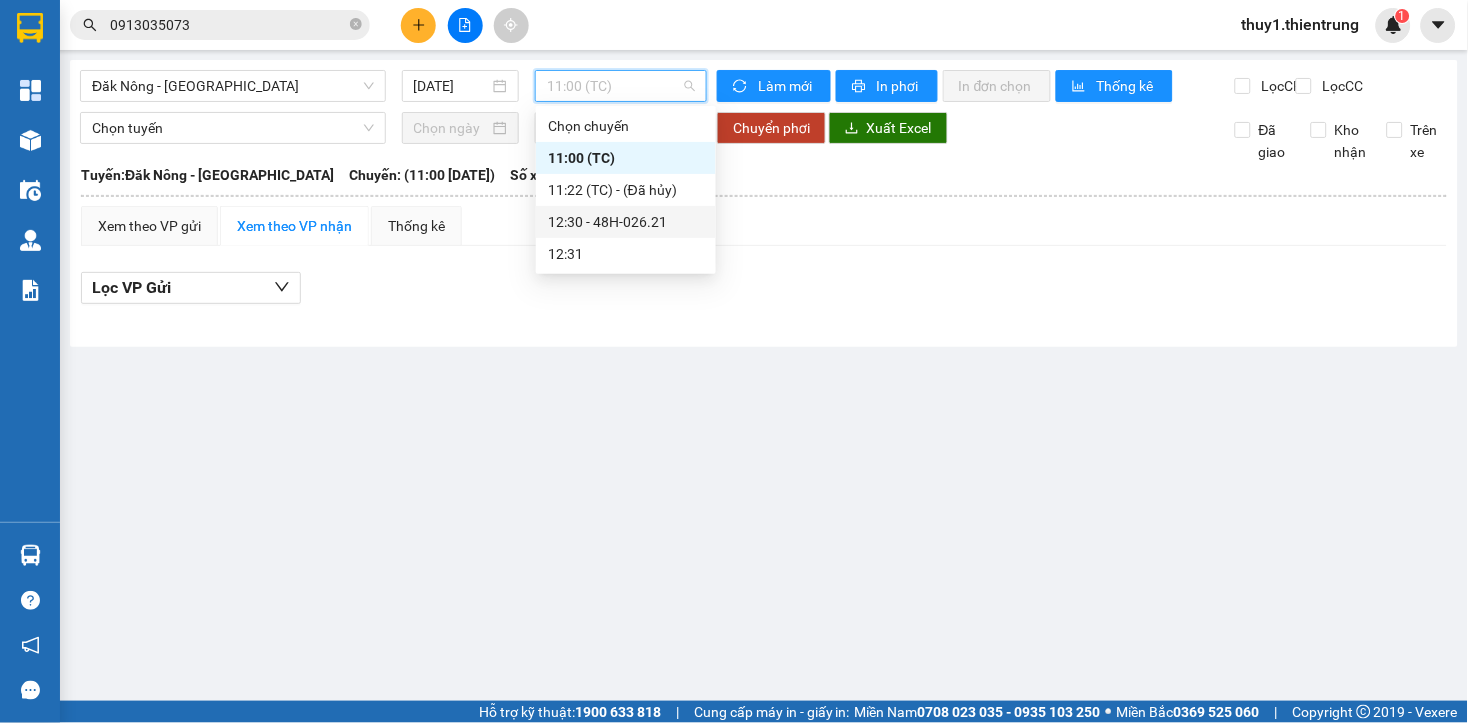 click on "12:30     - 48H-026.21" at bounding box center (626, 222) 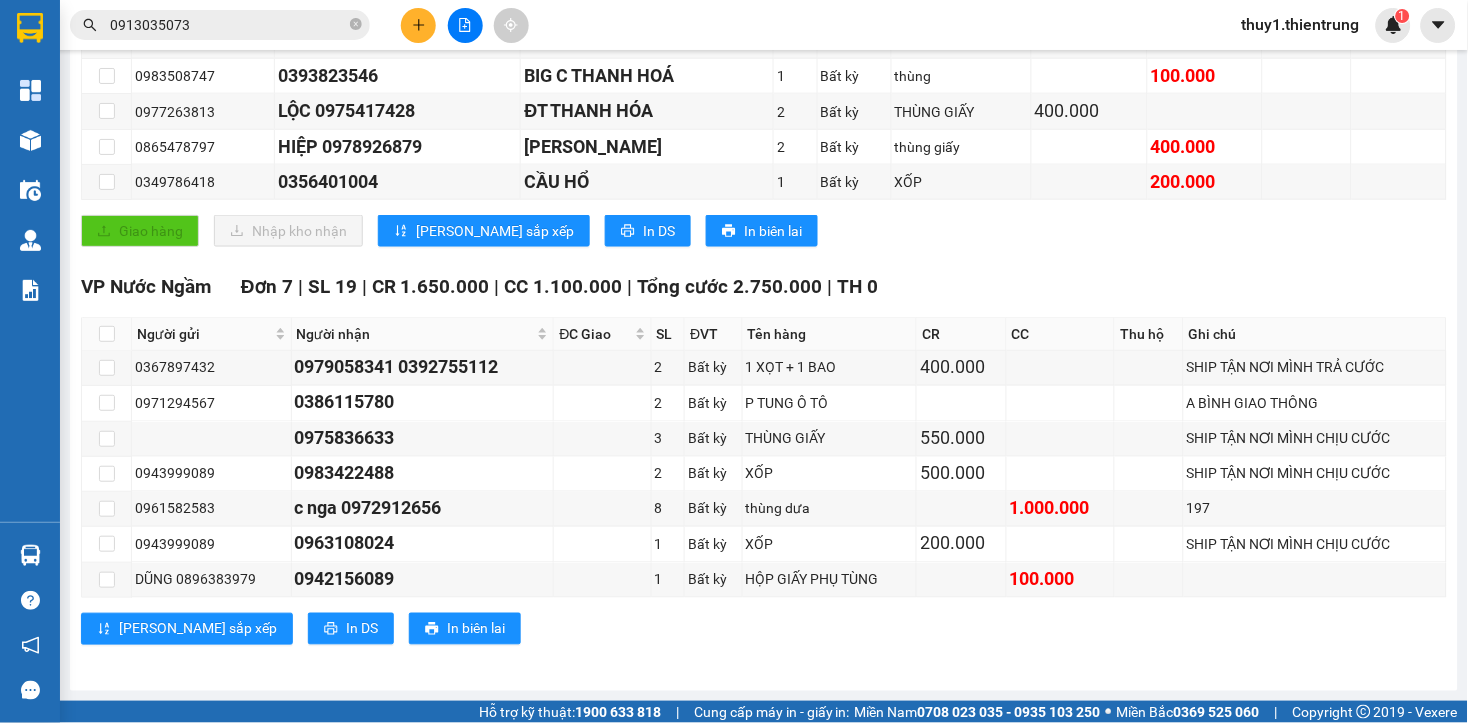 scroll, scrollTop: 56, scrollLeft: 0, axis: vertical 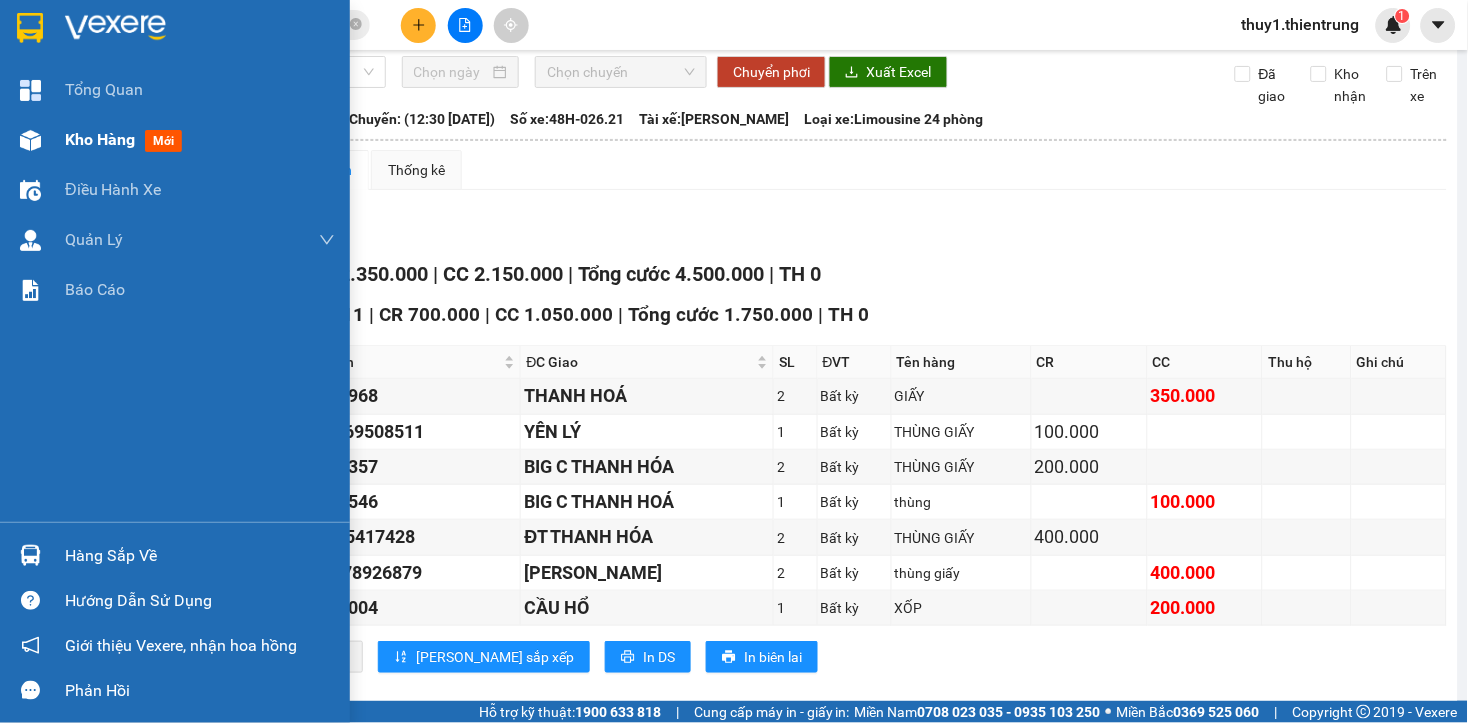 click on "Kho hàng mới" at bounding box center [175, 140] 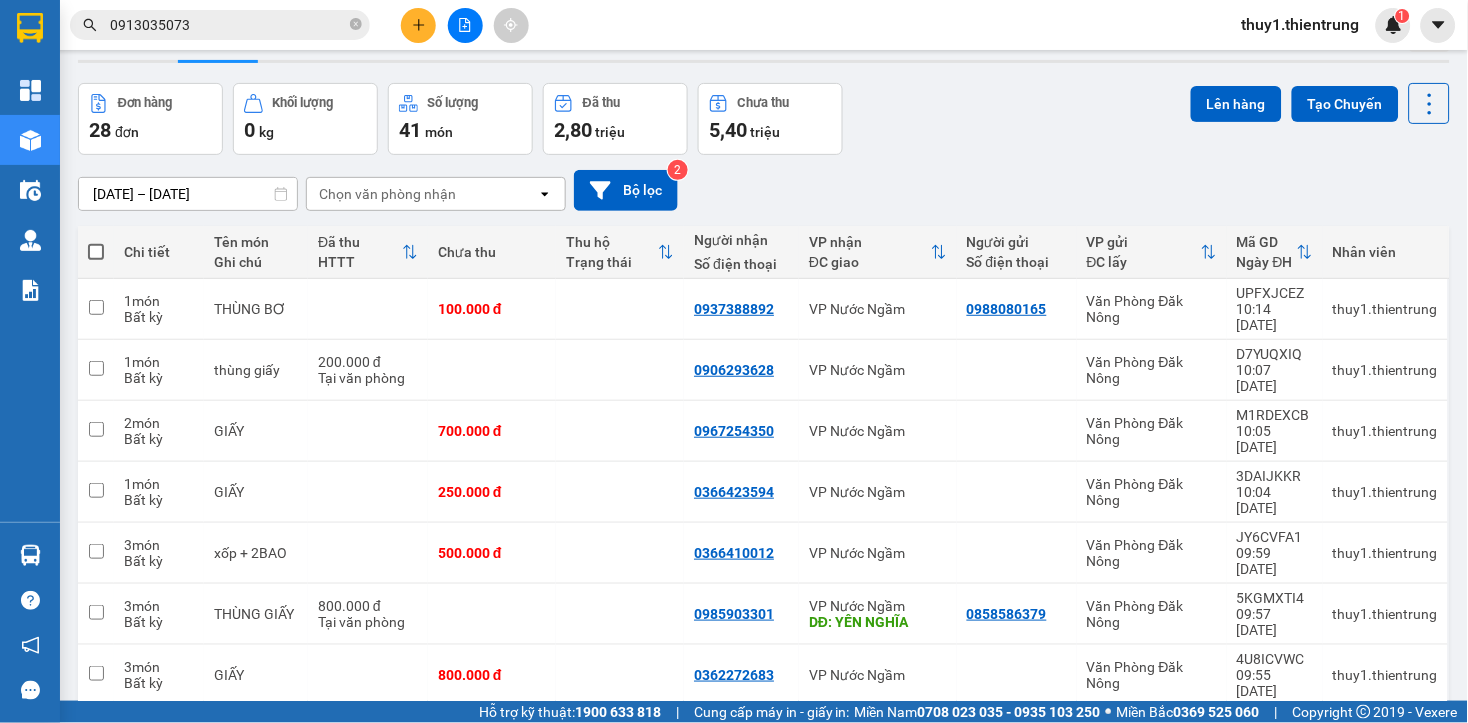 click at bounding box center (96, 252) 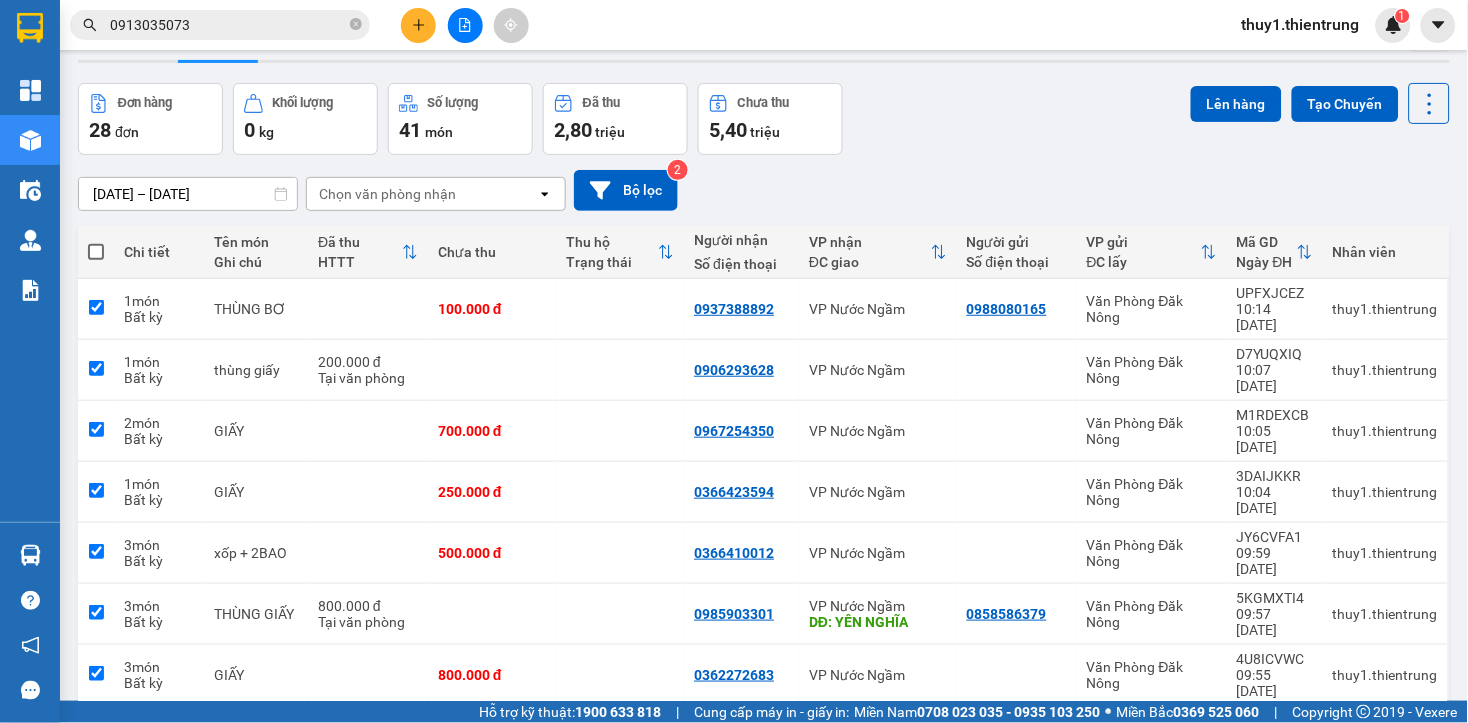checkbox on "true" 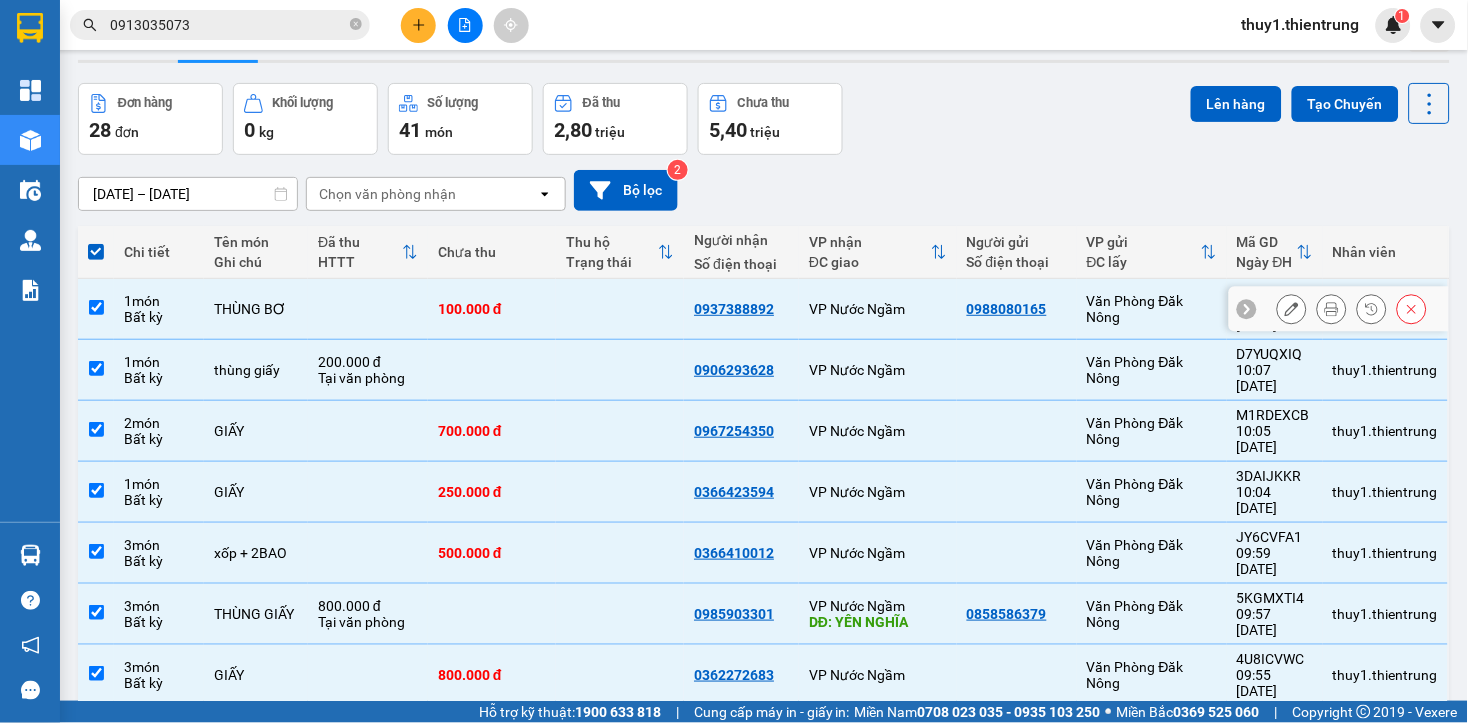 click on "Bất kỳ" at bounding box center (159, 317) 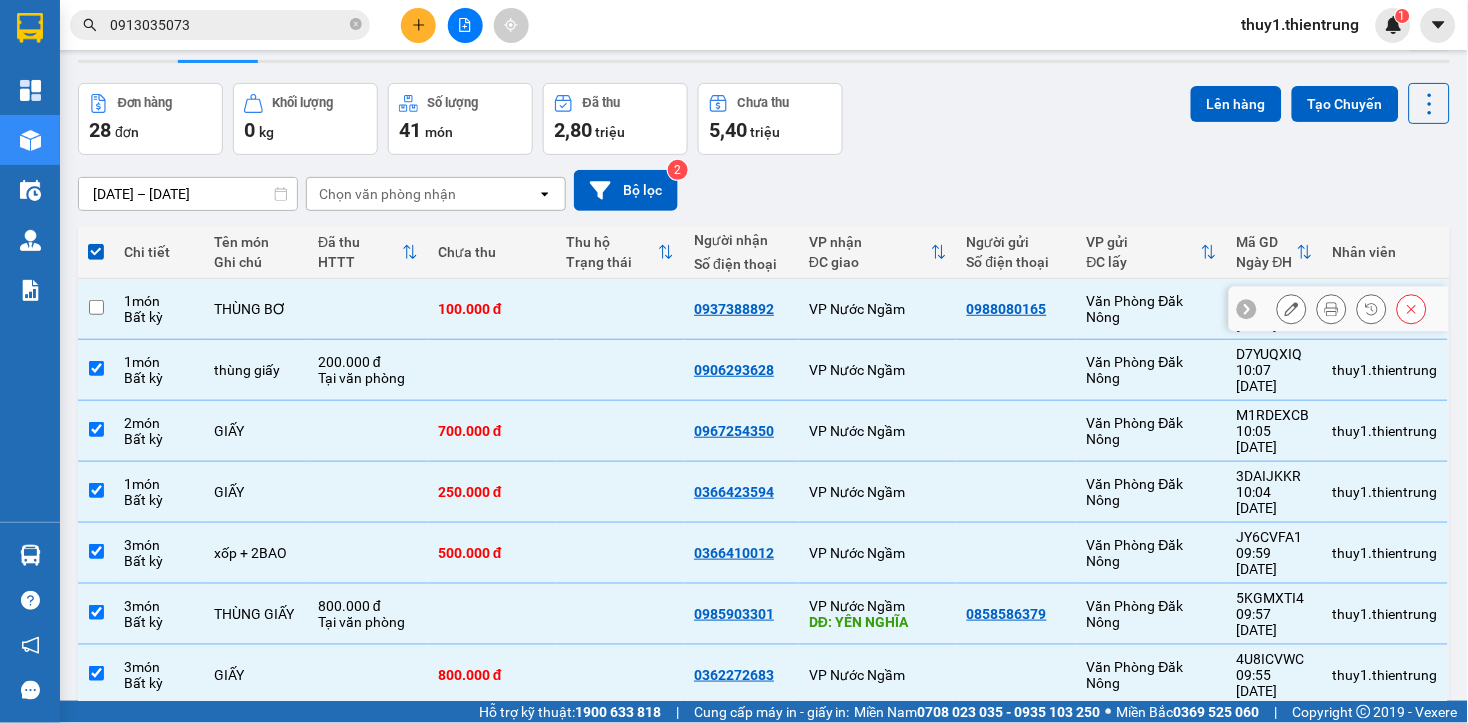 checkbox on "false" 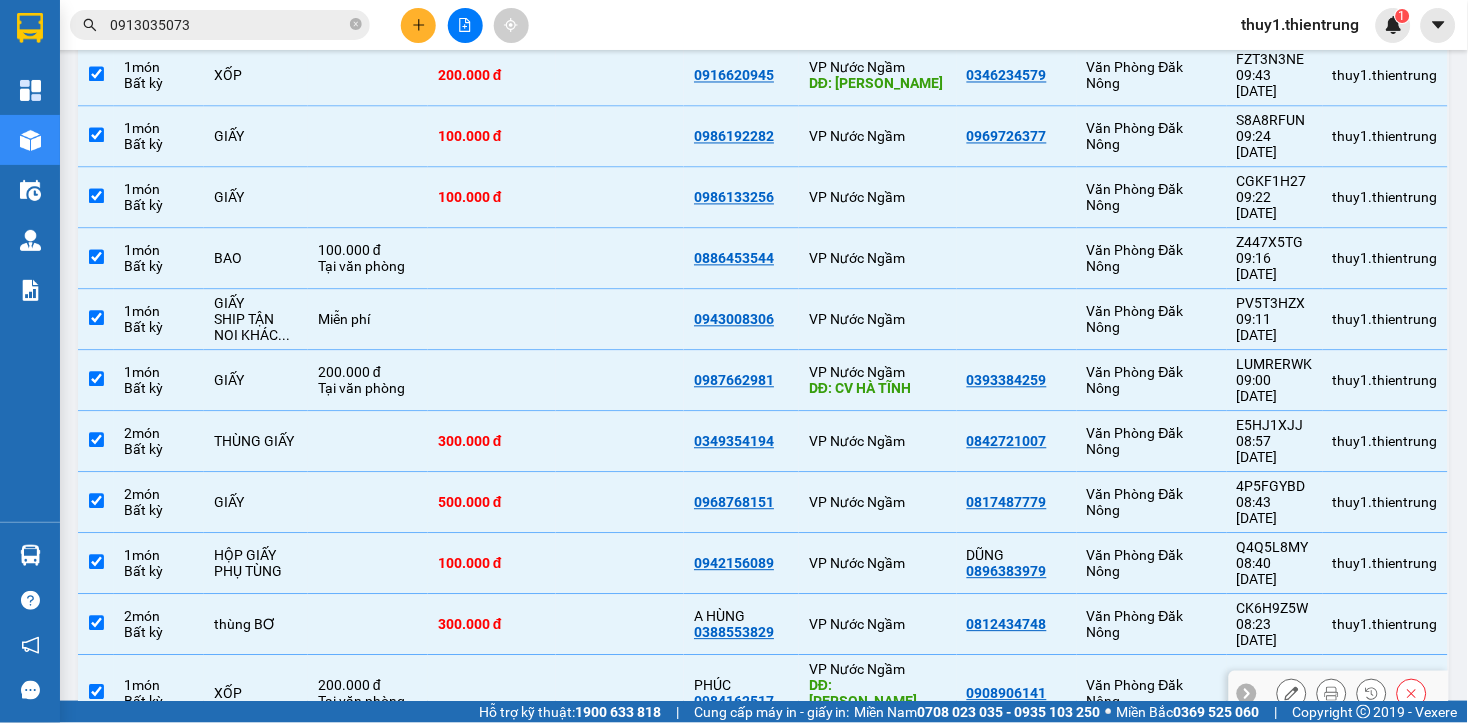 scroll, scrollTop: 1042, scrollLeft: 0, axis: vertical 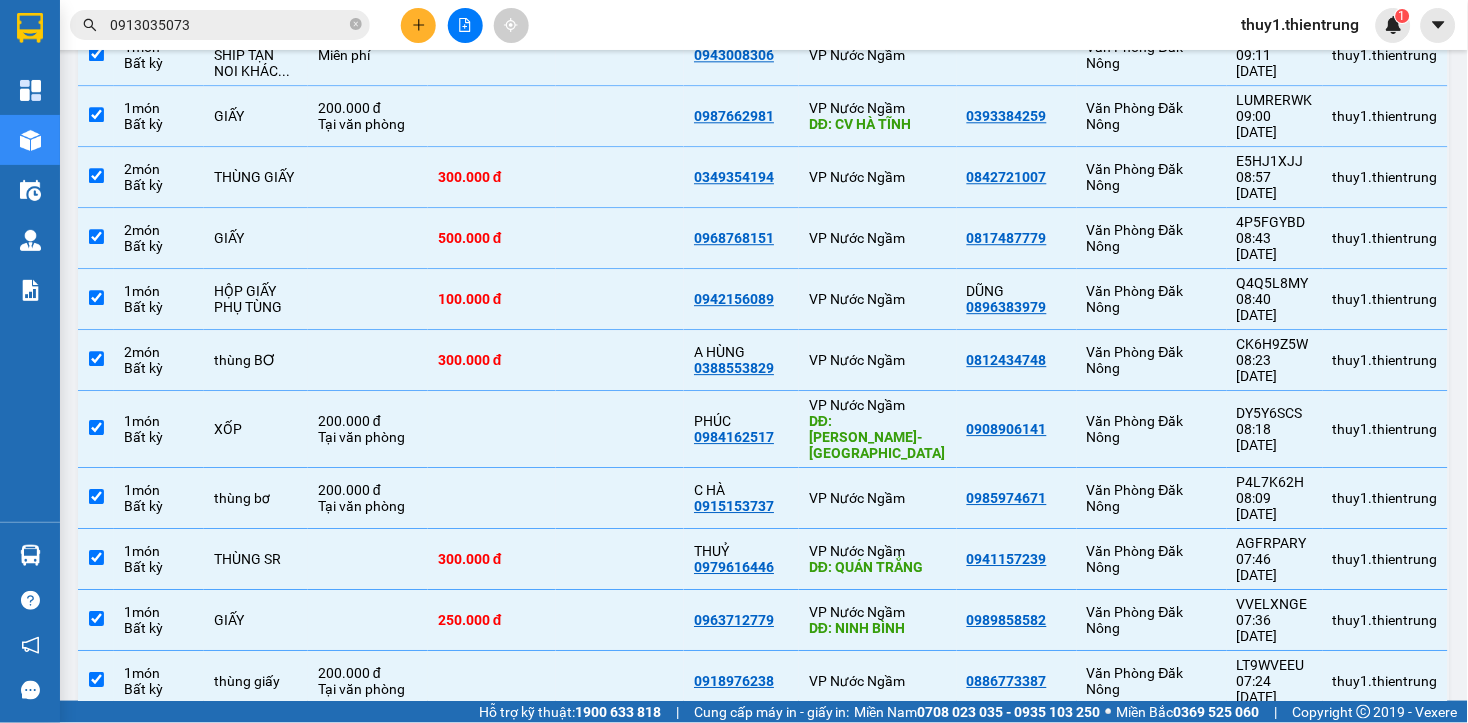 drag, startPoint x: 216, startPoint y: 586, endPoint x: 518, endPoint y: 575, distance: 302.20026 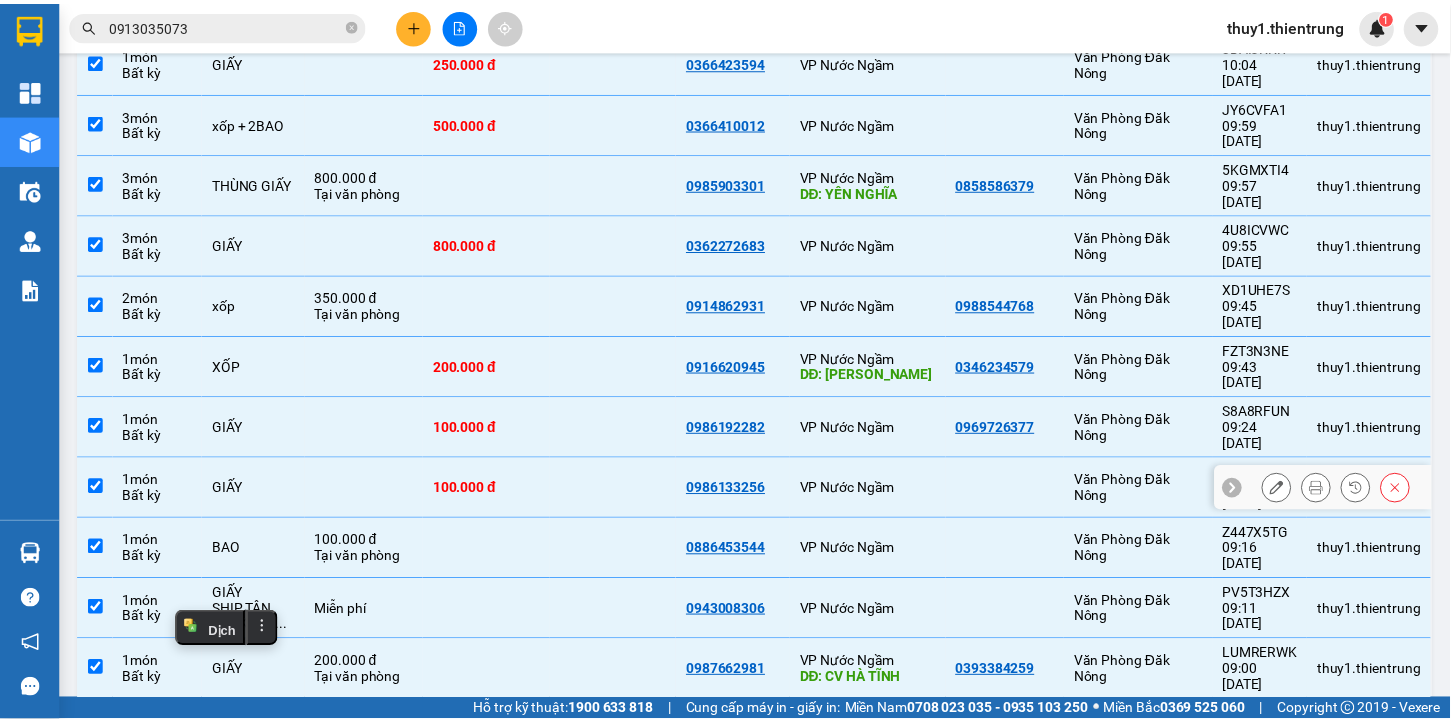 scroll, scrollTop: 42, scrollLeft: 0, axis: vertical 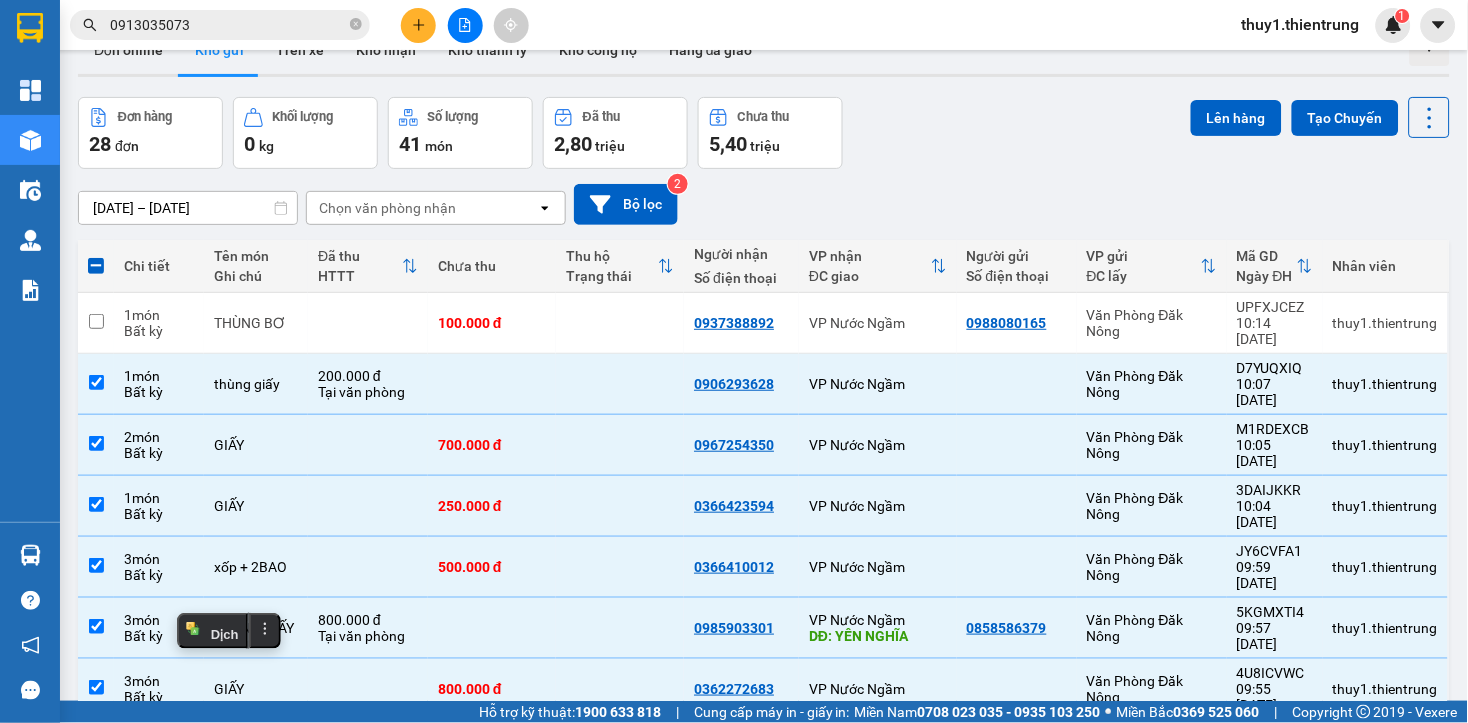 click on "Lên hàng" at bounding box center [1236, 118] 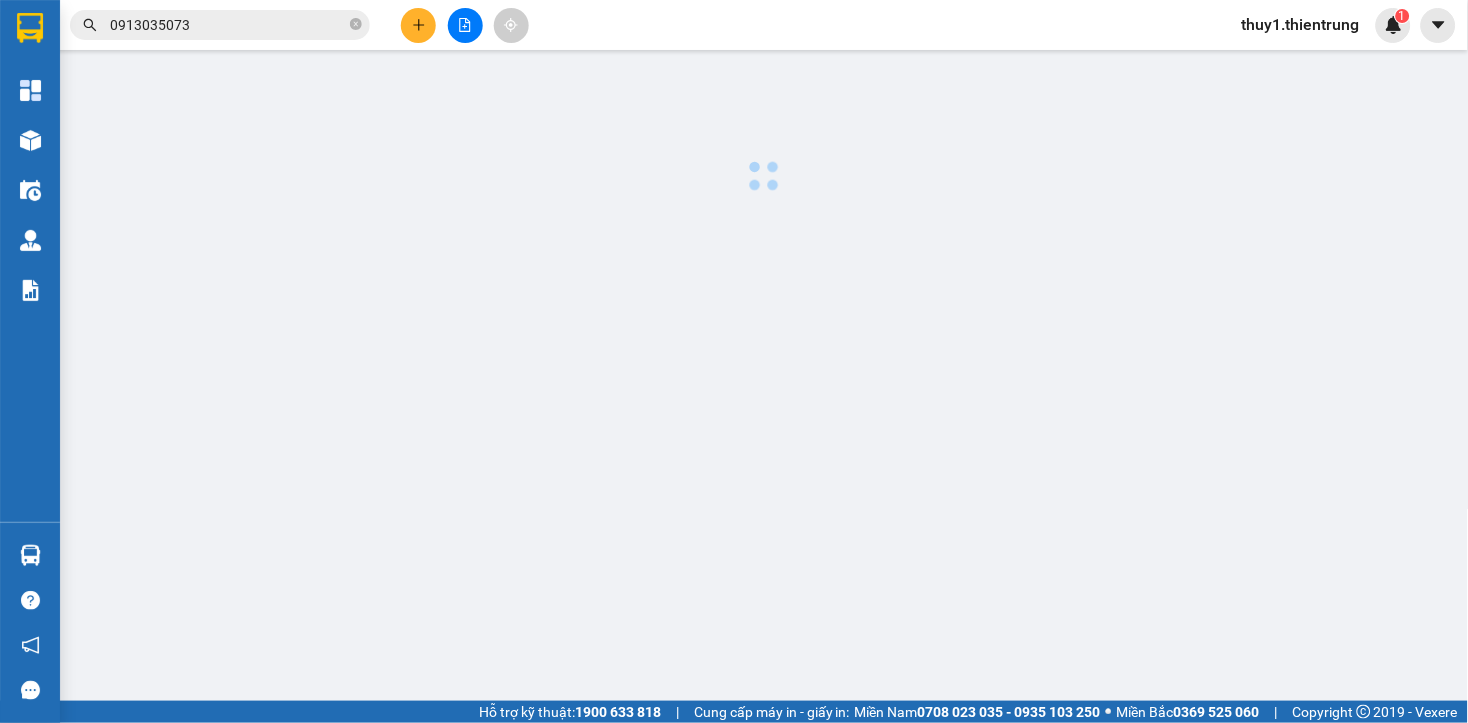scroll, scrollTop: 0, scrollLeft: 0, axis: both 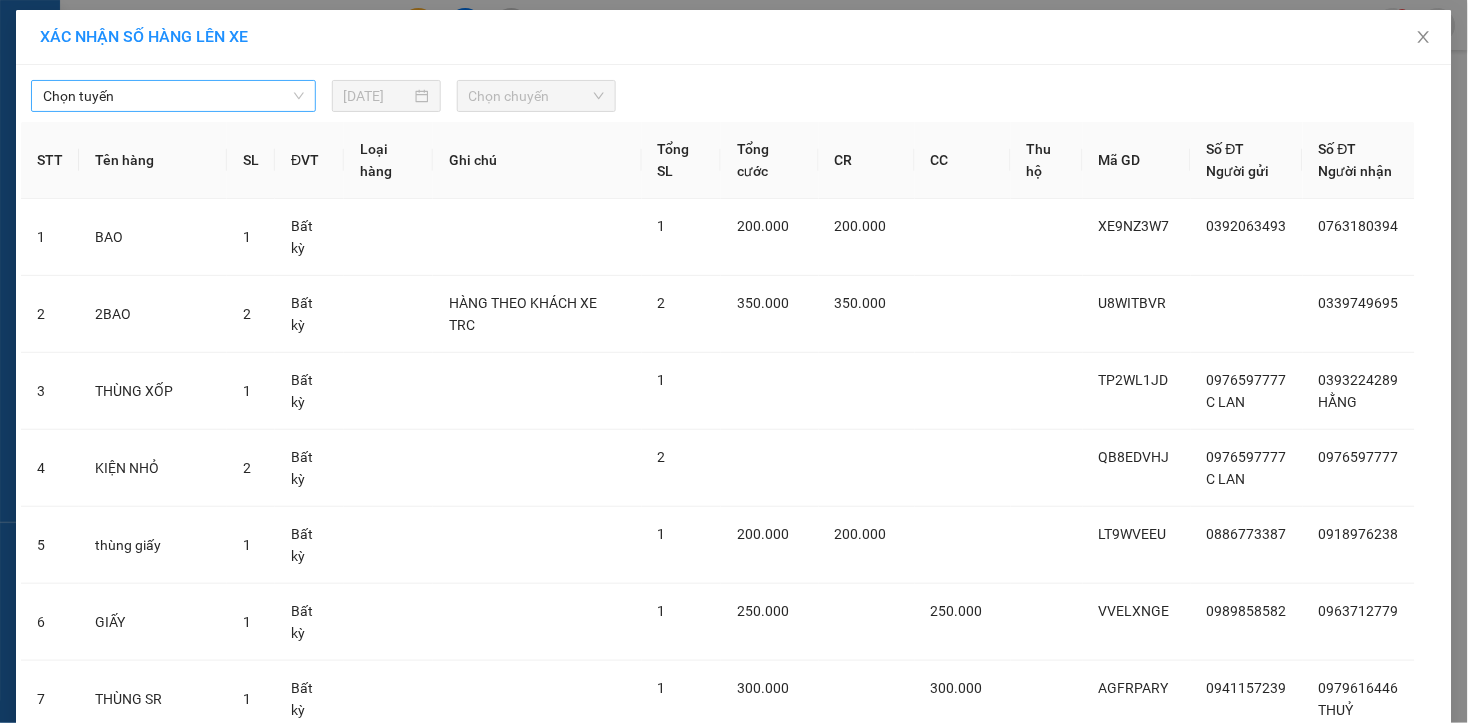 click on "Chọn tuyến" at bounding box center [173, 96] 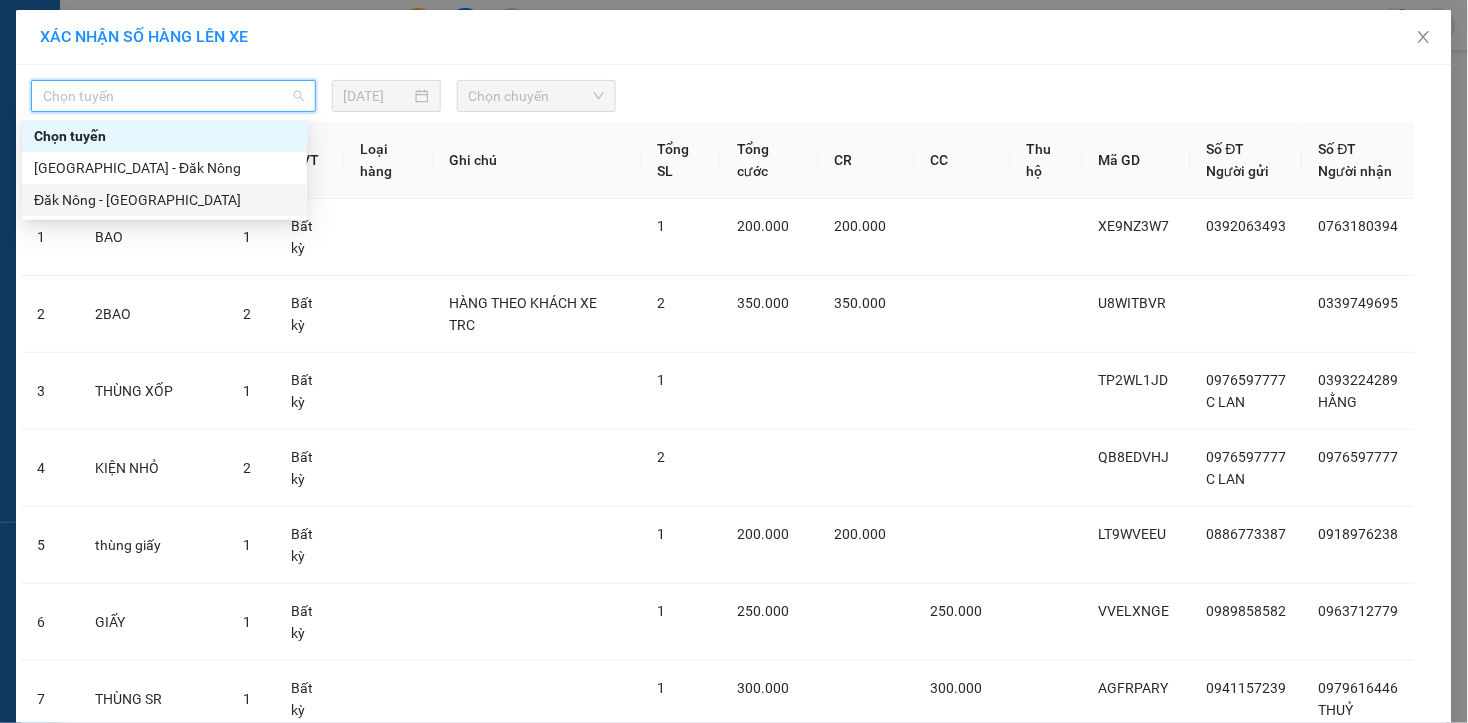 click on "Đăk Nông - [GEOGRAPHIC_DATA]" at bounding box center [164, 200] 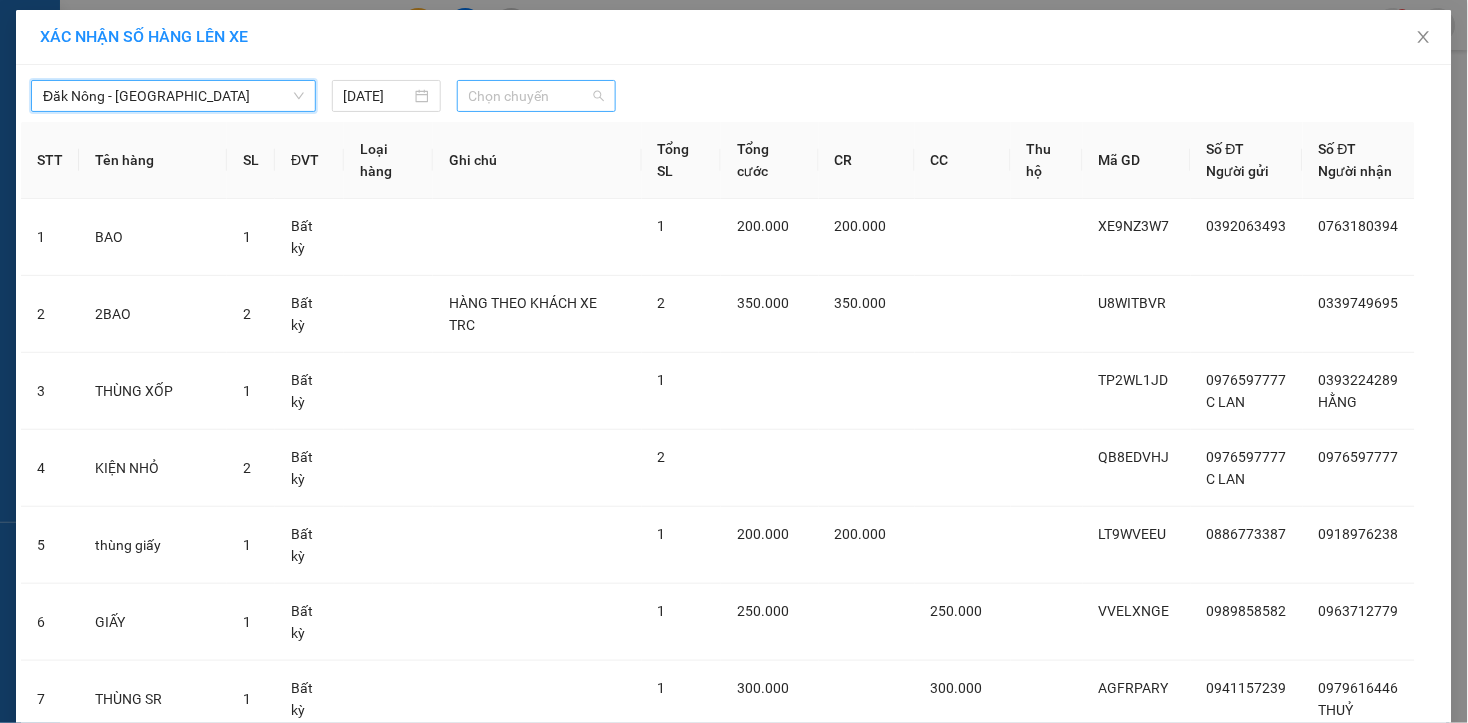 click on "Chọn chuyến" at bounding box center (536, 96) 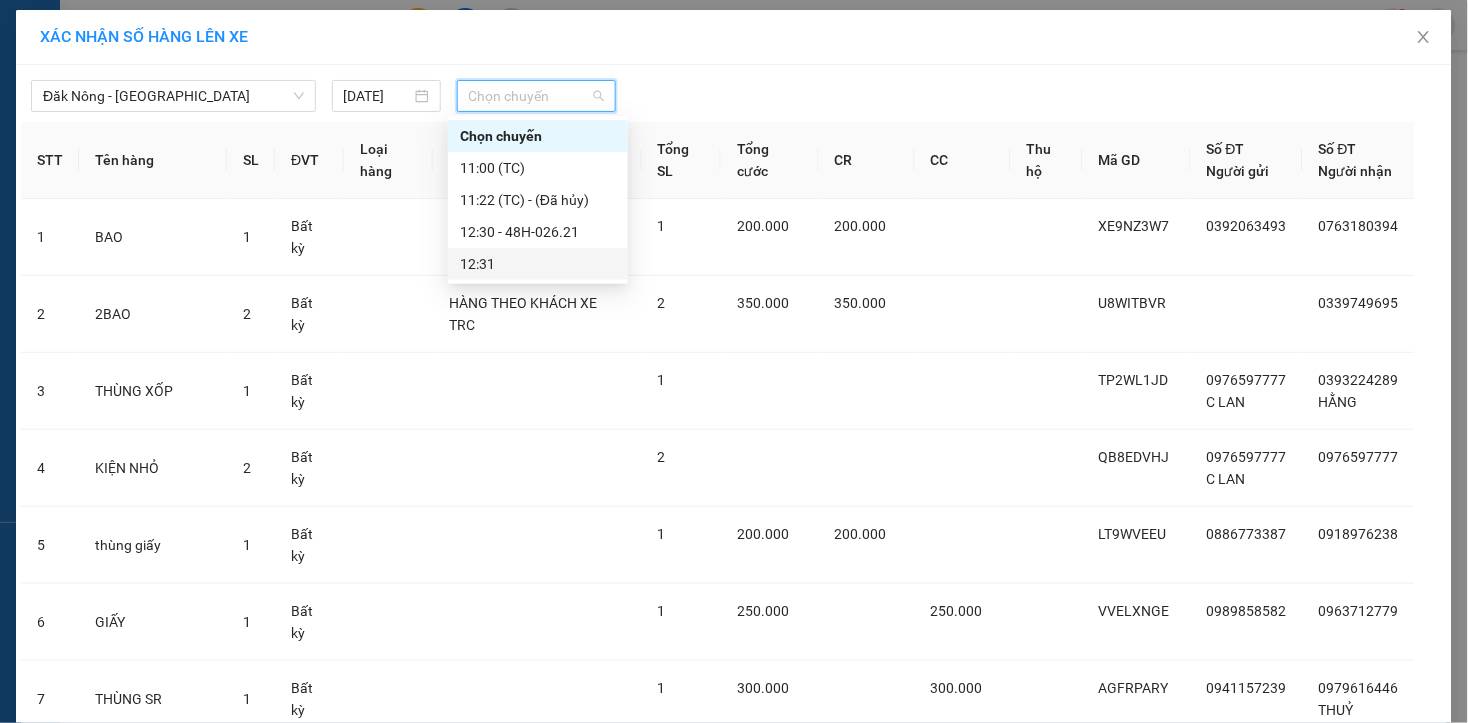 click on "12:31" at bounding box center [538, 264] 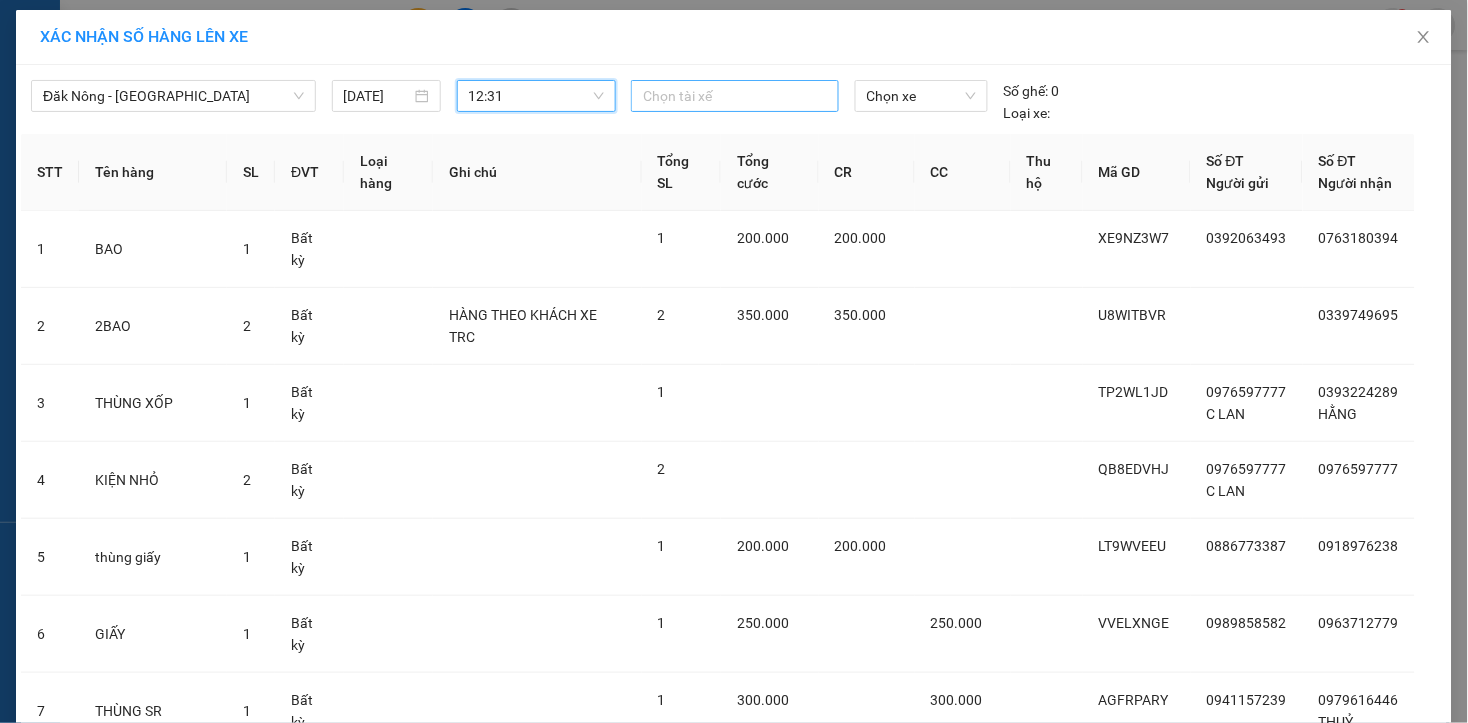 click at bounding box center (735, 96) 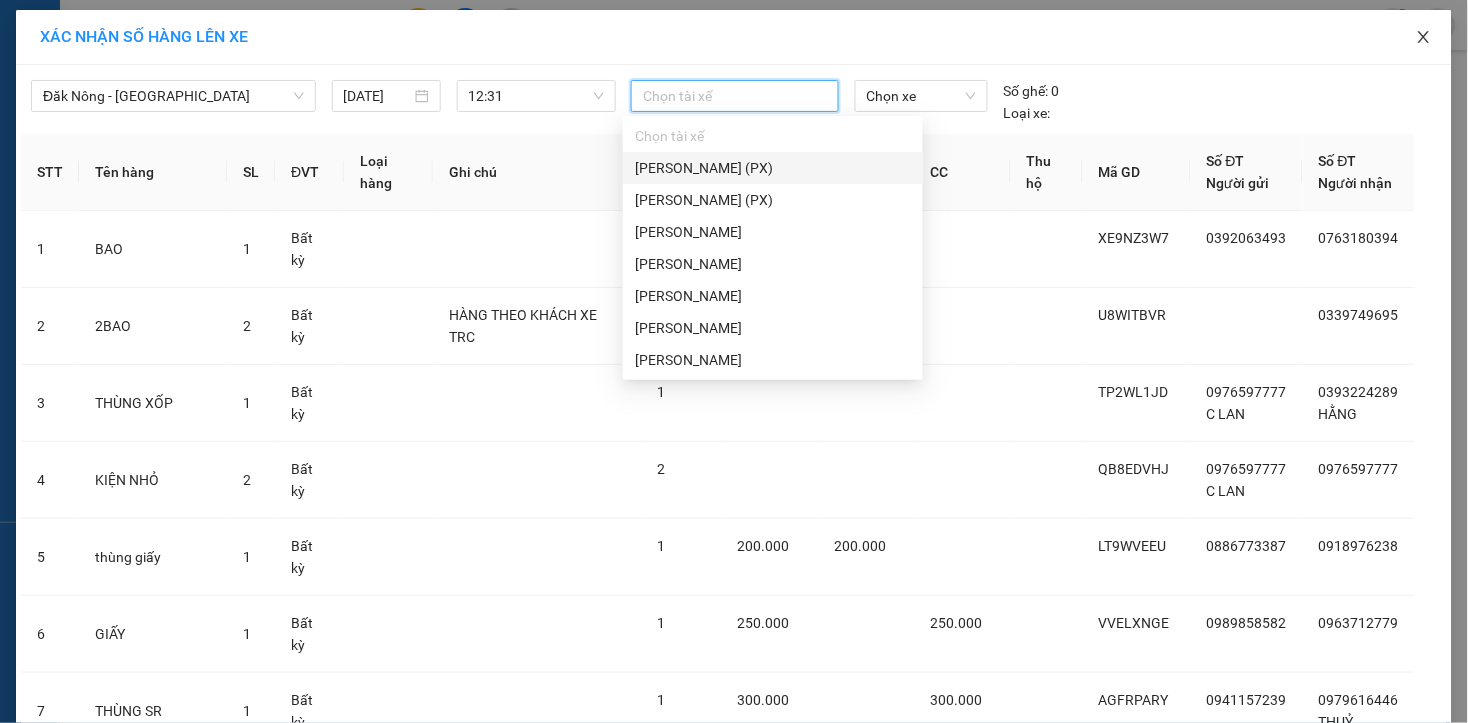 click 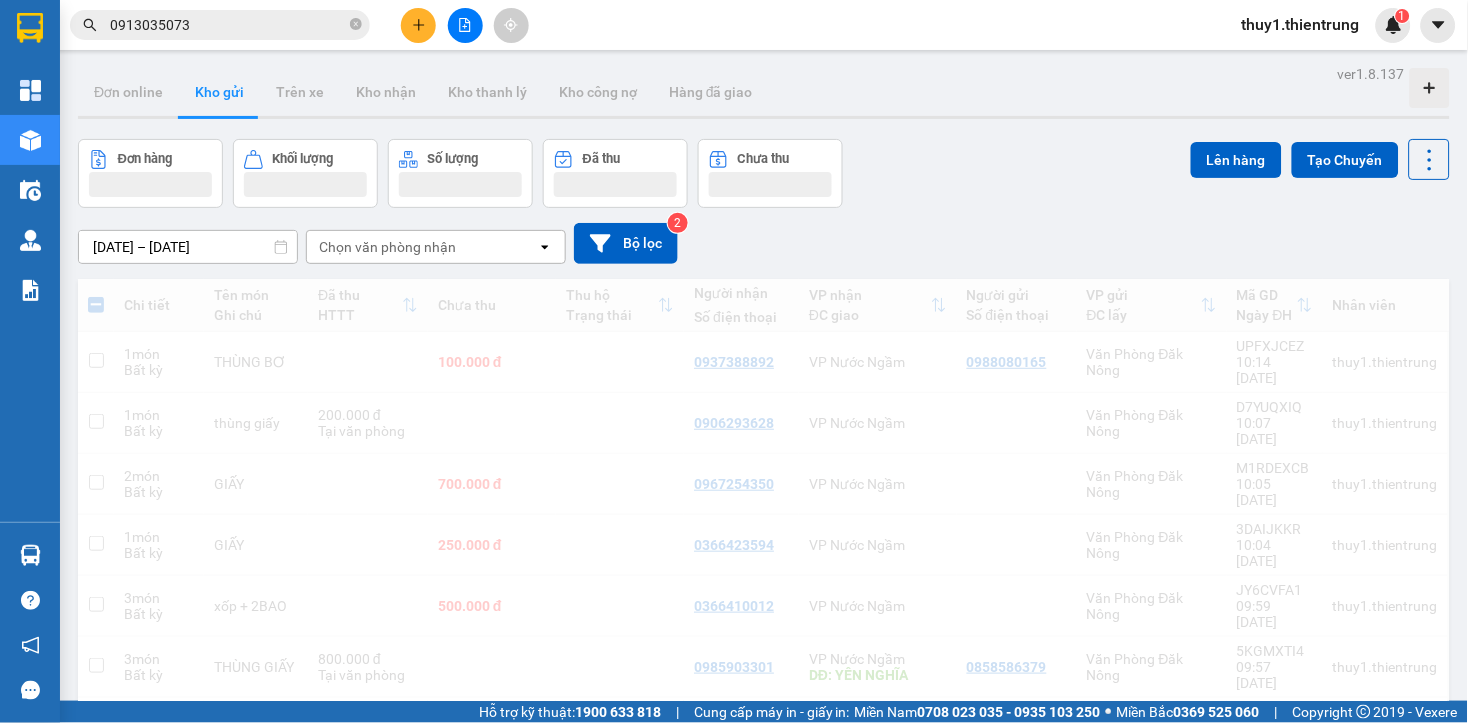 click on "thuy1.thientrung 1" at bounding box center (1347, 25) 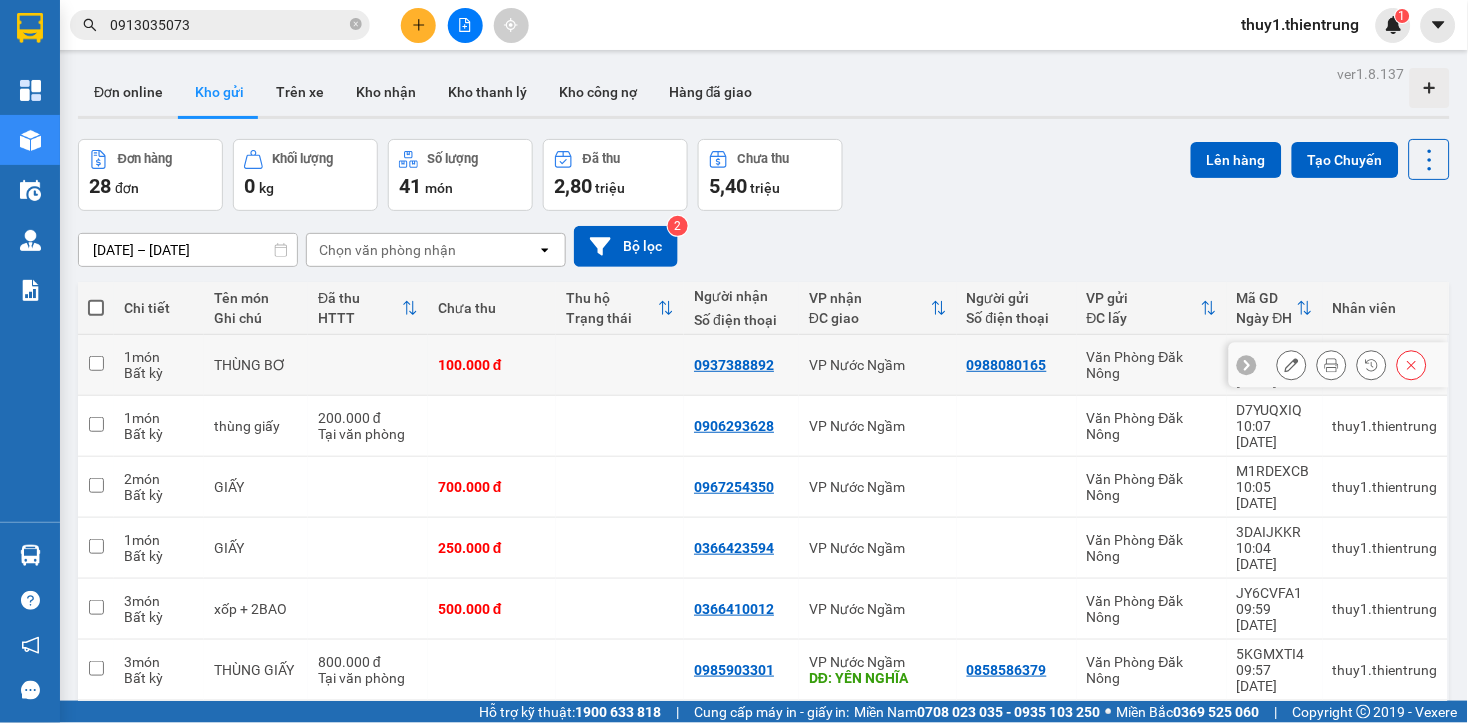 click at bounding box center (1332, 365) 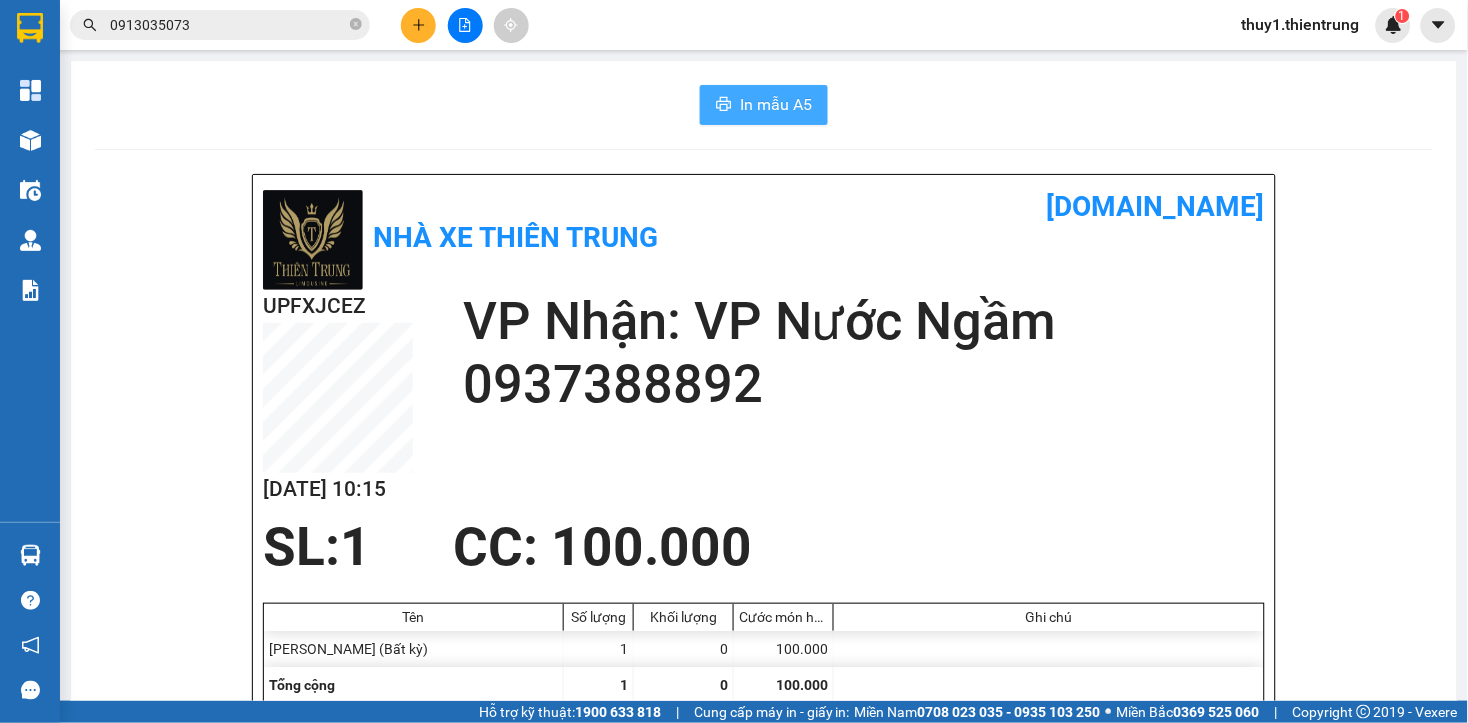 click on "In mẫu A5" at bounding box center [776, 104] 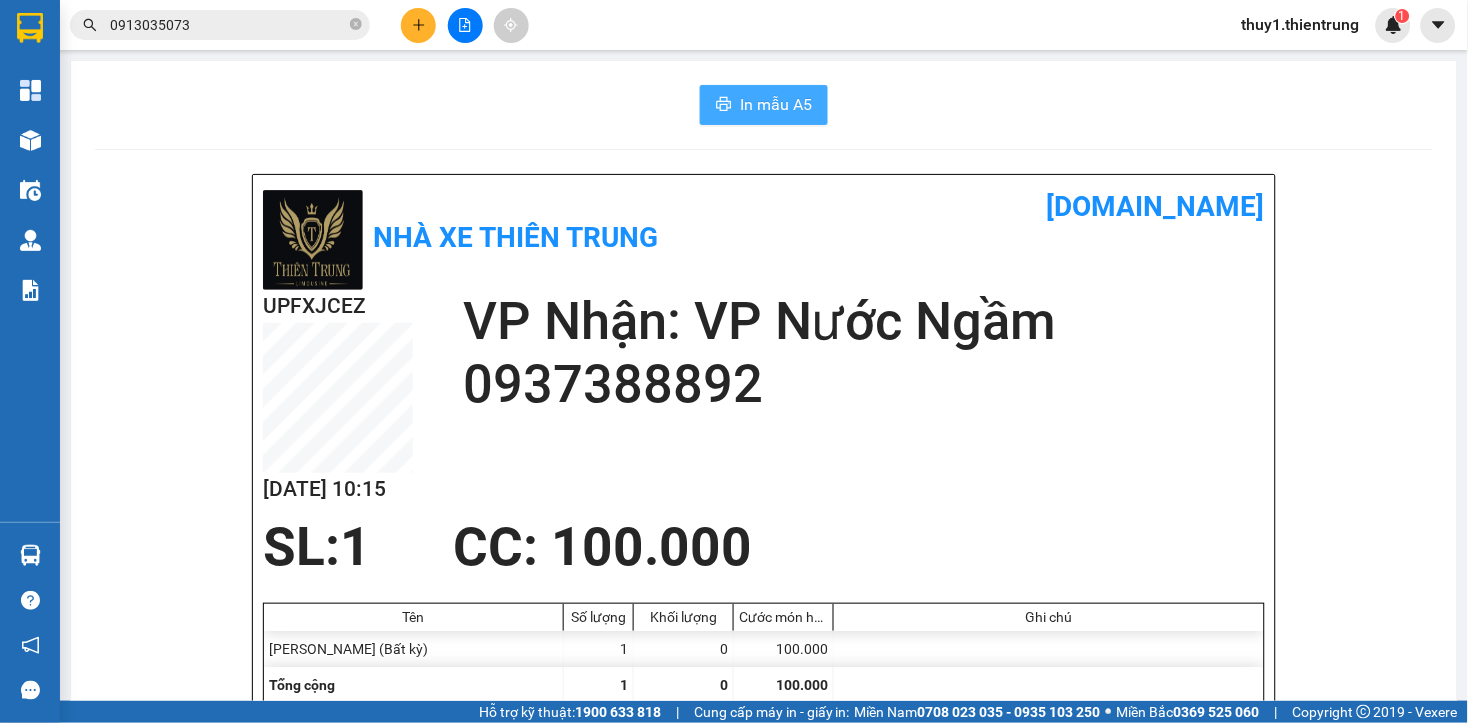 scroll, scrollTop: 0, scrollLeft: 0, axis: both 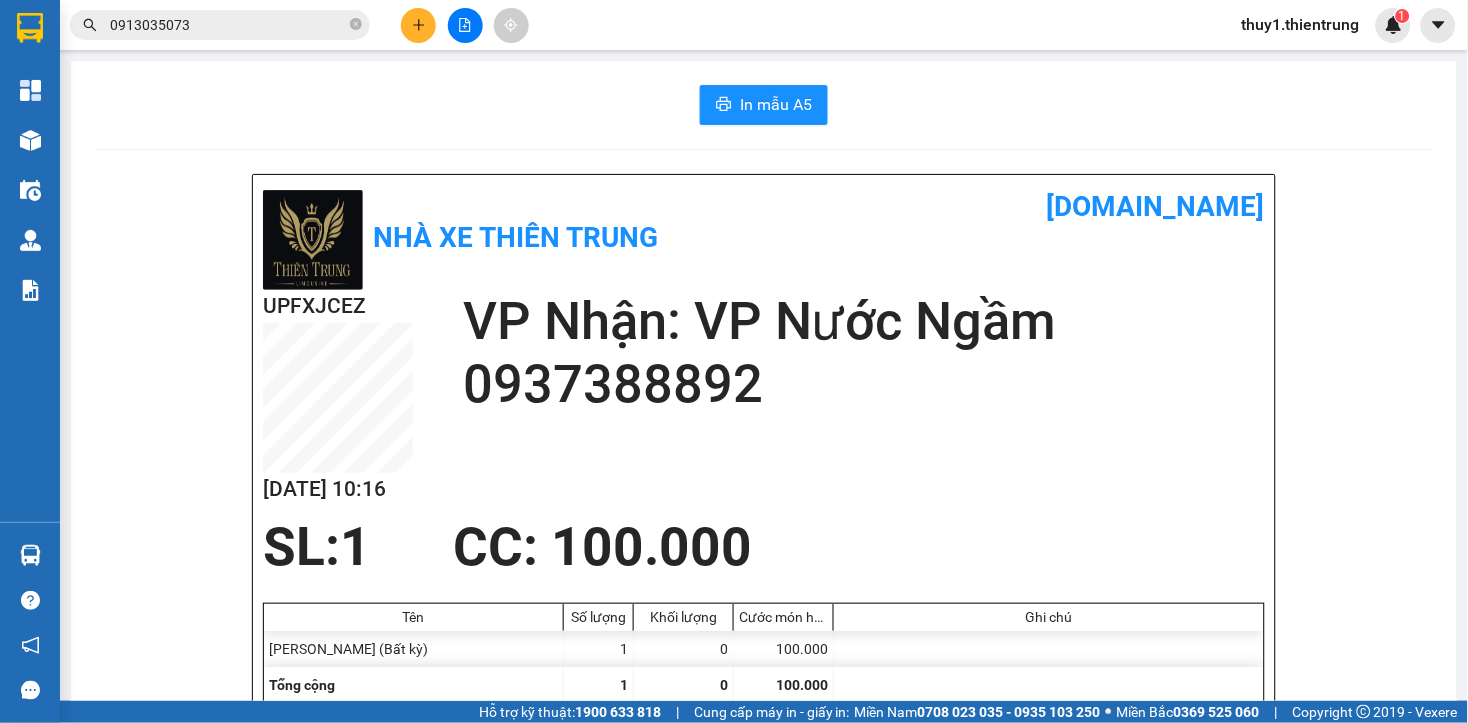 click on "In mẫu A5
Nhà xe [PERSON_NAME] [DOMAIN_NAME] UPFXJCEZ [DATE] 10:16 [PERSON_NAME]:   VP Nước Ngầm 0937388892 SL:  1 CC : 100.000 Tên Số [PERSON_NAME] [PERSON_NAME] món hàng Ghi [PERSON_NAME] BƠ (Bất kỳ) 1 0 100.000 [PERSON_NAME] 1 0 100.000 Loading... Người gửi:      0988080165     VP gửi :   [GEOGRAPHIC_DATA][PERSON_NAME][PERSON_NAME][STREET_ADDRESS][GEOGRAPHIC_DATA][PERSON_NAME] 210 210 Gửi khách hàng [DOMAIN_NAME] (c) 2017 GỬI :   Văn [PERSON_NAME][GEOGRAPHIC_DATA][PERSON_NAME] , [GEOGRAPHIC_DATA][PERSON_NAME]   0905 64 00 48 Người gửi :    0988080165 UPFXJCEZ [PERSON_NAME] :   VP Nước [PERSON_NAME] 49 số nhà 49A đường [PERSON_NAME] [PERSON_NAME][GEOGRAPHIC_DATA][PERSON_NAME]   0888786848, Người [PERSON_NAME] :    0937388892 Tên hàng: [PERSON_NAME] SL 1 Giá trị hàng gửi:  0 CC   100.000 [PERSON_NAME] thu:   100.000 Người gửi hàng xác [PERSON_NAME] (Tôi đã đọc và đồng ý nộp [PERSON_NAME] gửi hàng) NV kiểm tra hàng (Kí và ghi rõ họ tên) 10:15, ngày 12 tháng 07 năm 2025 :" at bounding box center (764, 926) 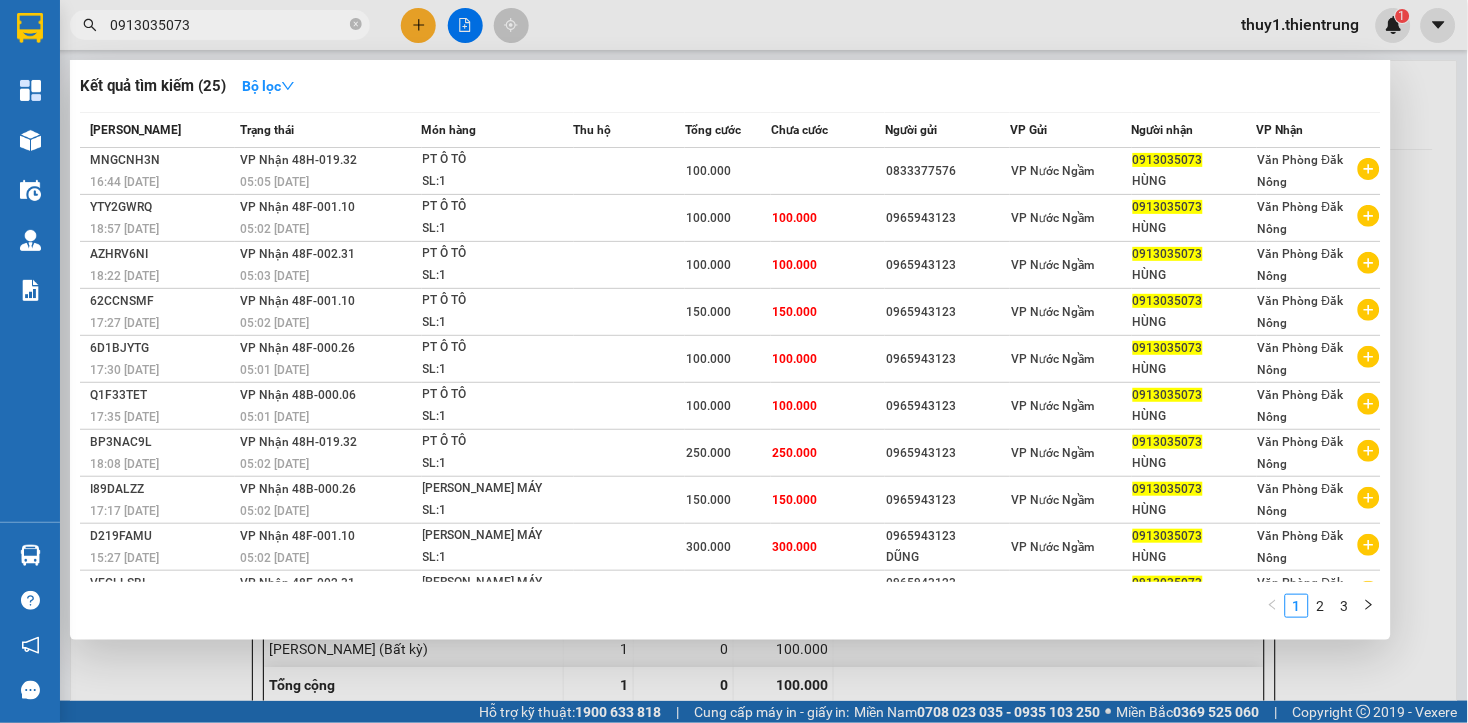 click on "0913035073" at bounding box center [228, 25] 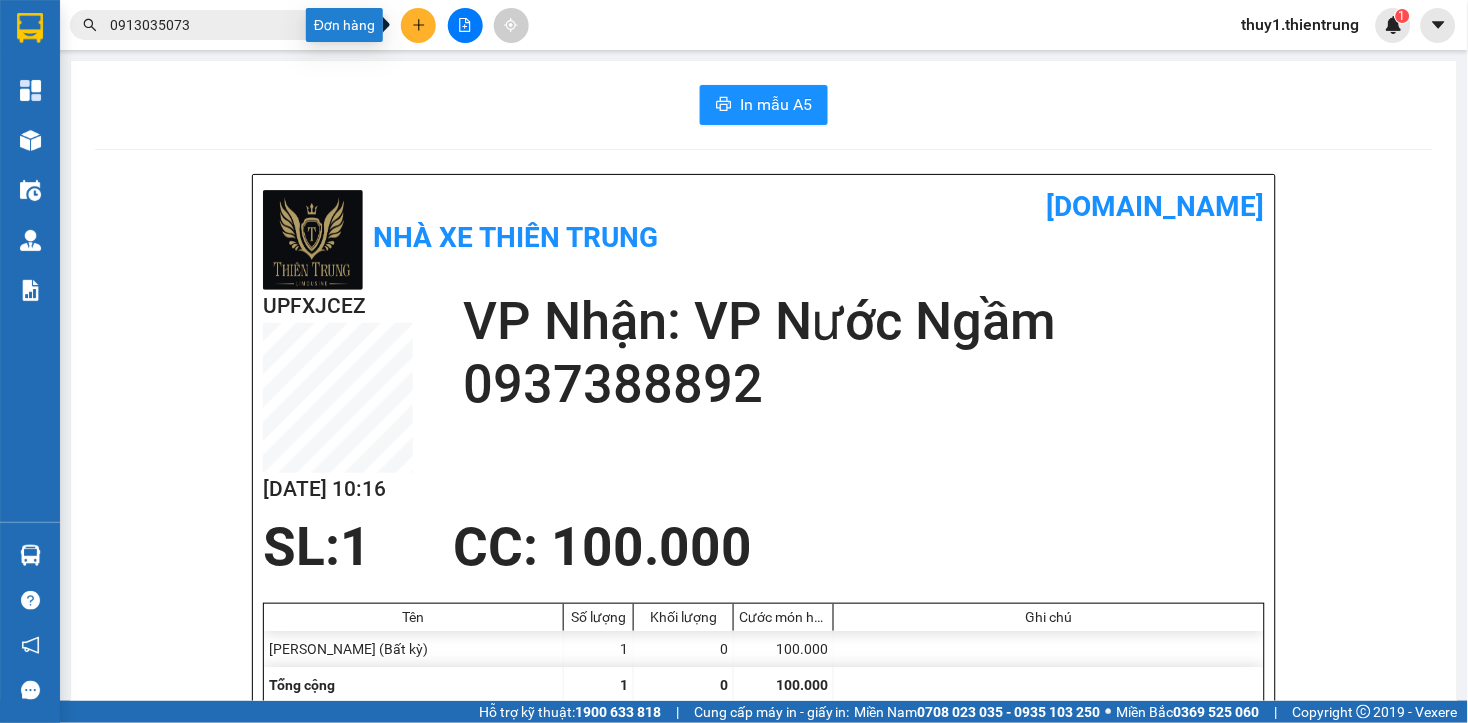 click at bounding box center (418, 25) 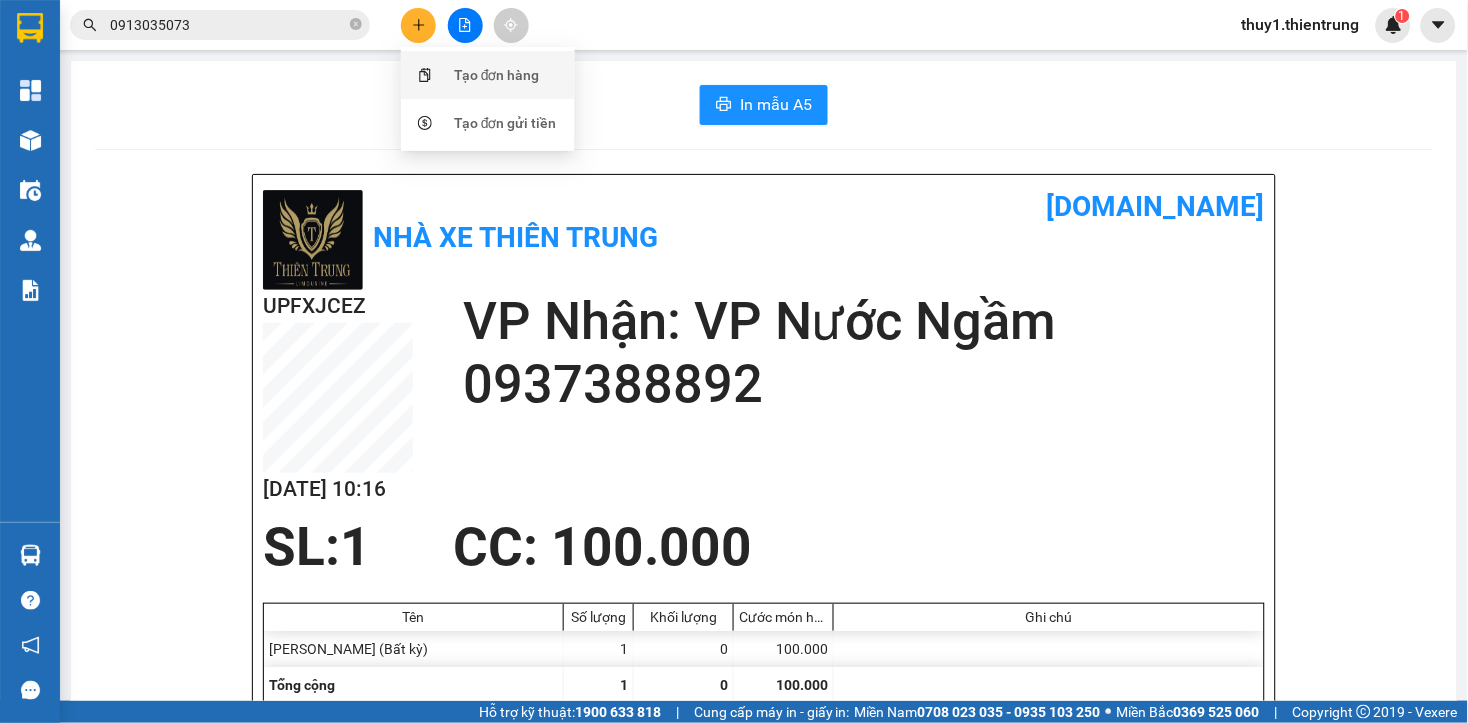 click on "Tạo đơn hàng" at bounding box center (497, 75) 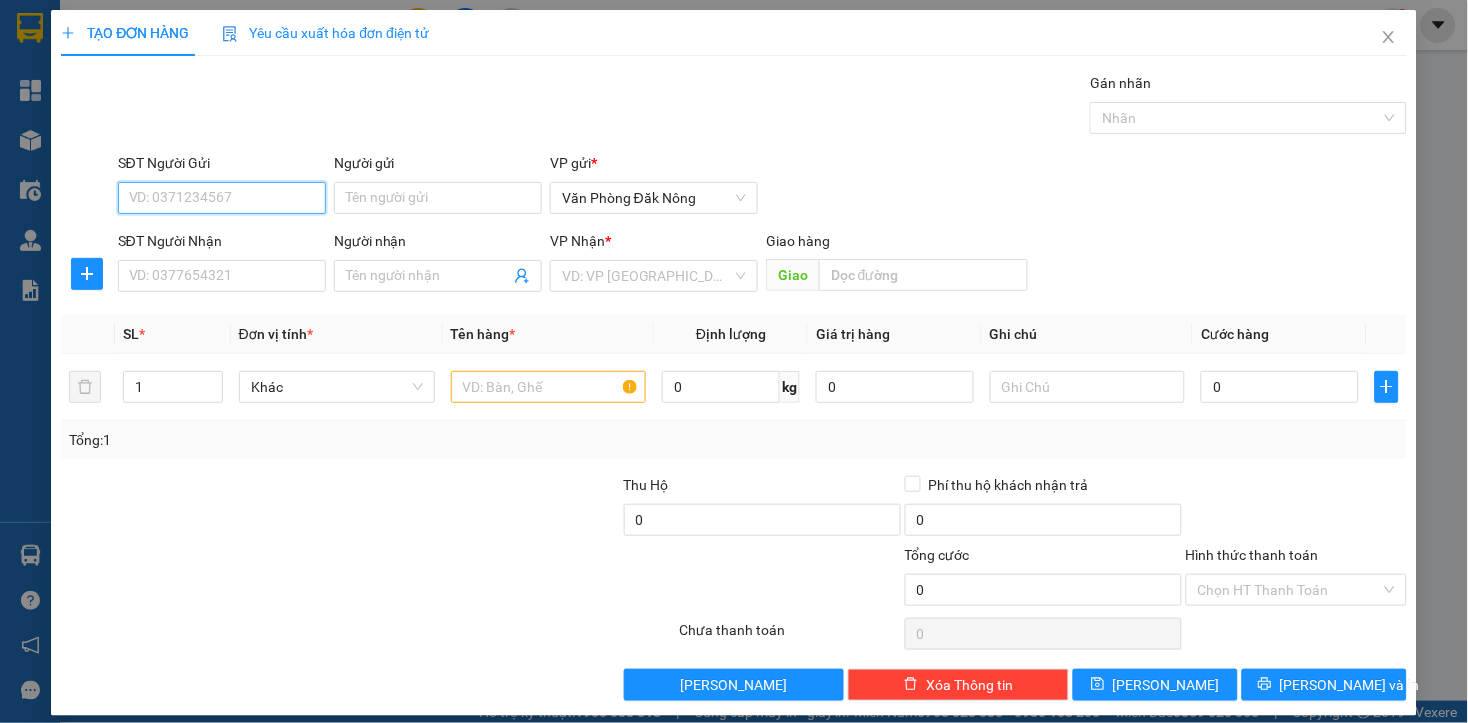click on "SĐT Người Gửi" at bounding box center (222, 198) 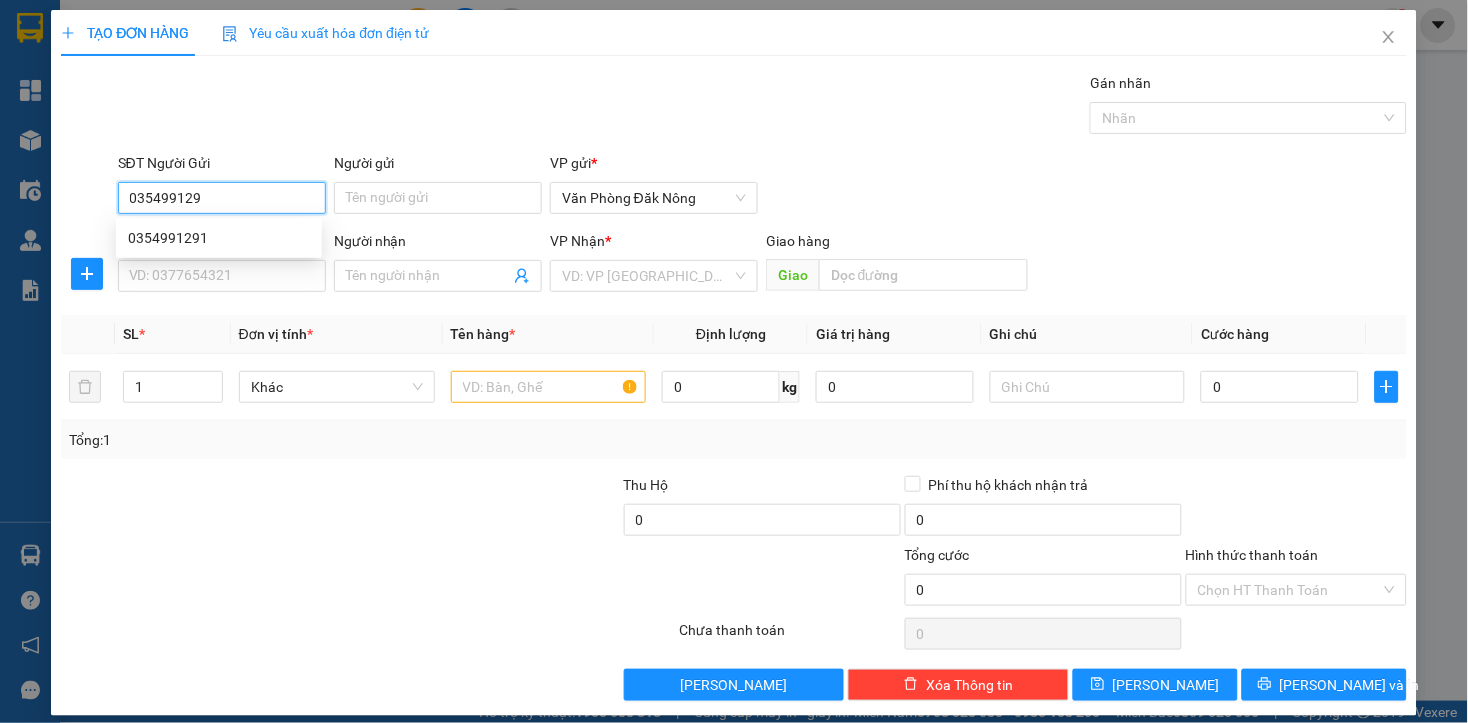 type on "0354991291" 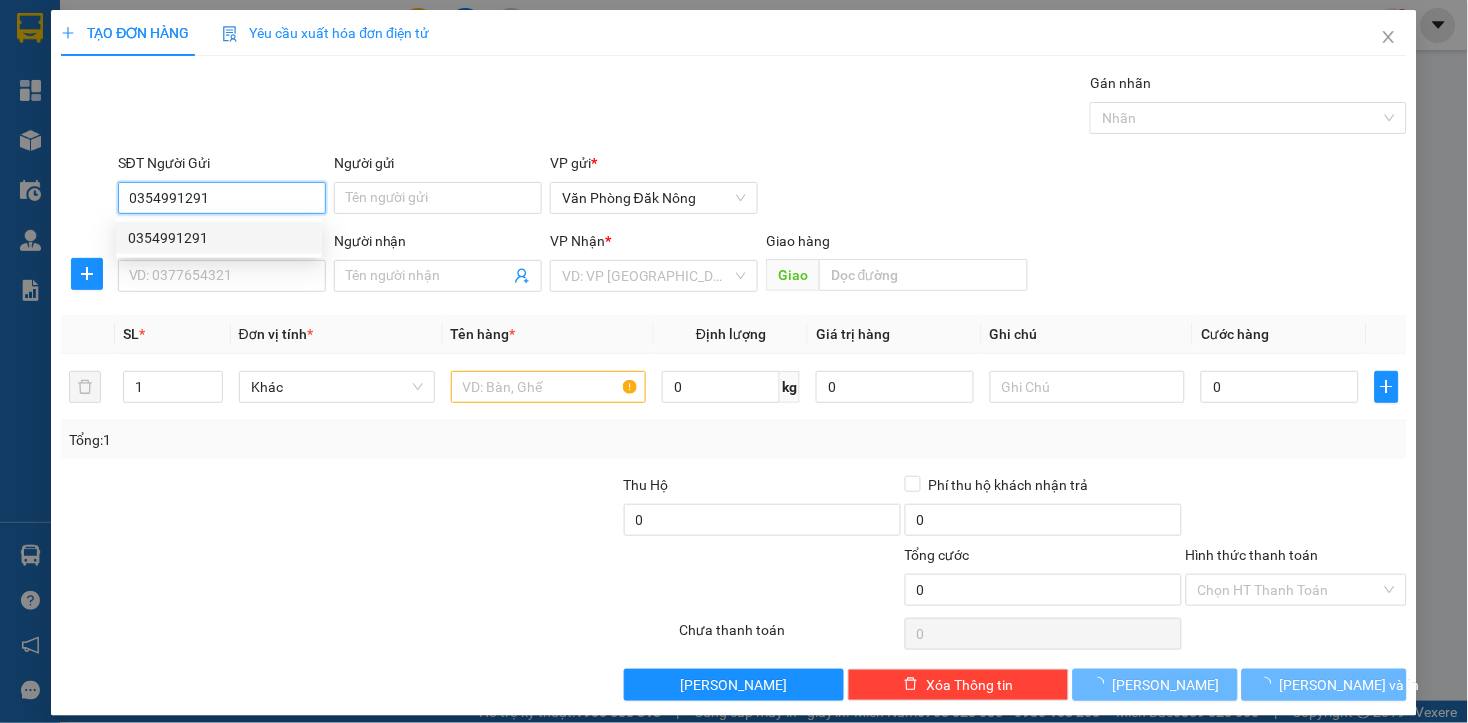 click on "0354991291" at bounding box center (219, 238) 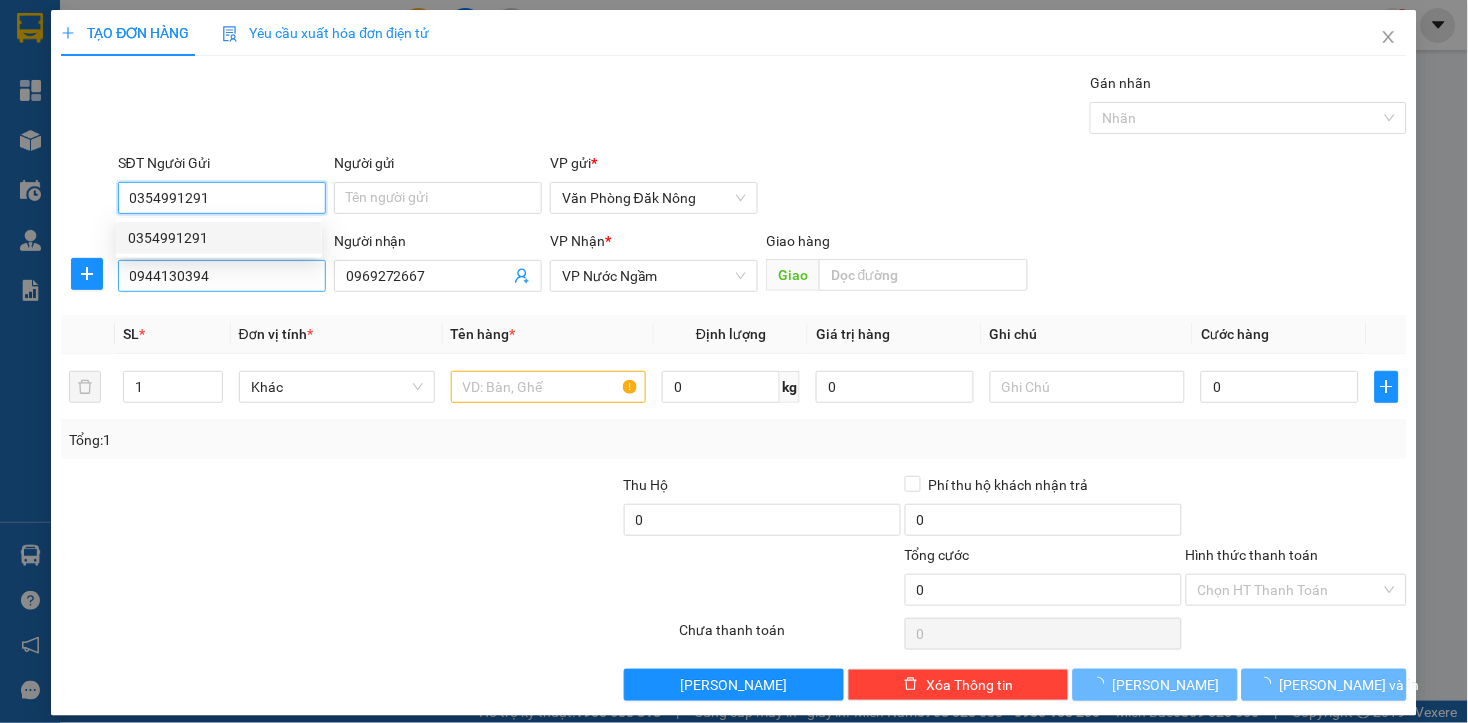 type on "0944130394" 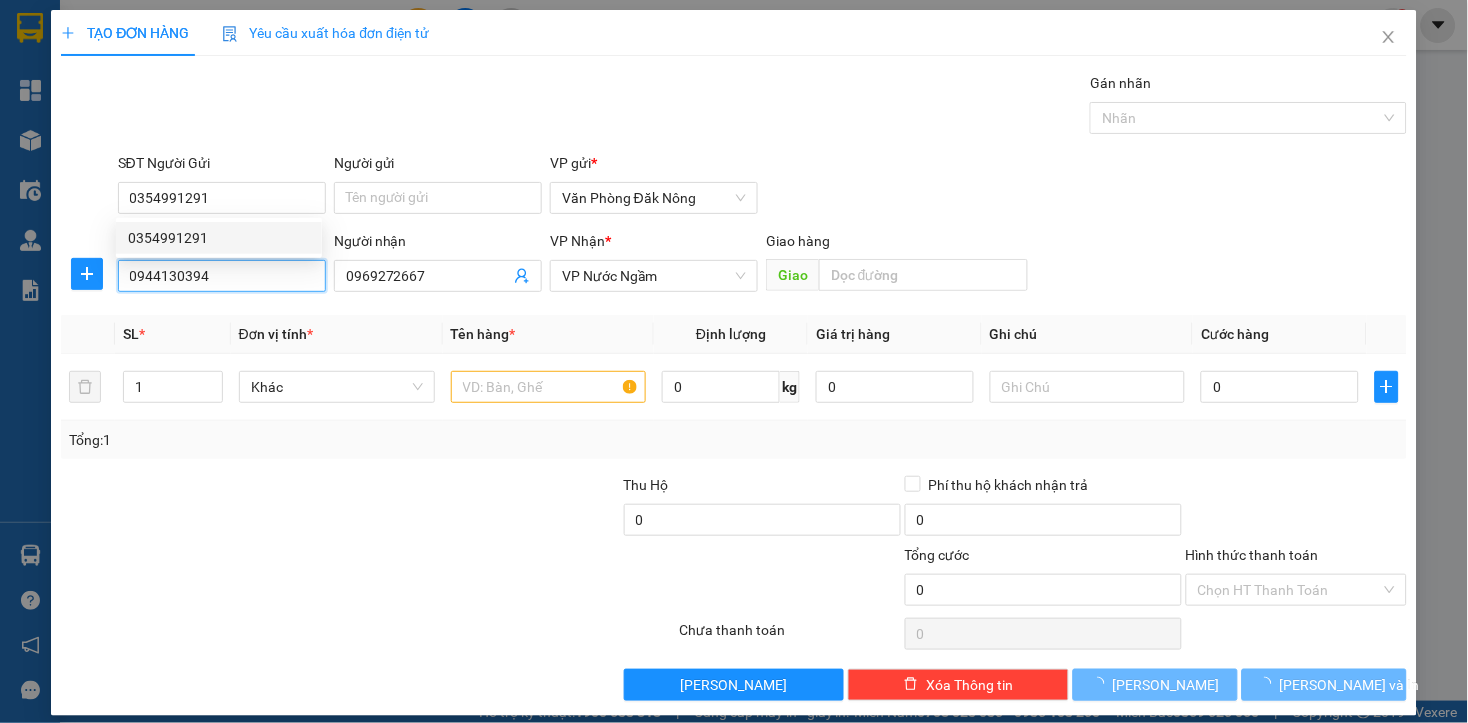 click on "0944130394" at bounding box center (222, 276) 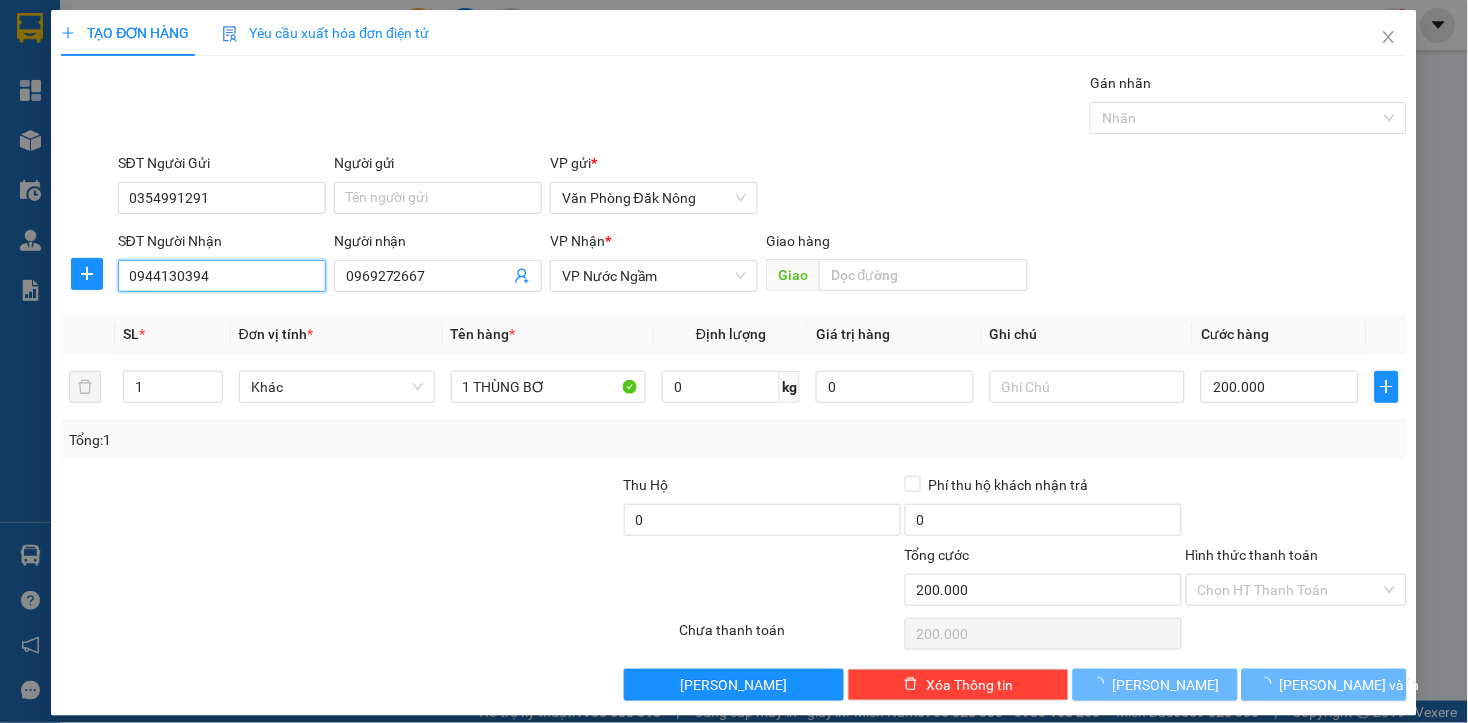 click on "0944130394" at bounding box center (222, 276) 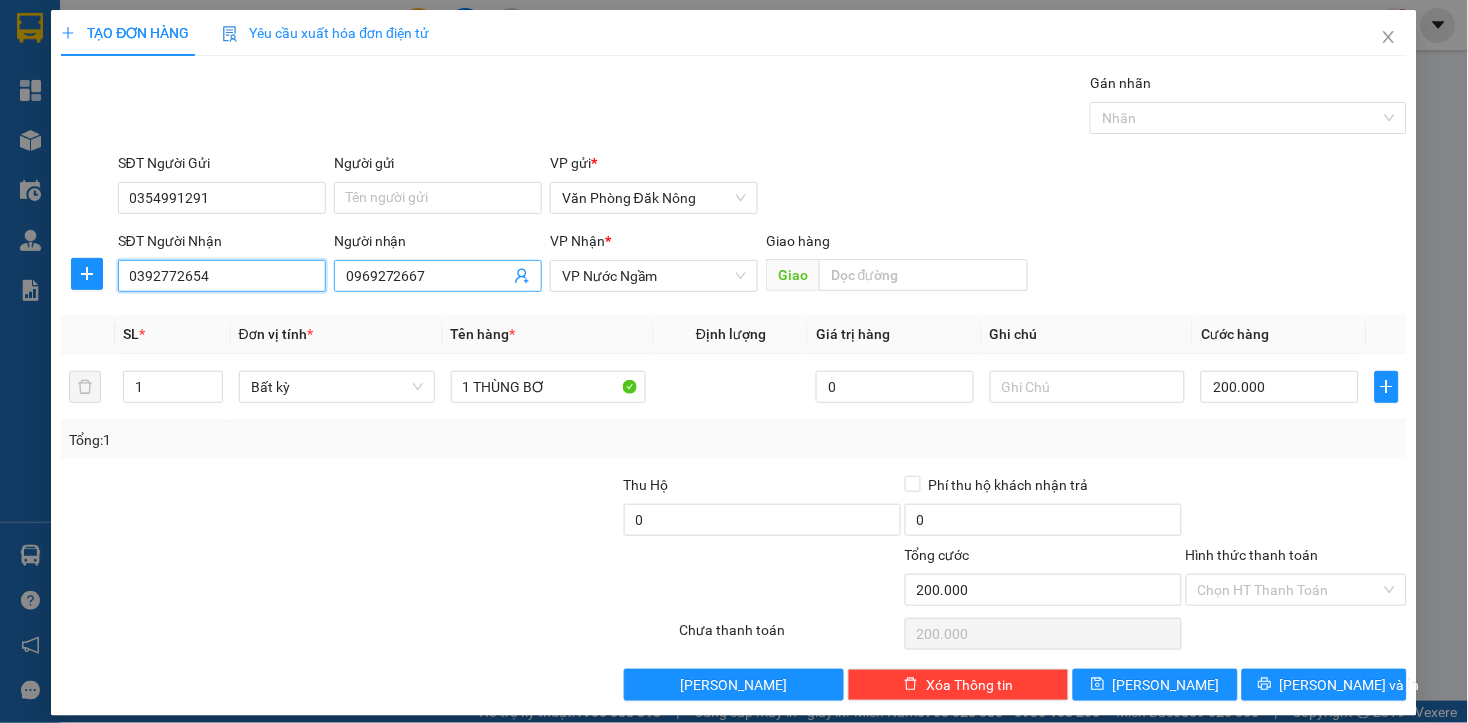 type on "0392772654" 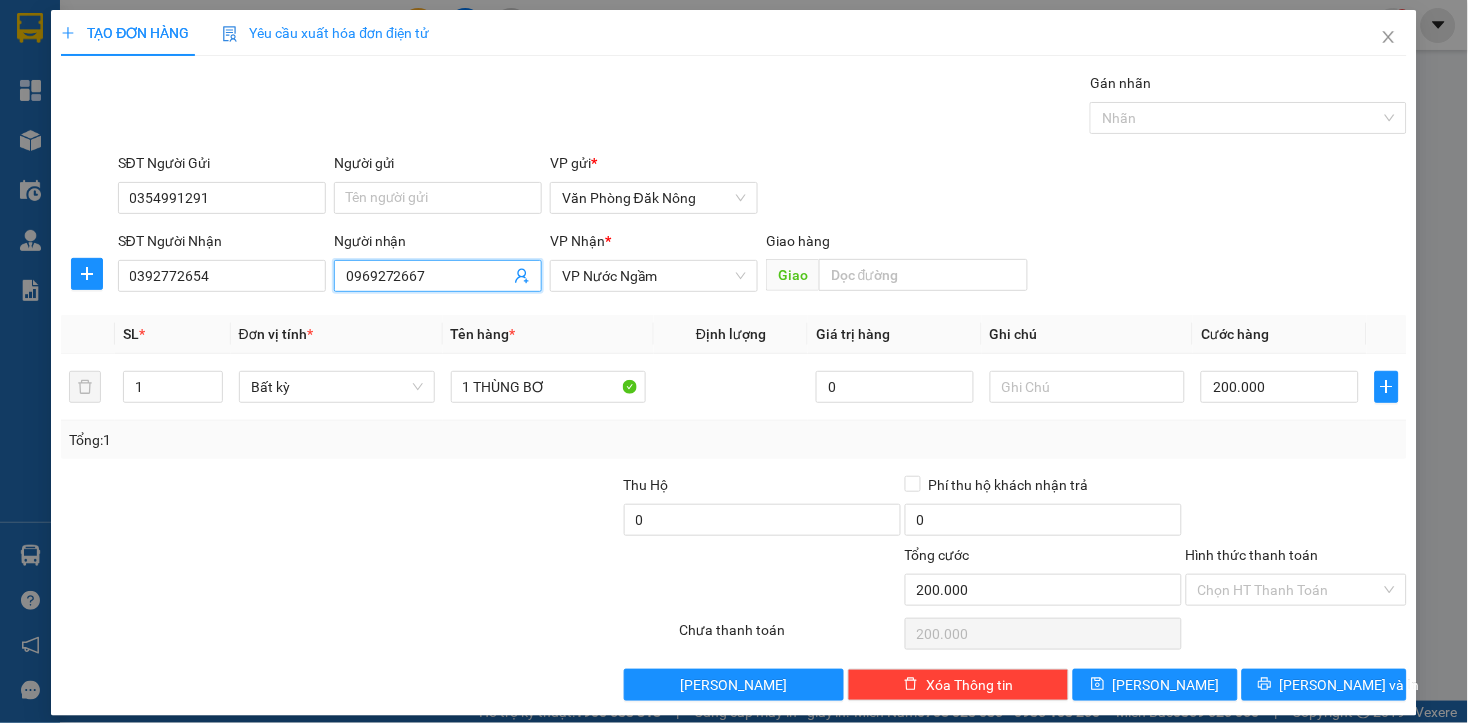 click on "0969272667" at bounding box center [428, 276] 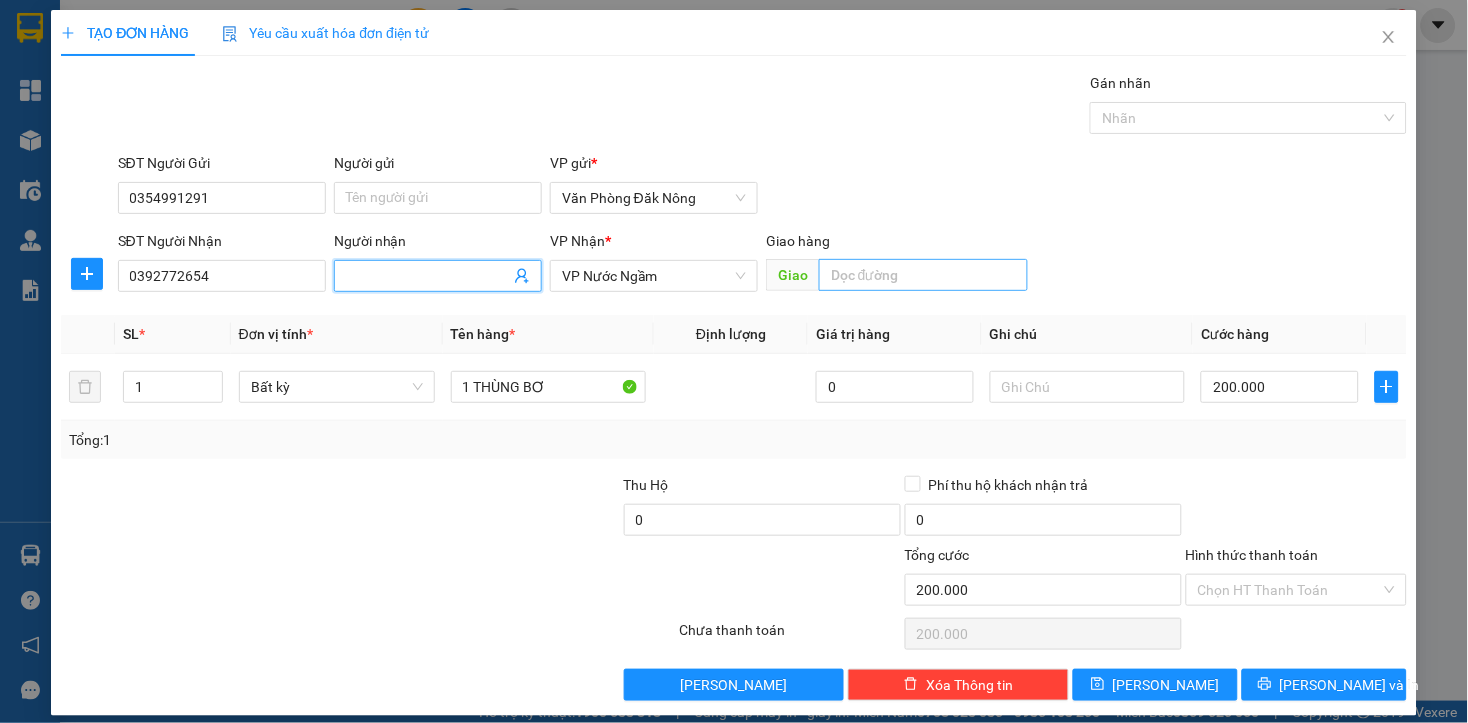 type 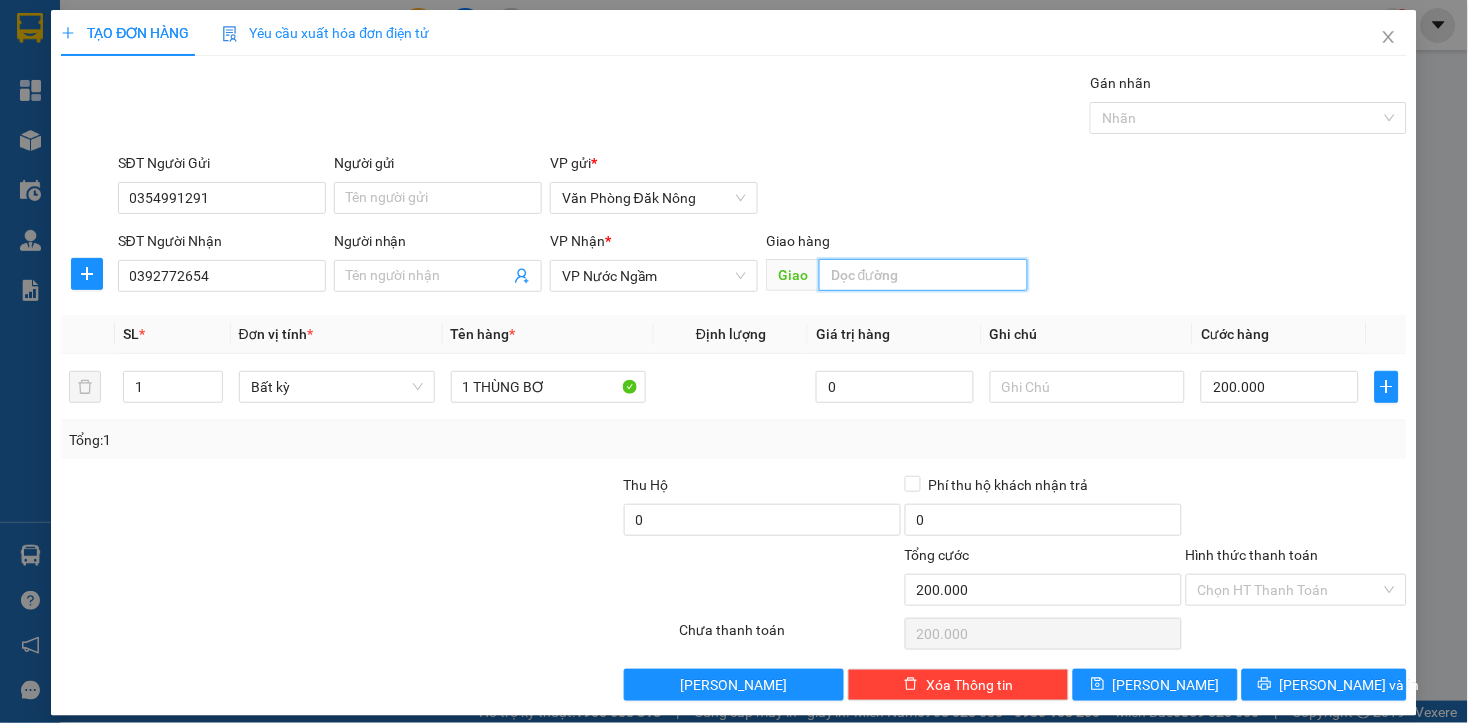 click at bounding box center (923, 275) 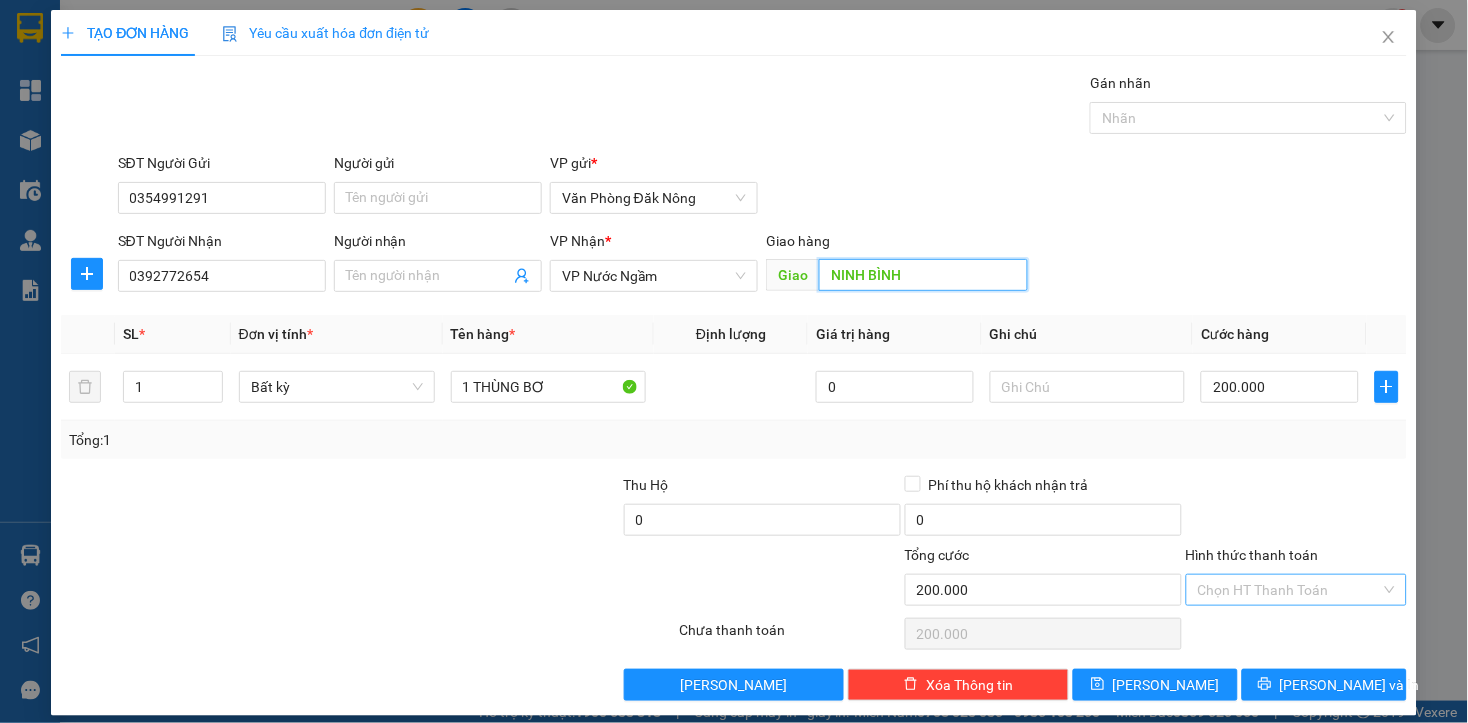 type on "NINH BÌNH" 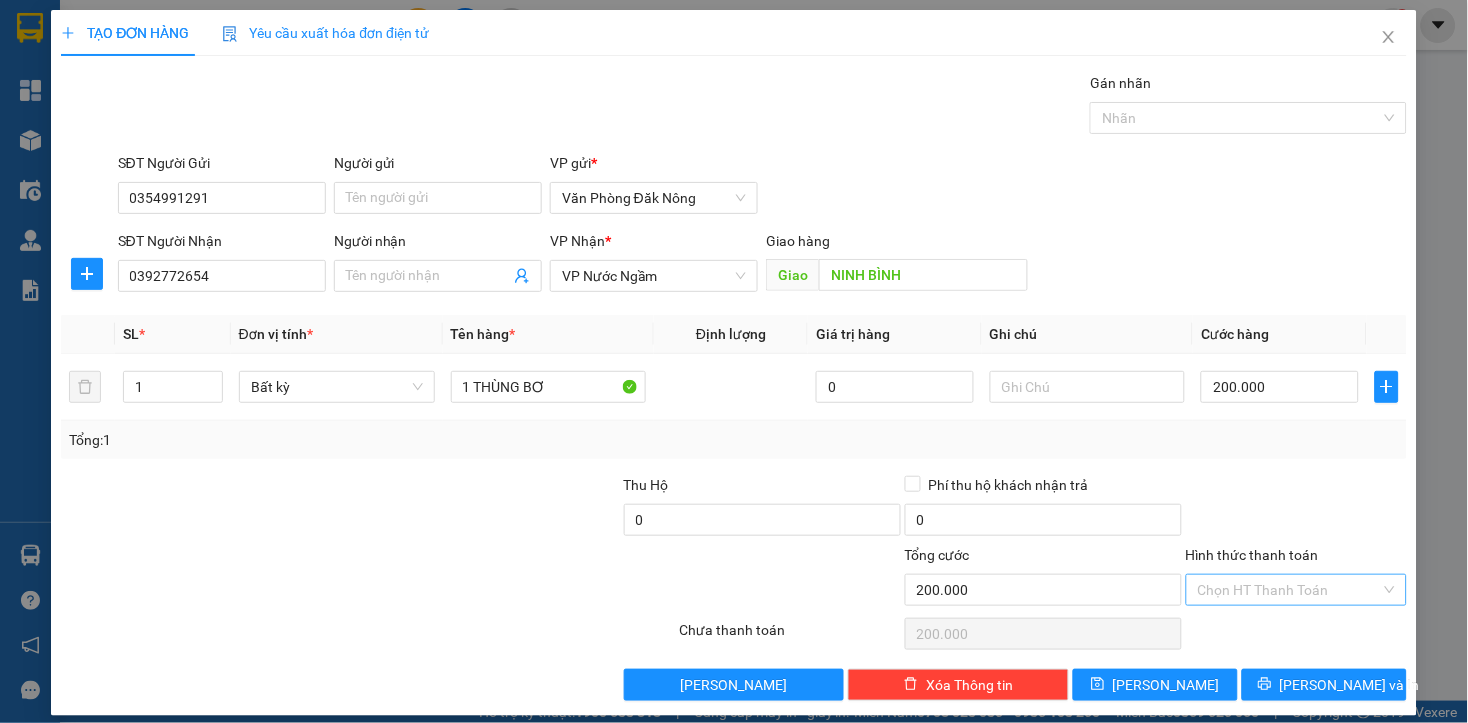 click on "Hình thức thanh toán" at bounding box center [1289, 590] 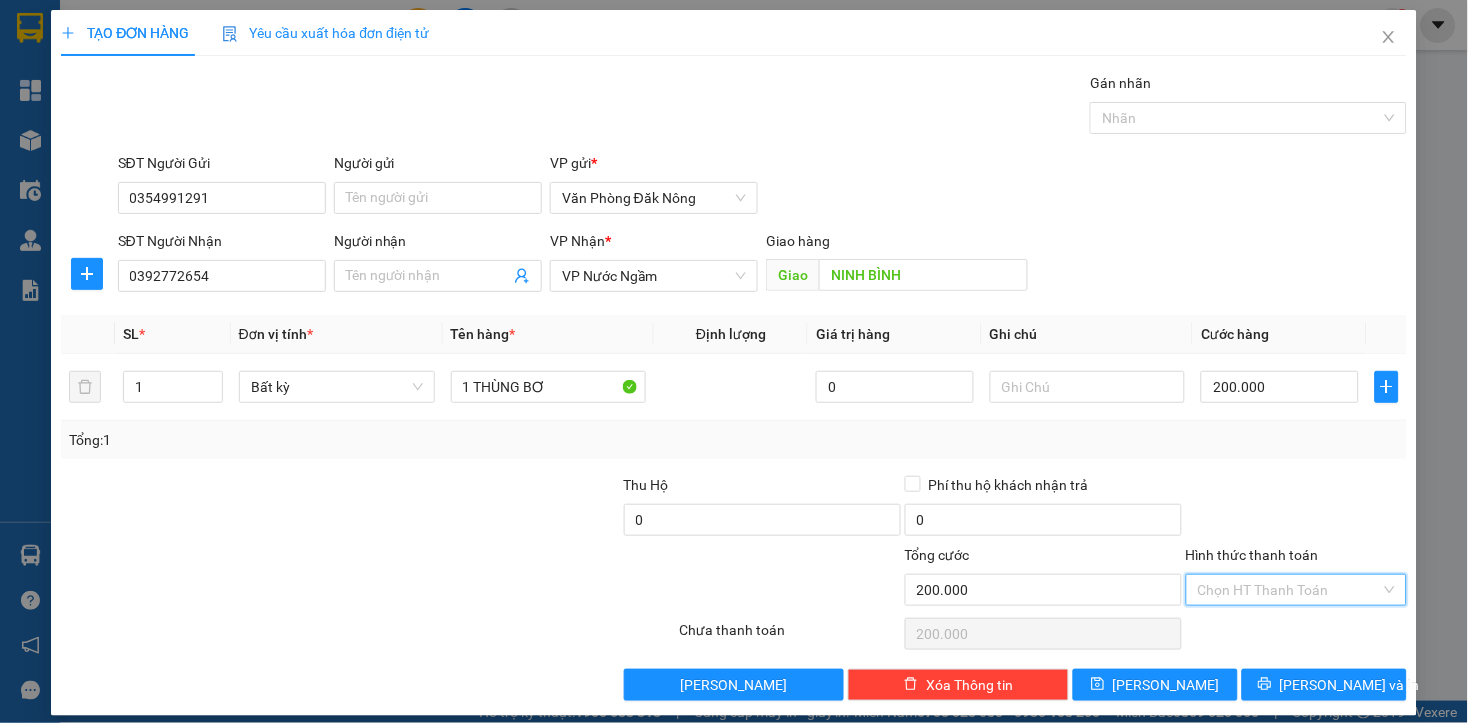 click at bounding box center (1296, 509) 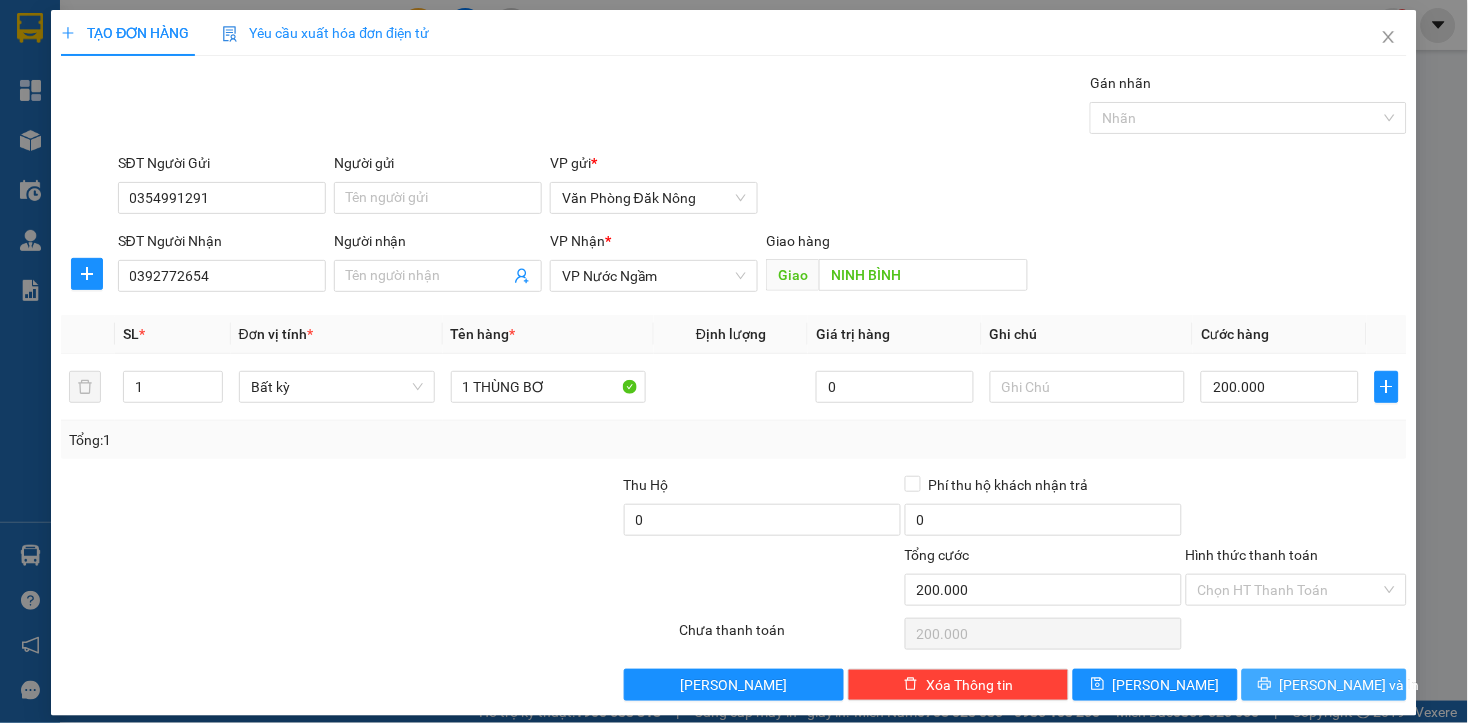 drag, startPoint x: 1274, startPoint y: 681, endPoint x: 847, endPoint y: 616, distance: 431.91898 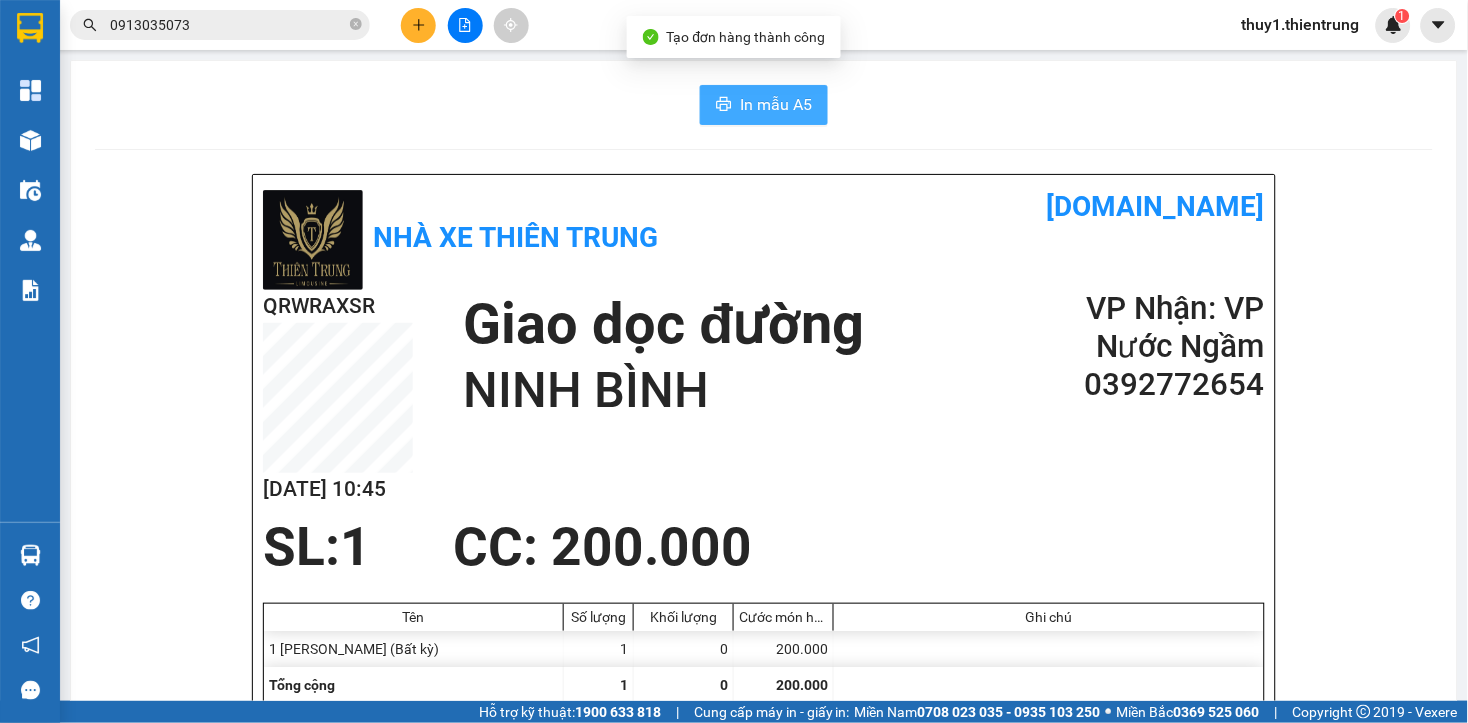click on "In mẫu A5" at bounding box center (776, 104) 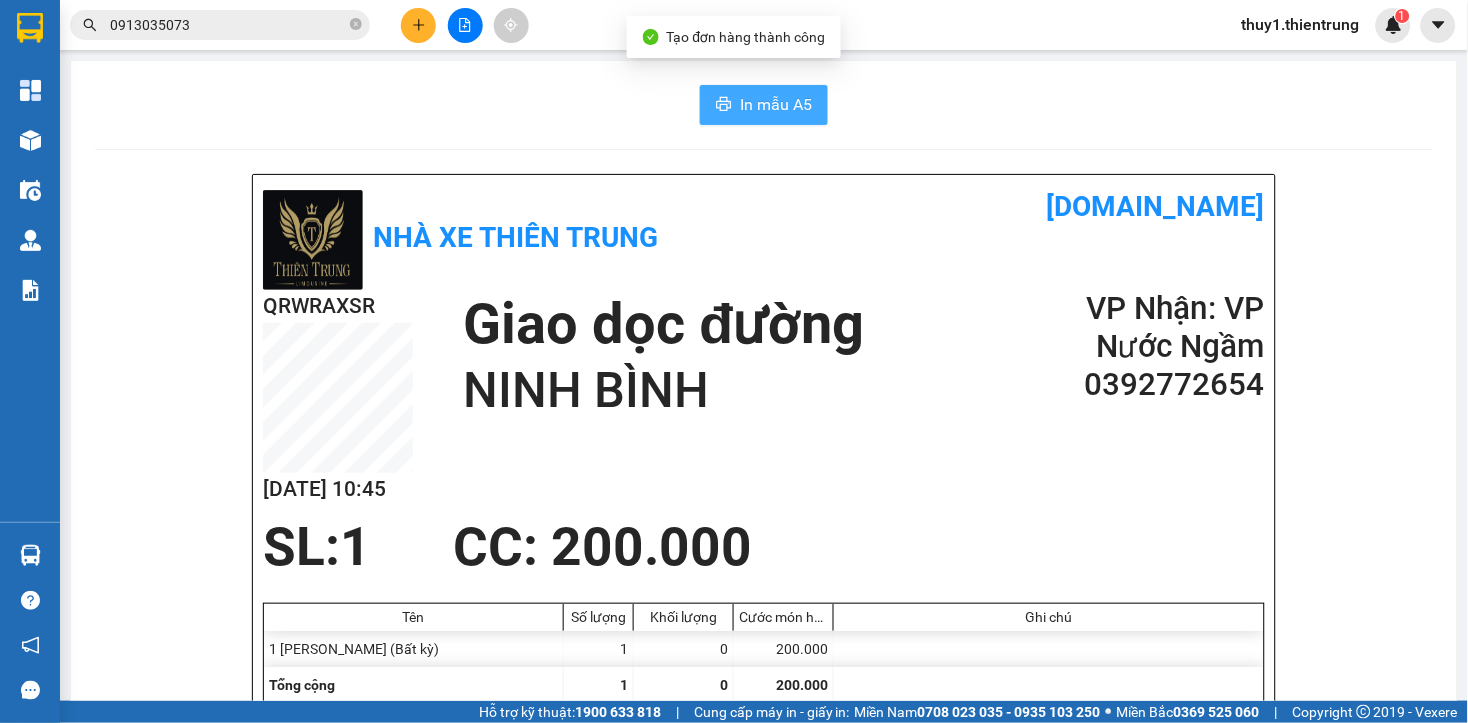 scroll, scrollTop: 0, scrollLeft: 0, axis: both 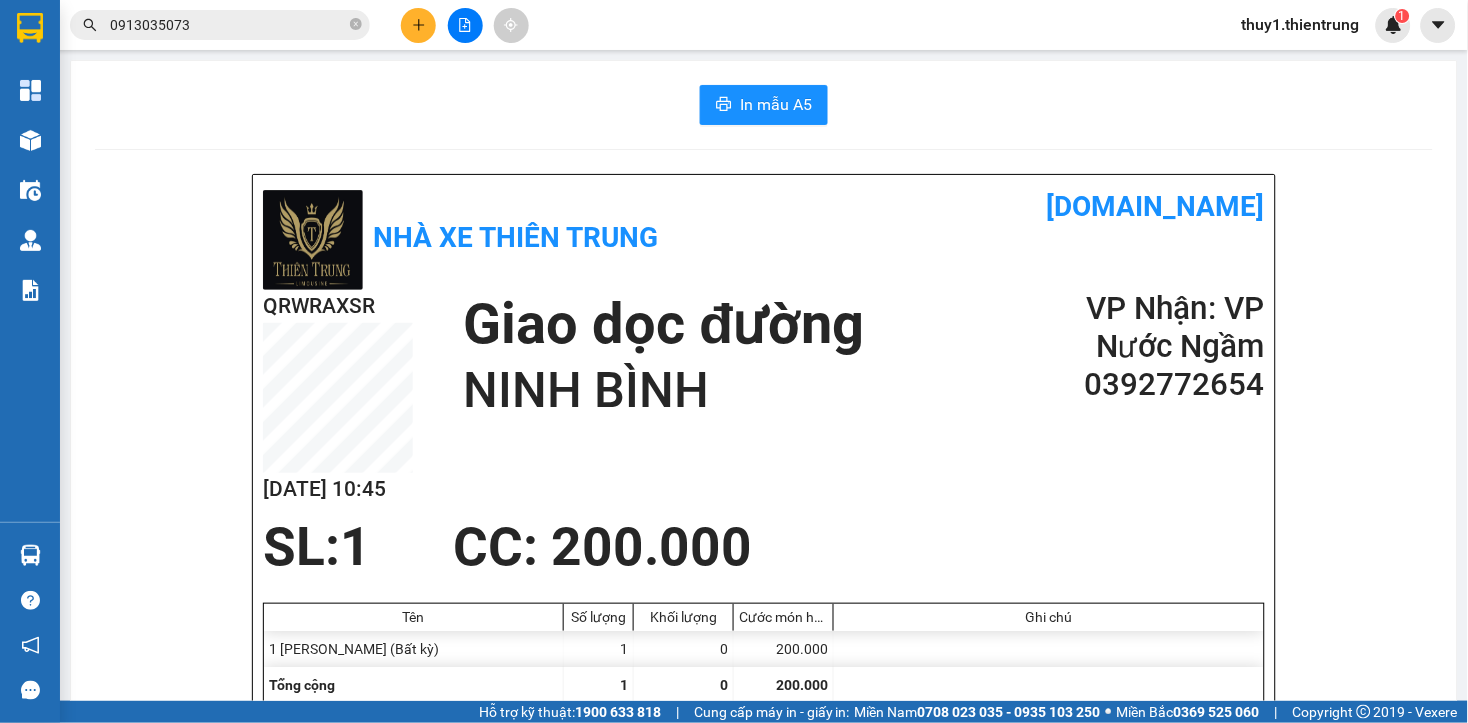drag, startPoint x: 730, startPoint y: 455, endPoint x: 76, endPoint y: 243, distance: 687.50275 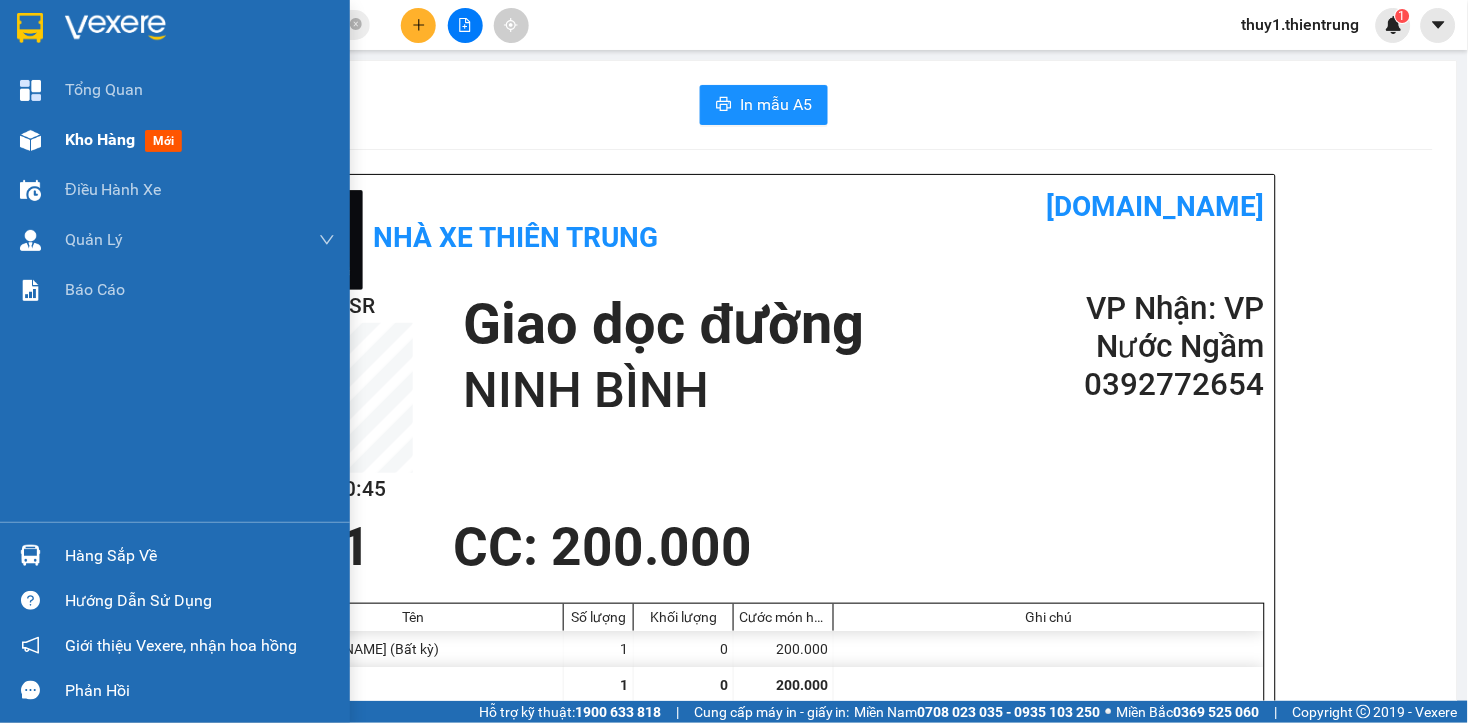 click on "Kho hàng mới" at bounding box center (175, 140) 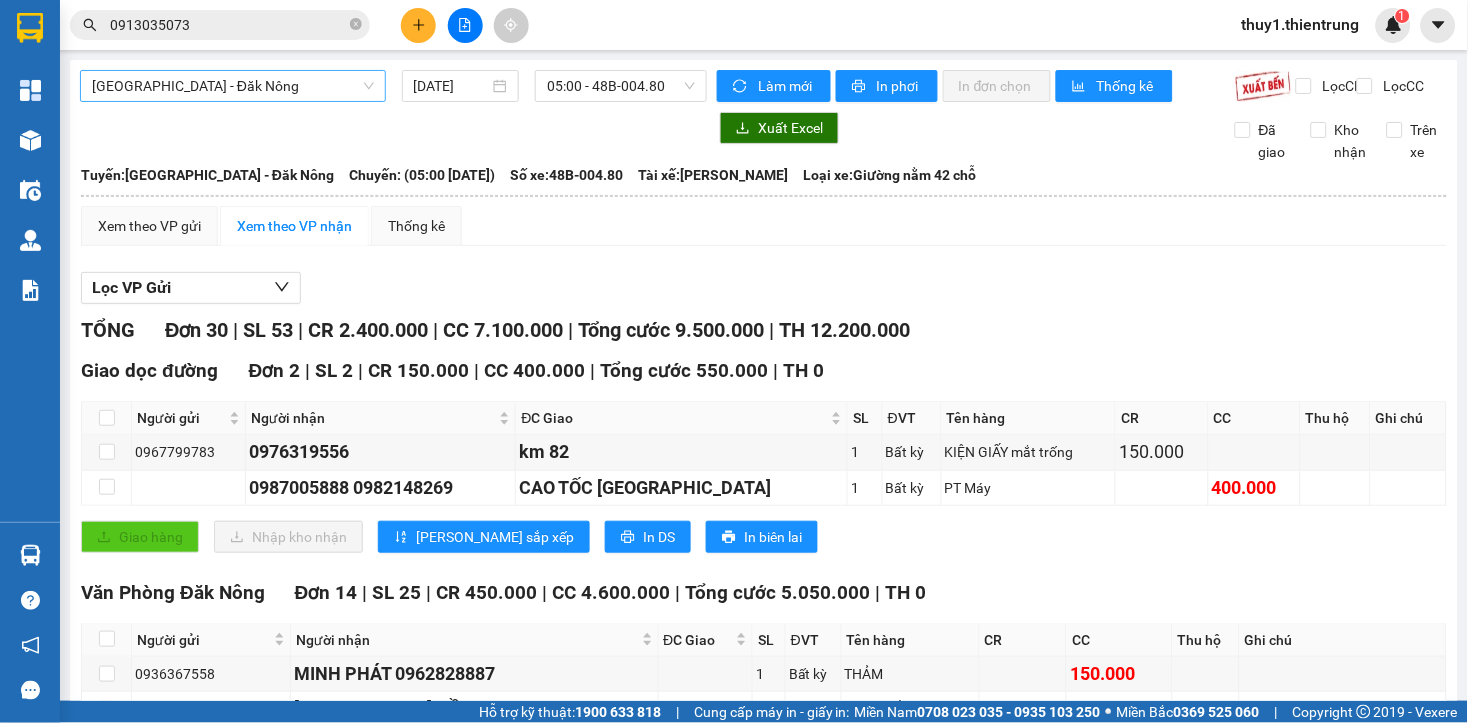 click on "[GEOGRAPHIC_DATA] - Đăk Nông" at bounding box center (233, 86) 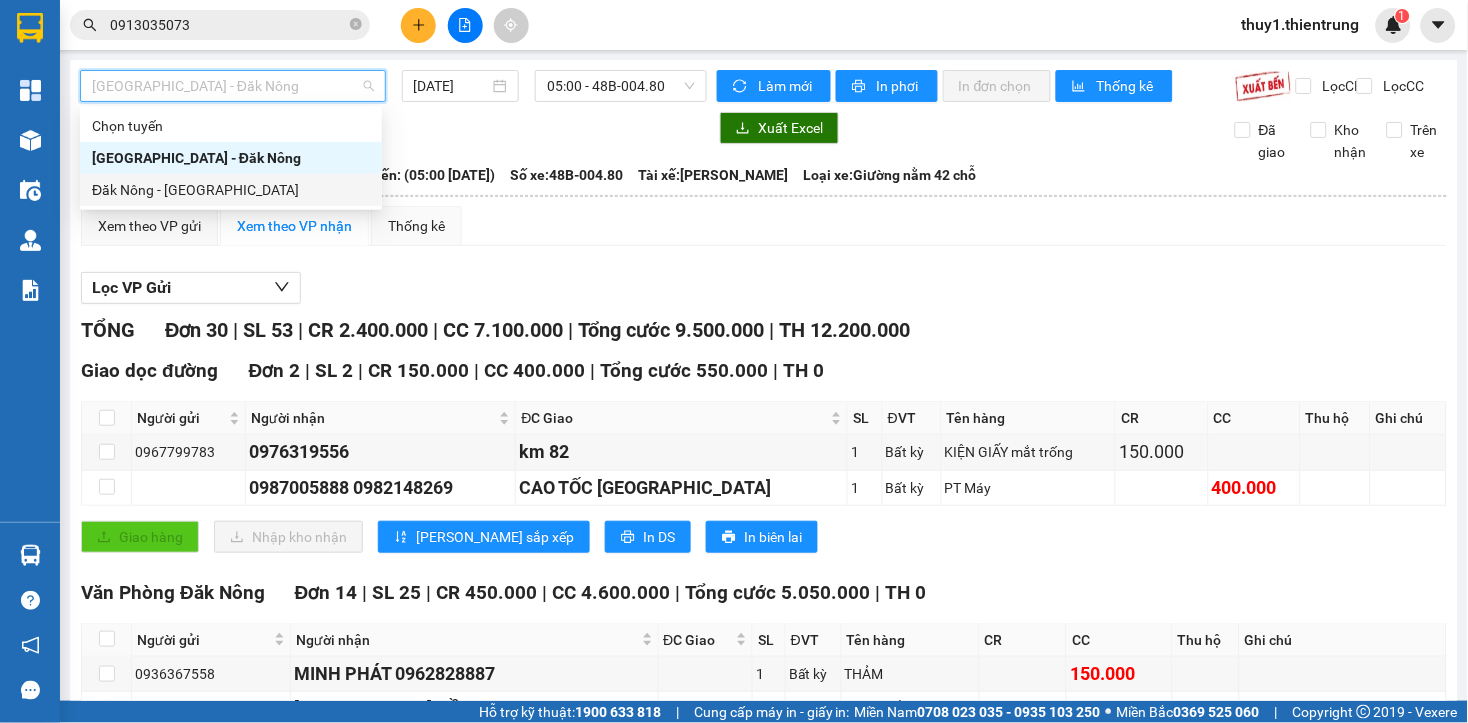 click on "Đăk Nông - [GEOGRAPHIC_DATA]" at bounding box center [231, 190] 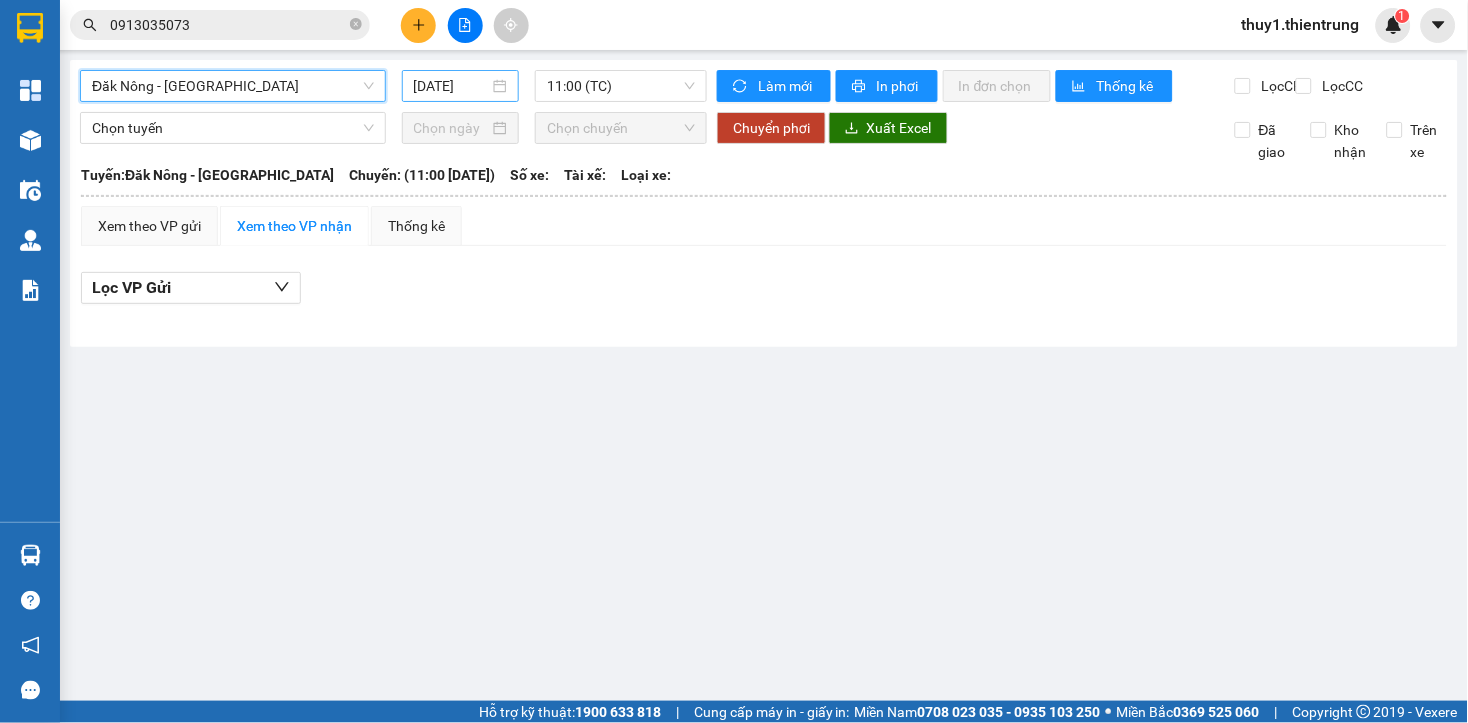 click on "[DATE]" at bounding box center [452, 86] 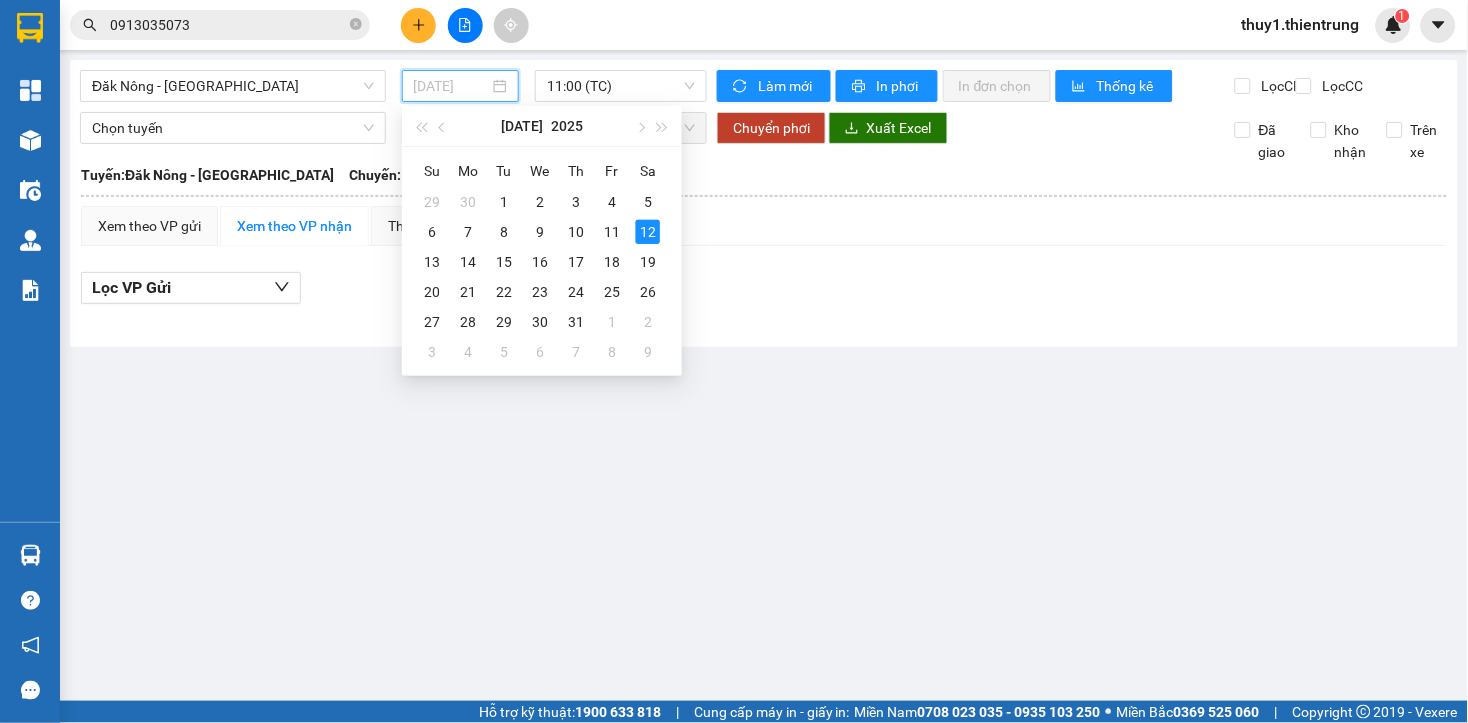 type on "[DATE]" 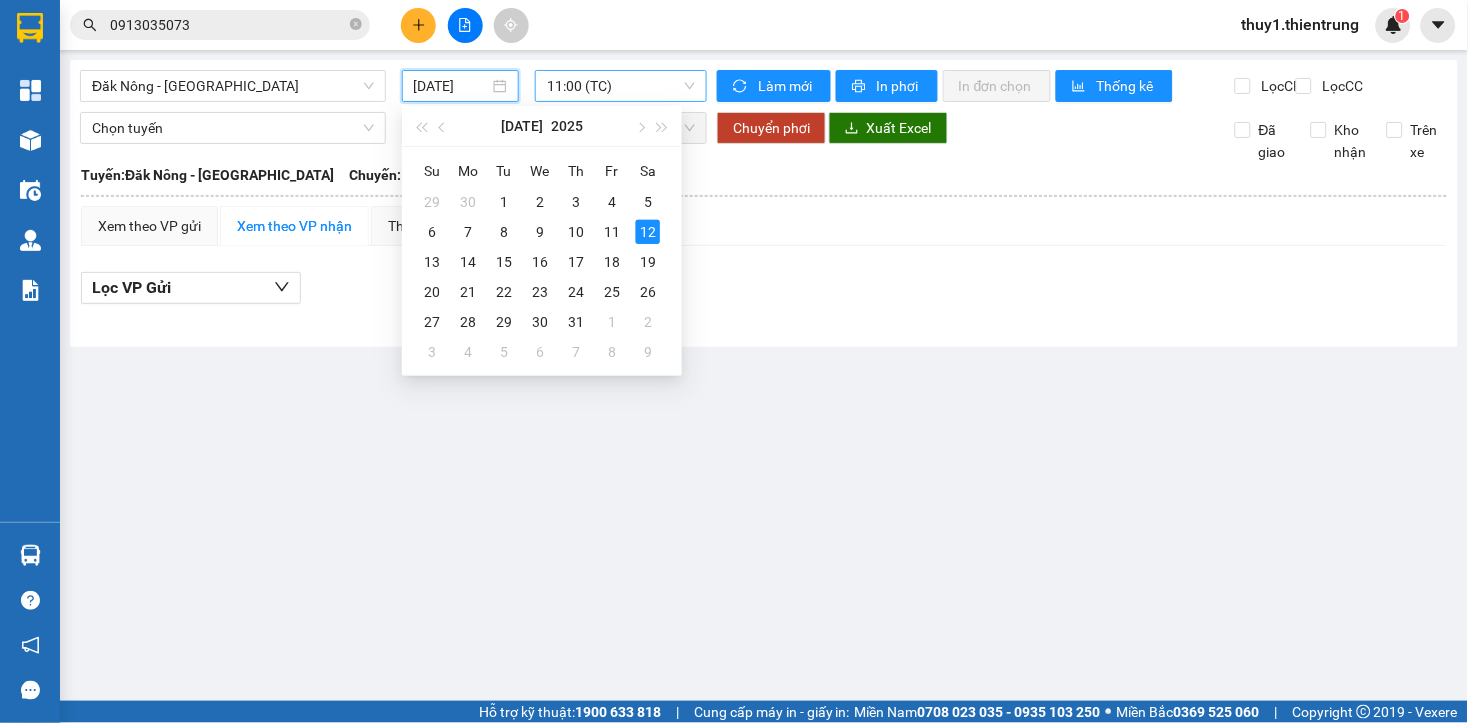click on "11:00   (TC)" at bounding box center (621, 86) 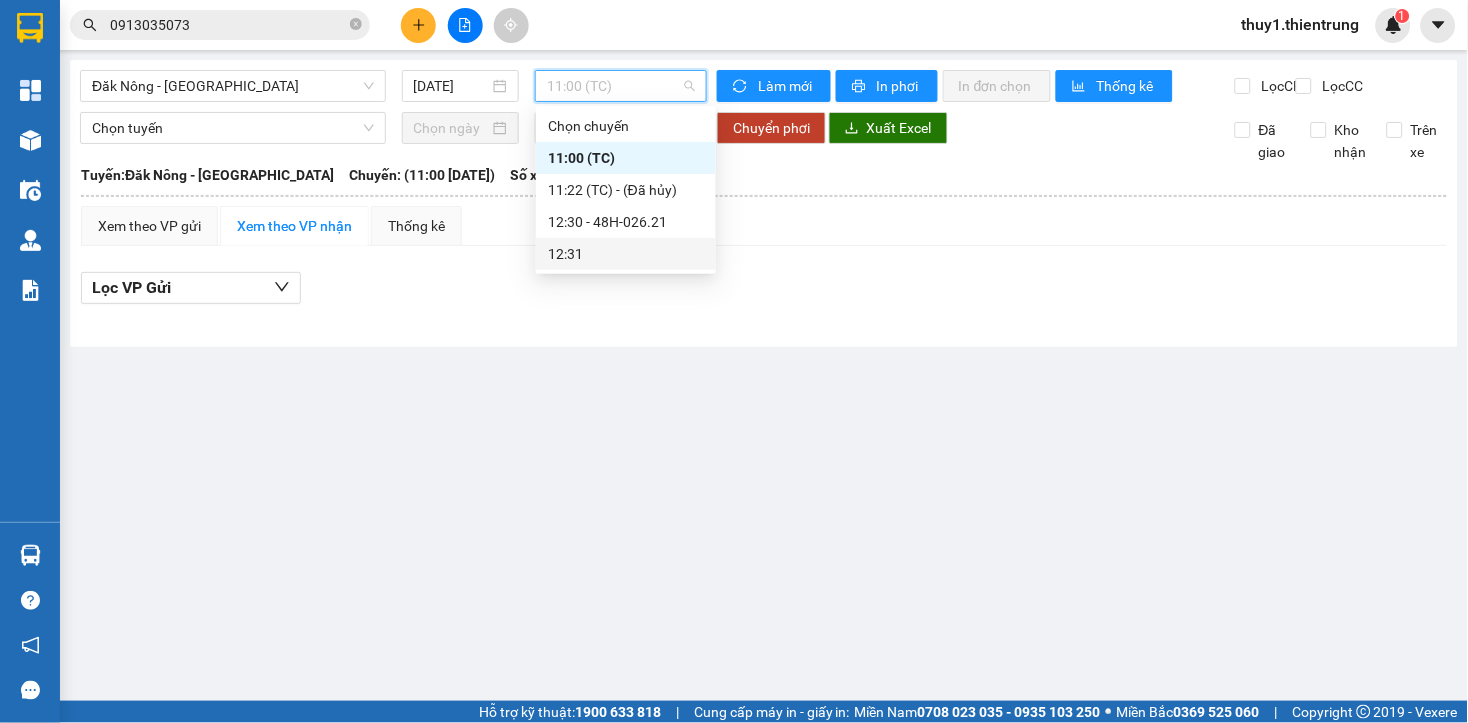 click on "12:31" at bounding box center (626, 254) 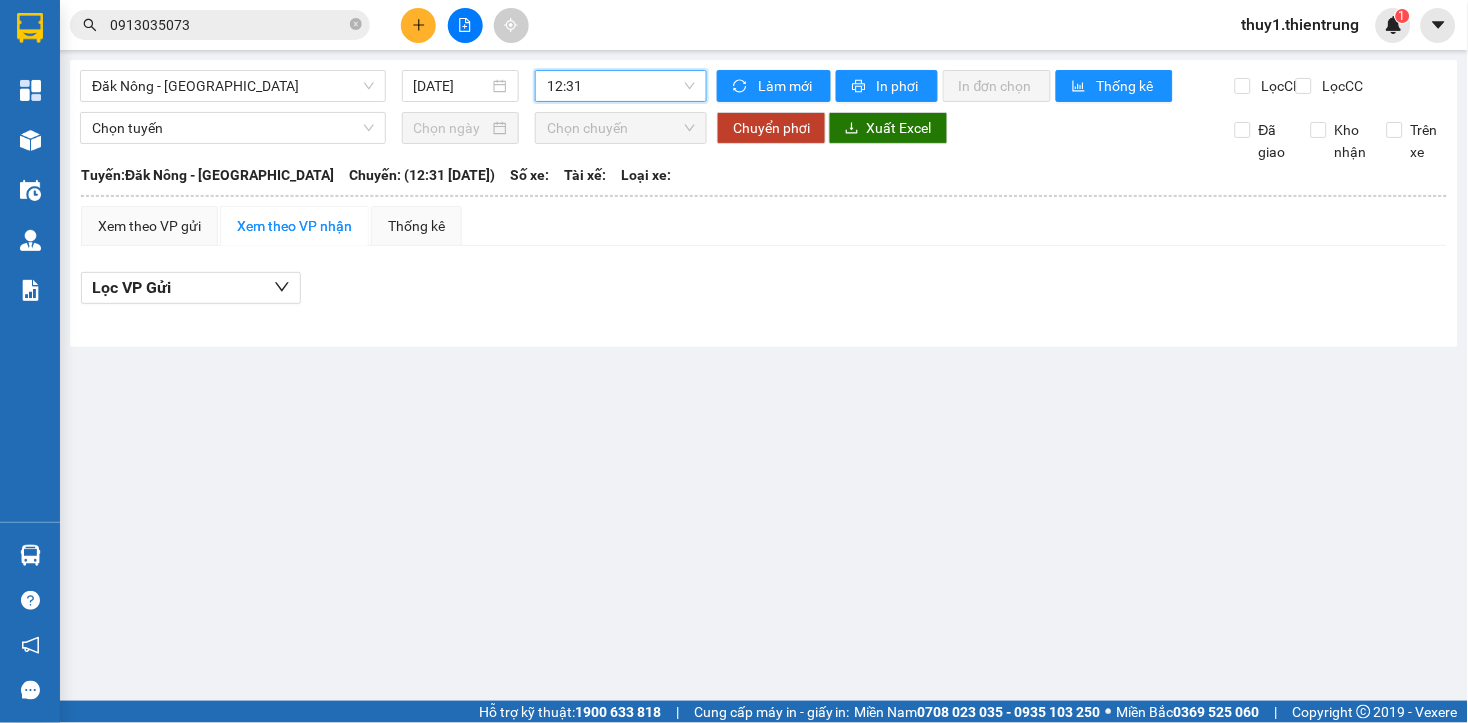 click on "12:31" at bounding box center [621, 86] 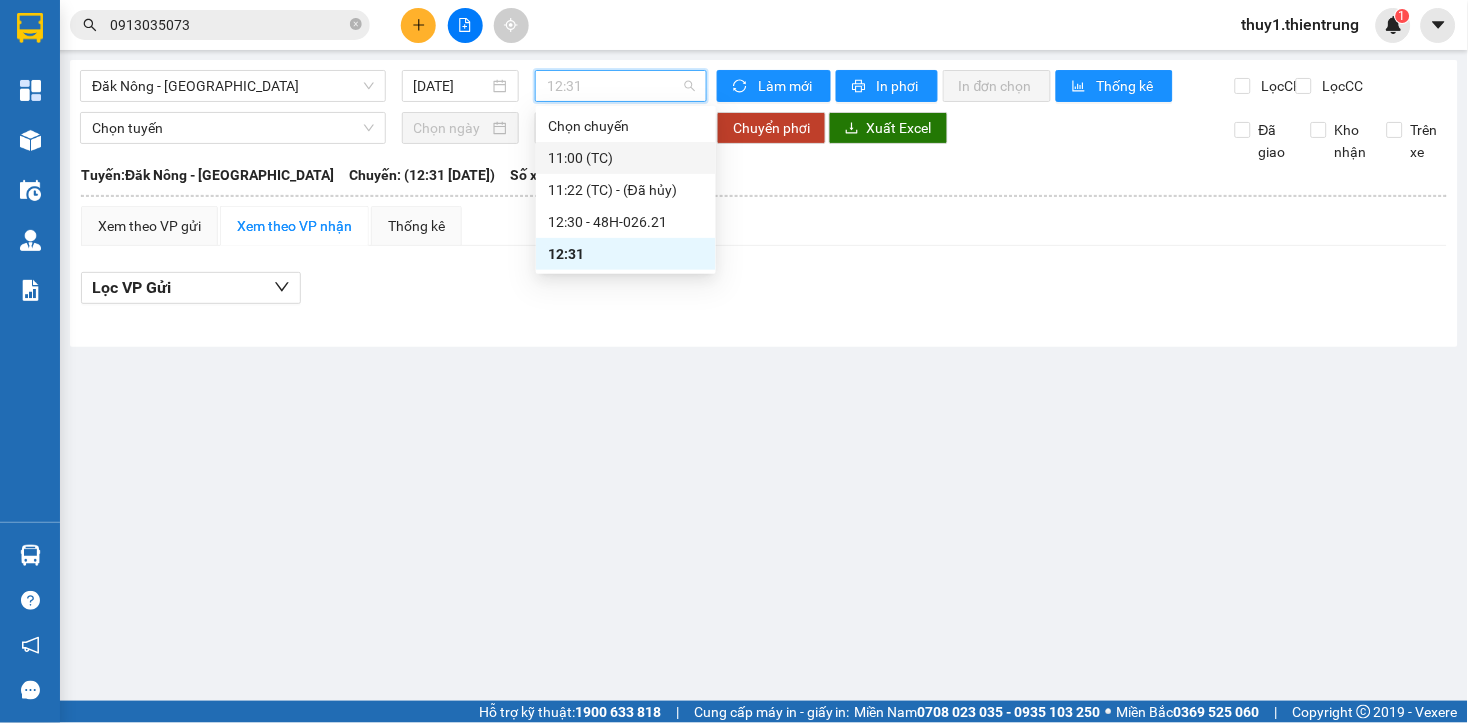 click on "11:00   (TC)" at bounding box center [626, 158] 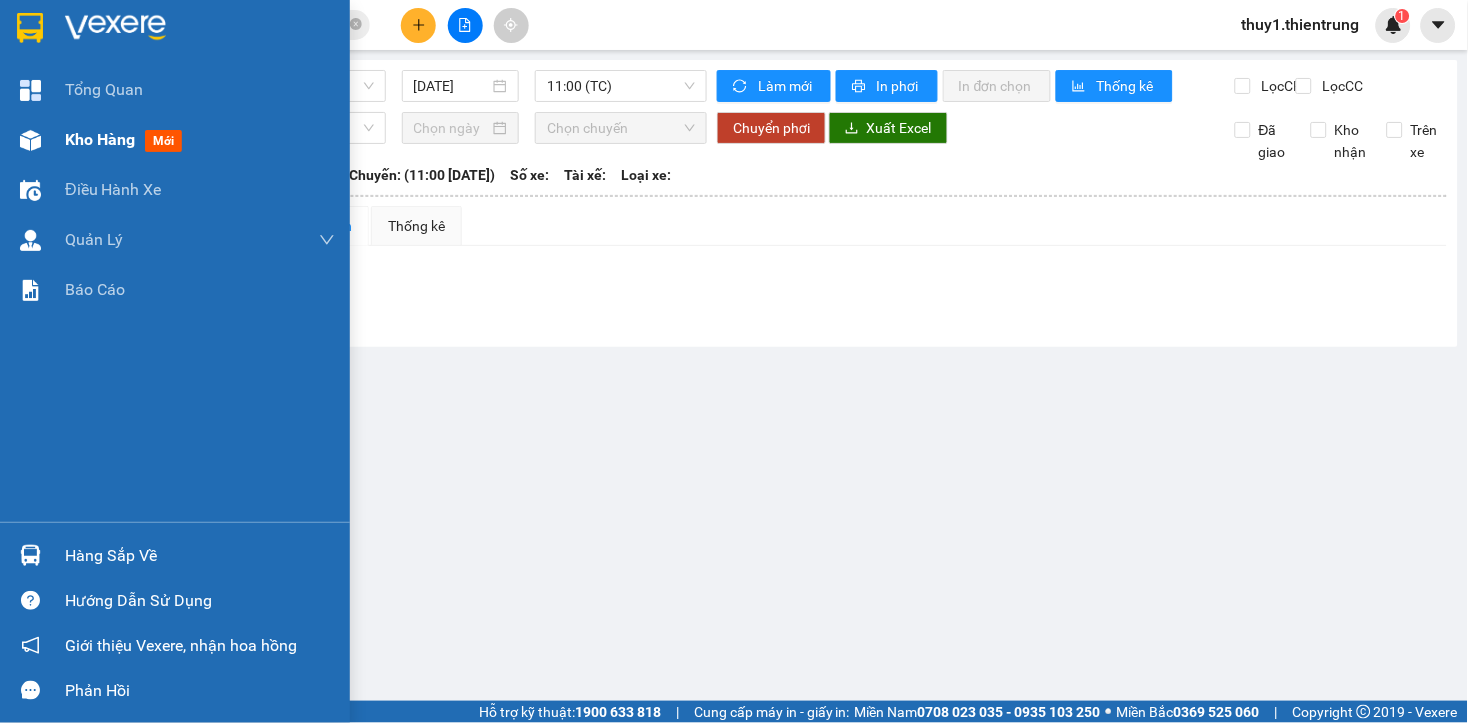 click at bounding box center (30, 140) 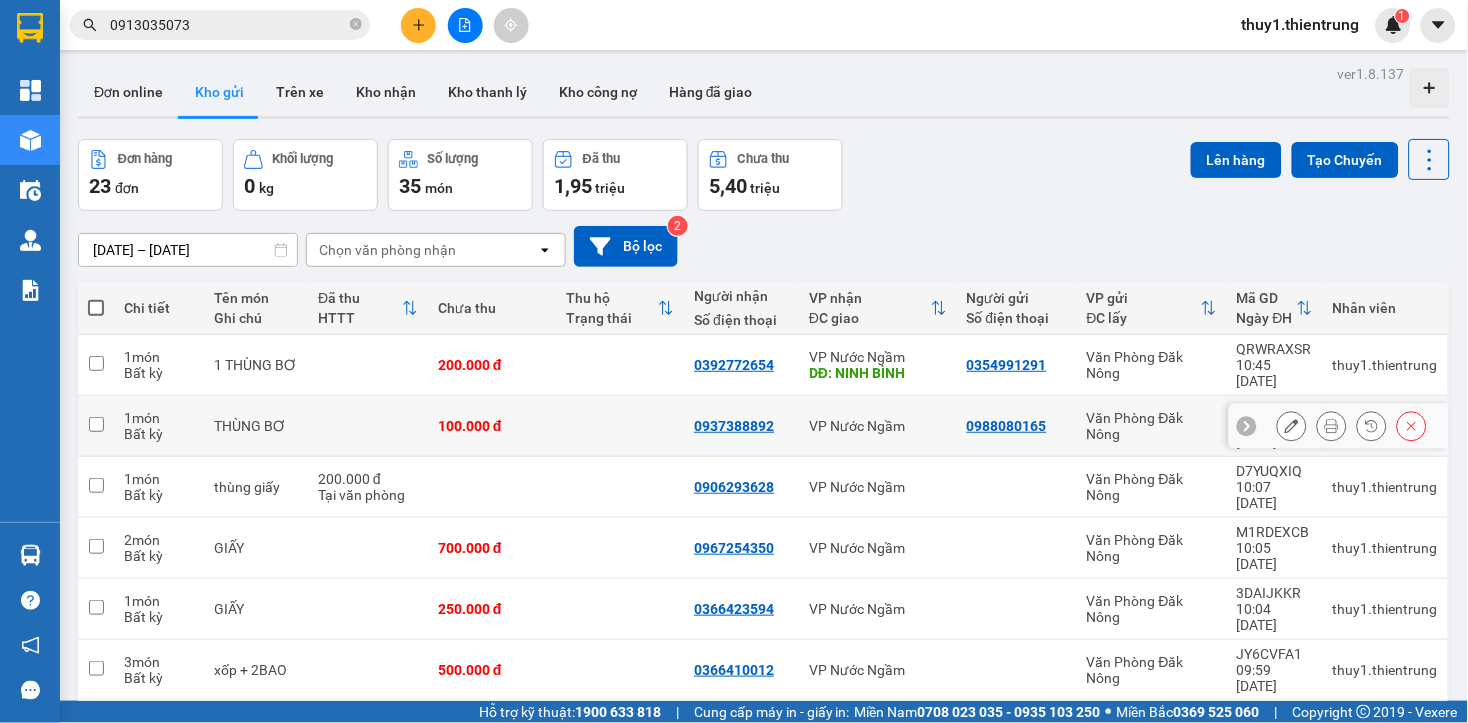 click on "VP Nước Ngầm" at bounding box center (878, 426) 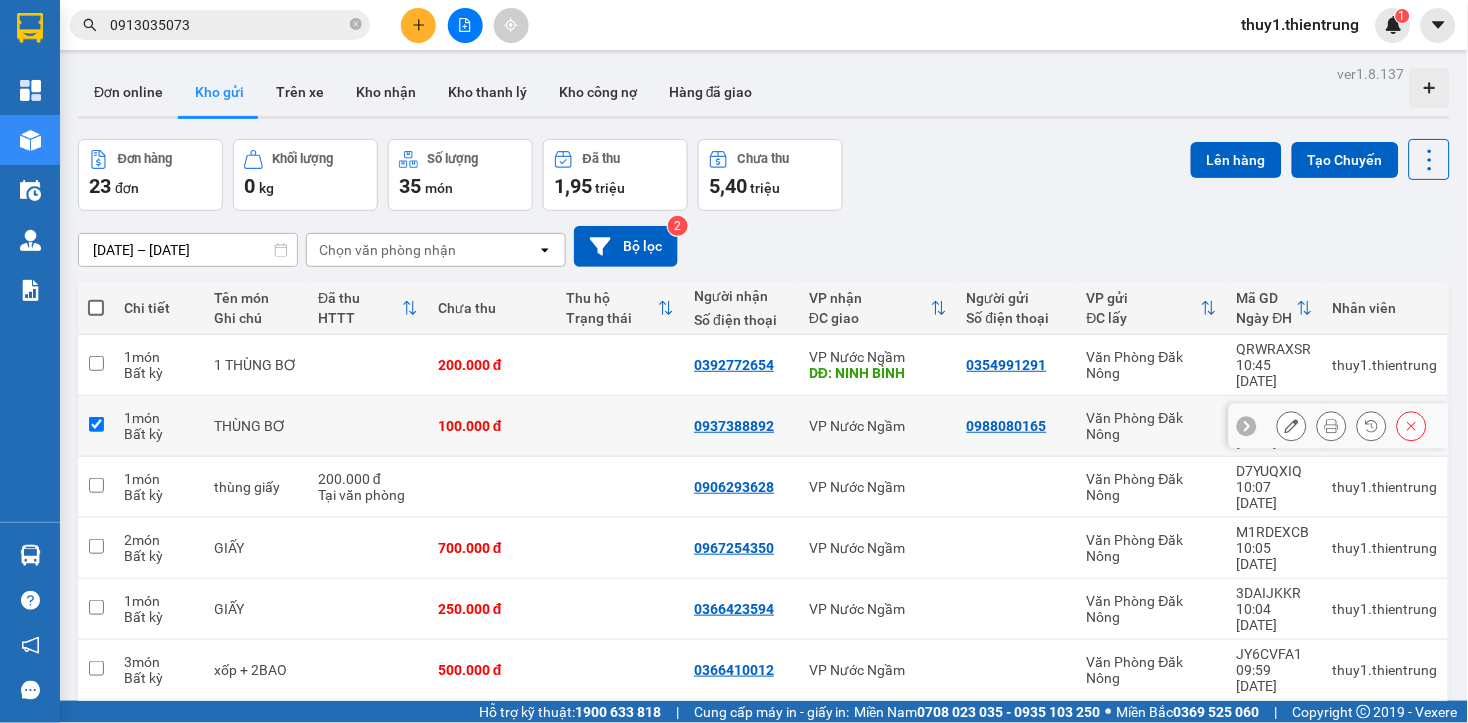 checkbox on "true" 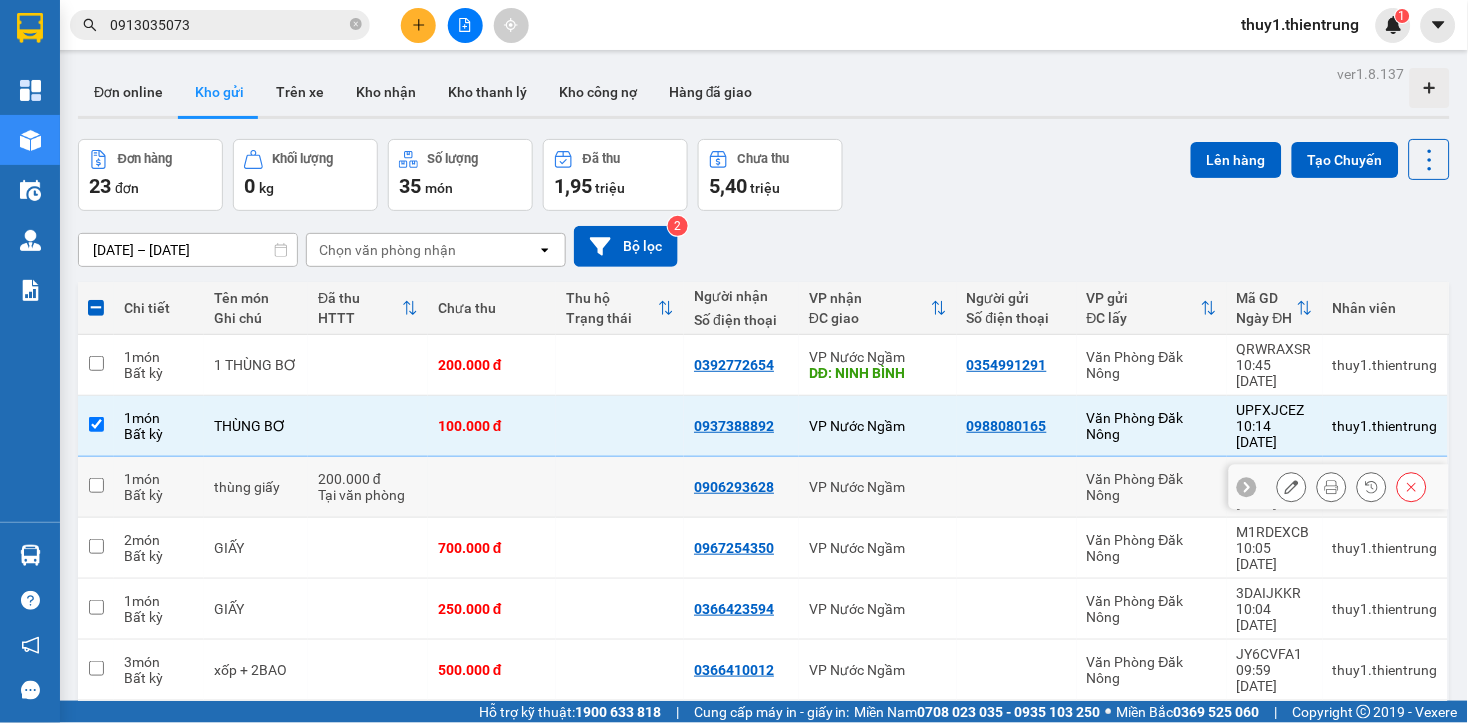 click on "VP Nước Ngầm" at bounding box center [878, 487] 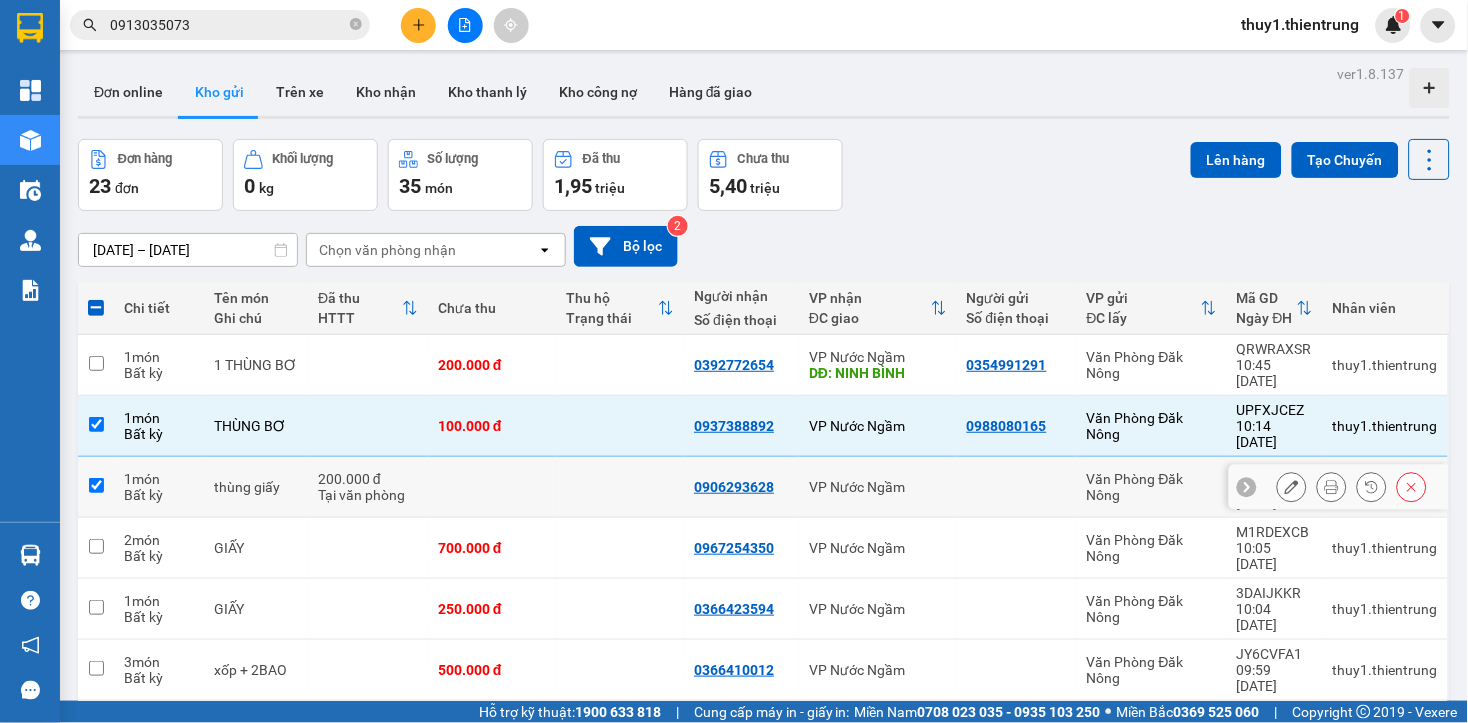 checkbox on "true" 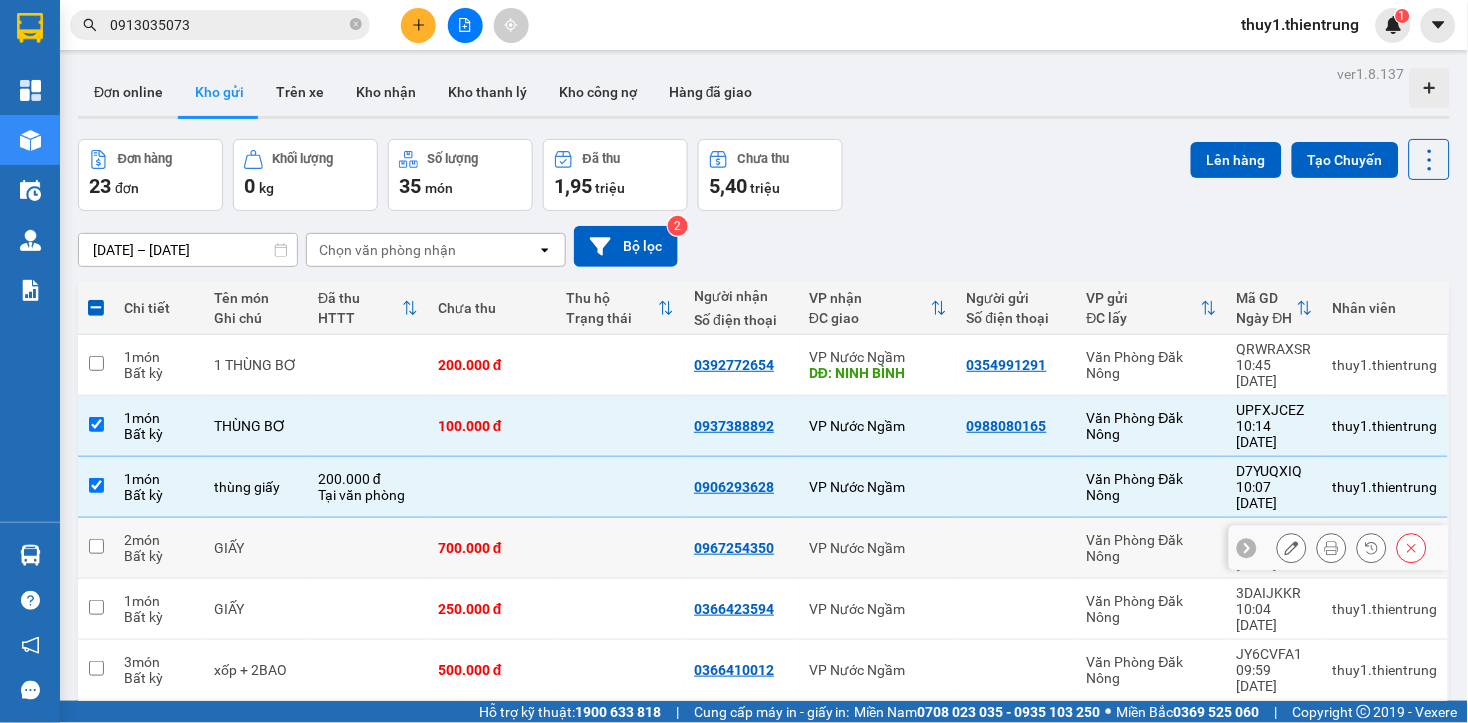 click on "VP Nước Ngầm" at bounding box center [878, 548] 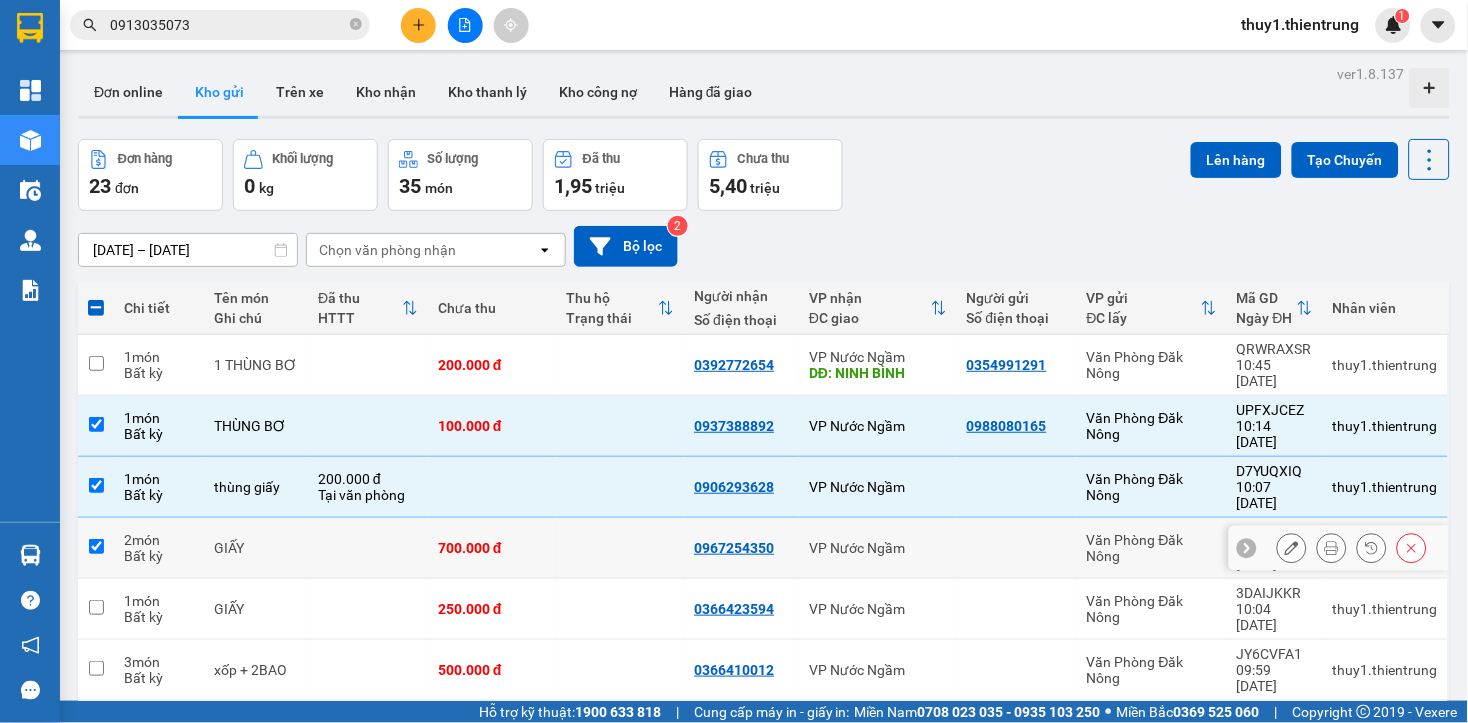 checkbox on "true" 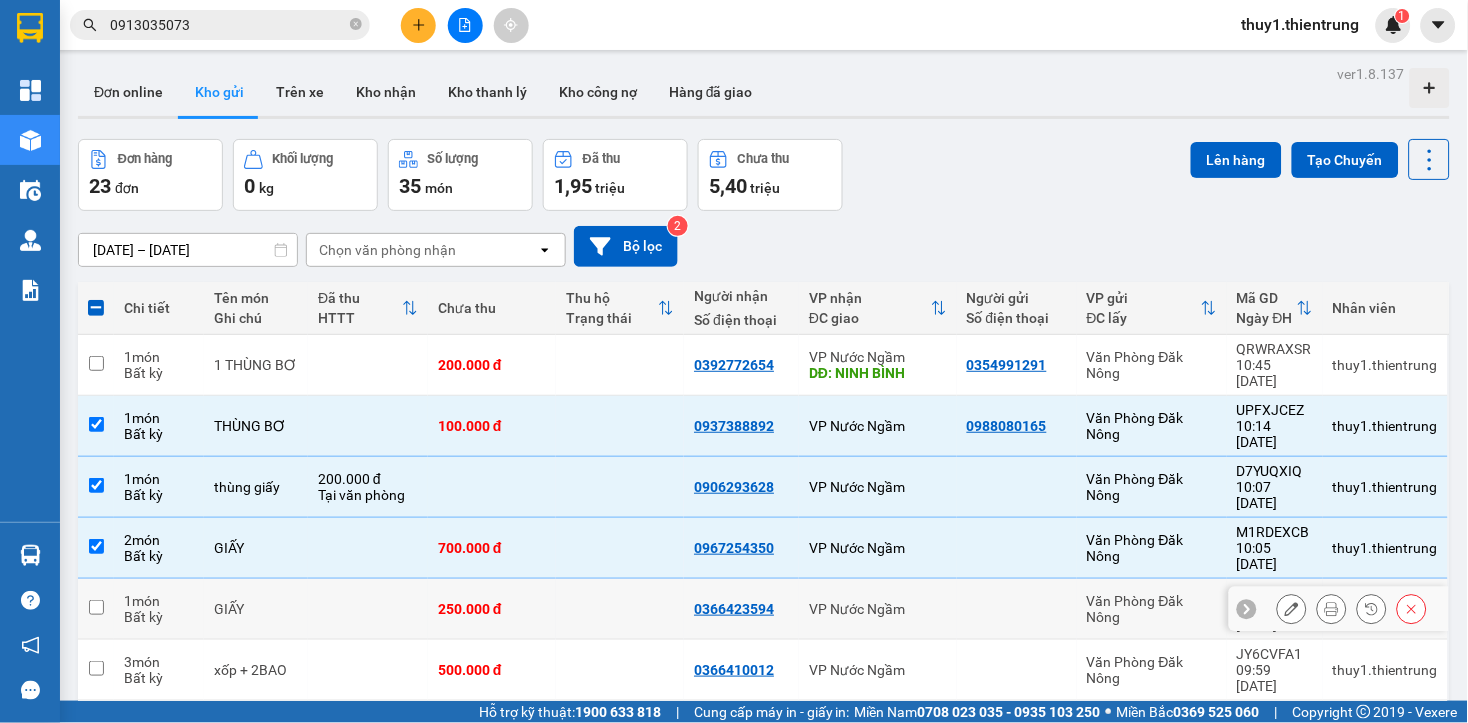 drag, startPoint x: 897, startPoint y: 537, endPoint x: 896, endPoint y: 567, distance: 30.016663 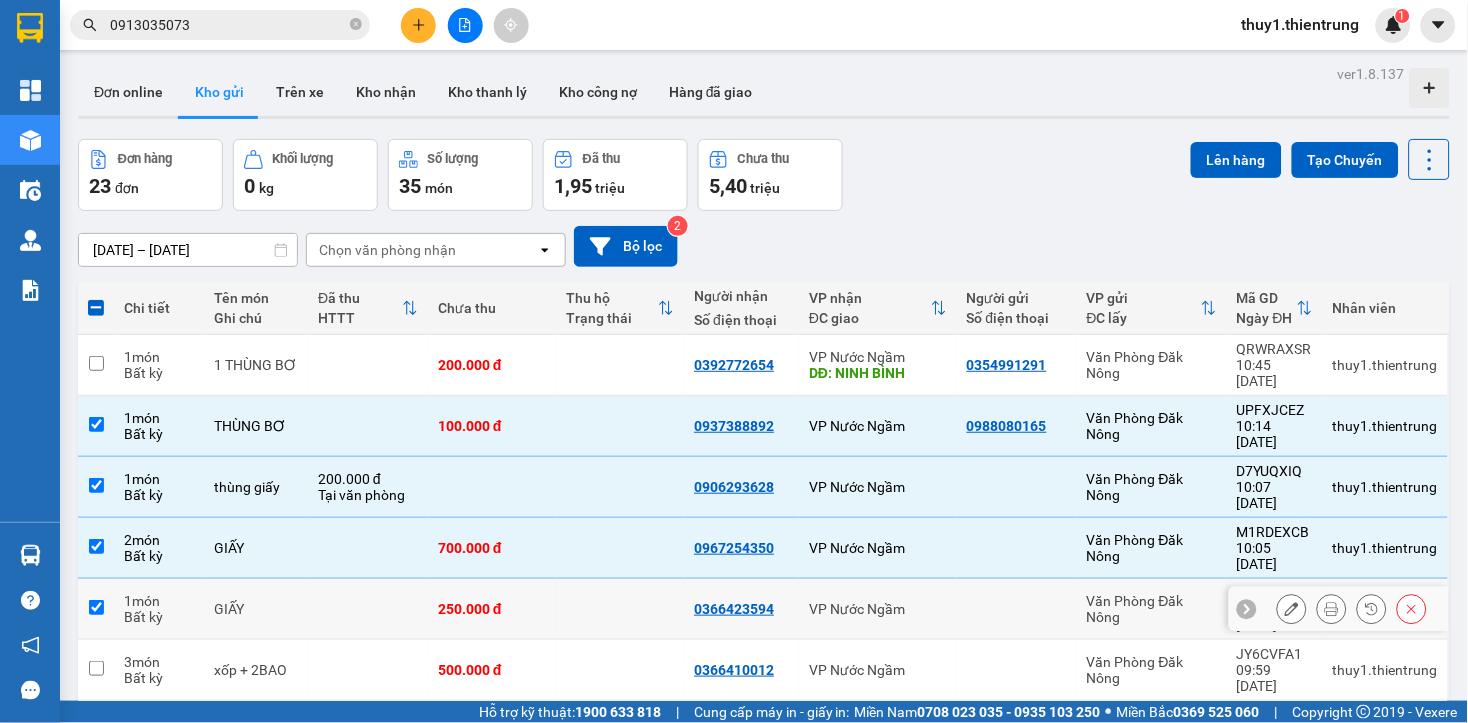 checkbox on "true" 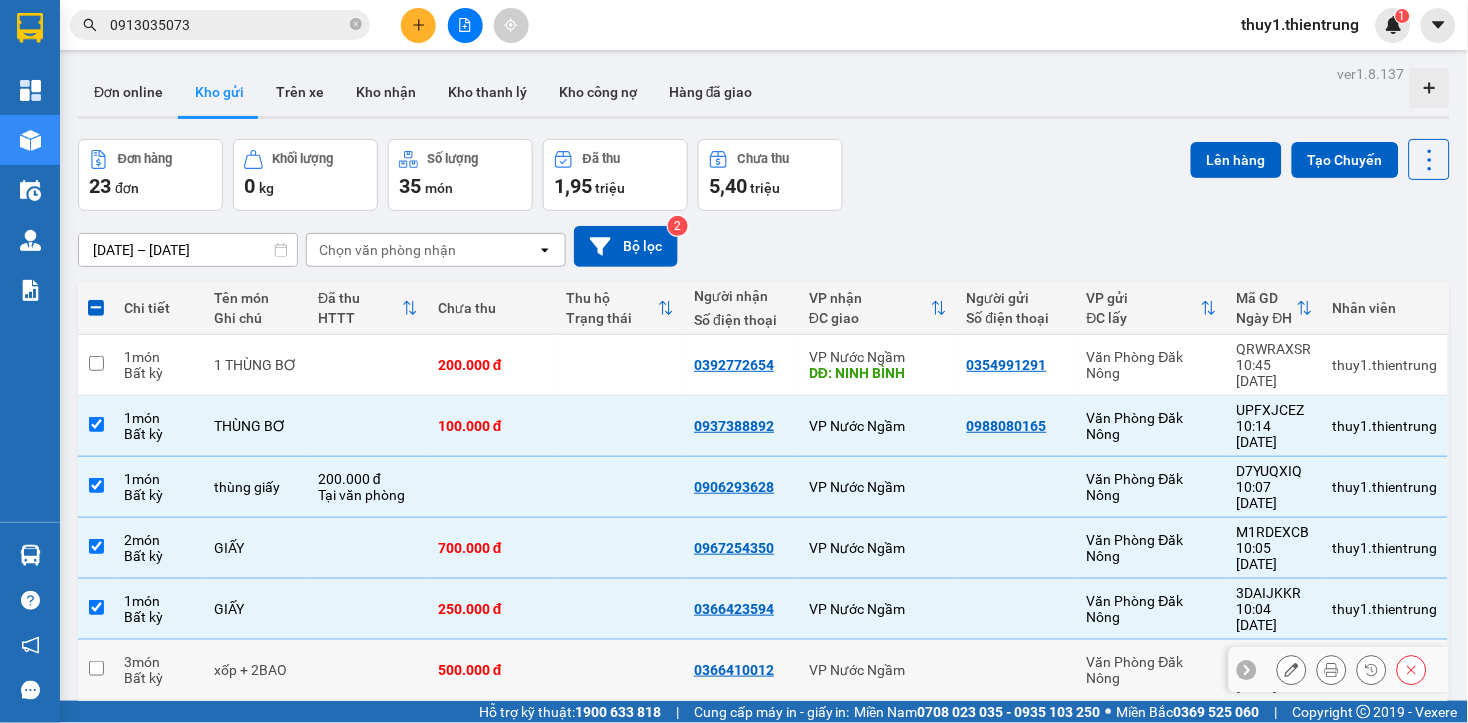 drag, startPoint x: 893, startPoint y: 582, endPoint x: 893, endPoint y: 558, distance: 24 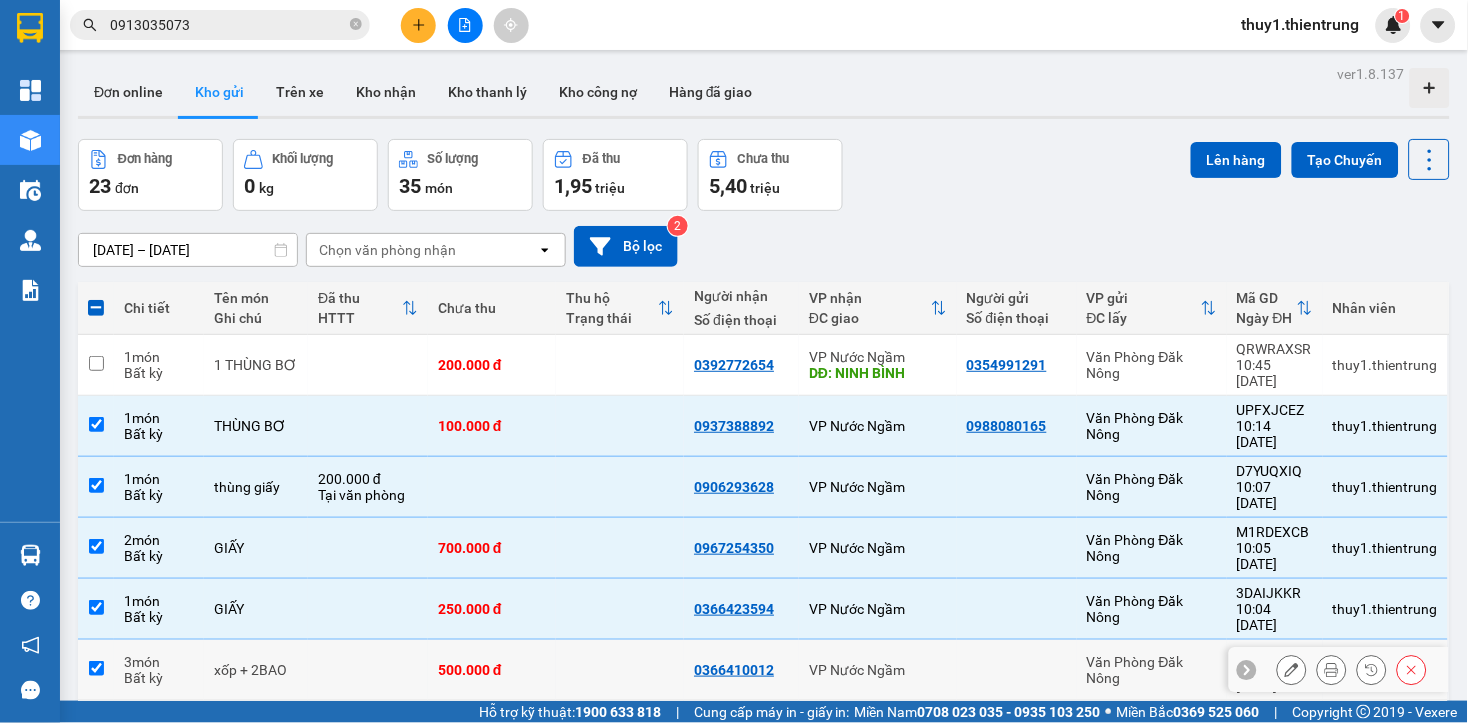 checkbox on "true" 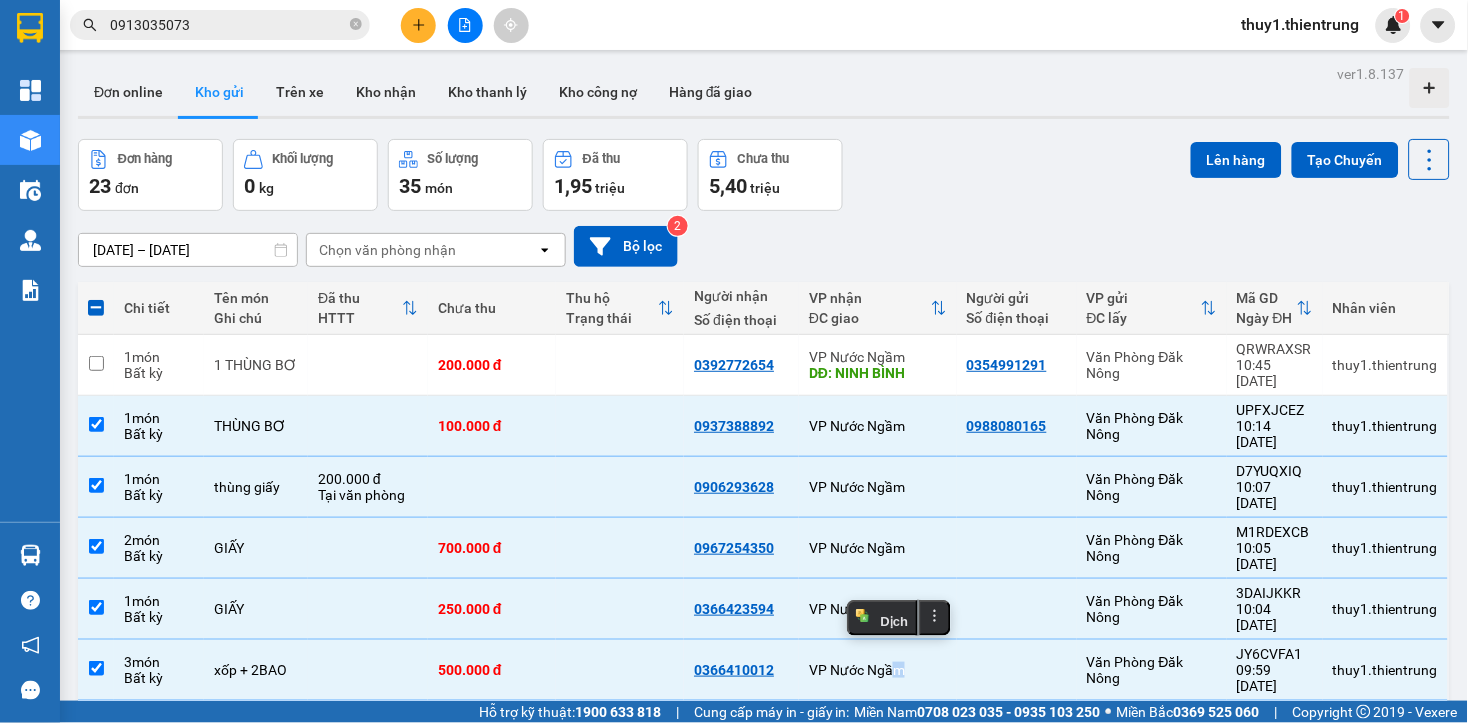 scroll, scrollTop: 222, scrollLeft: 0, axis: vertical 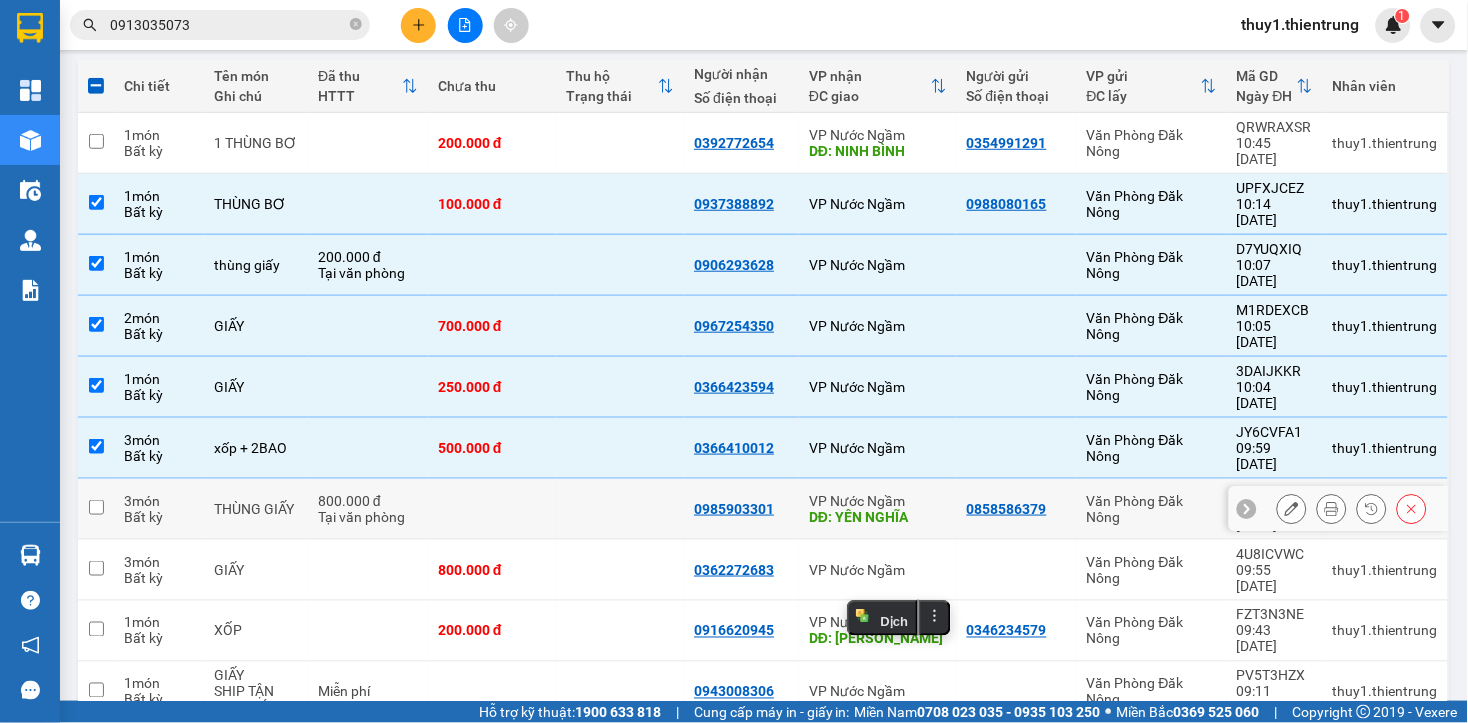 click on "DĐ: YÊN NGHĨA" at bounding box center [878, 517] 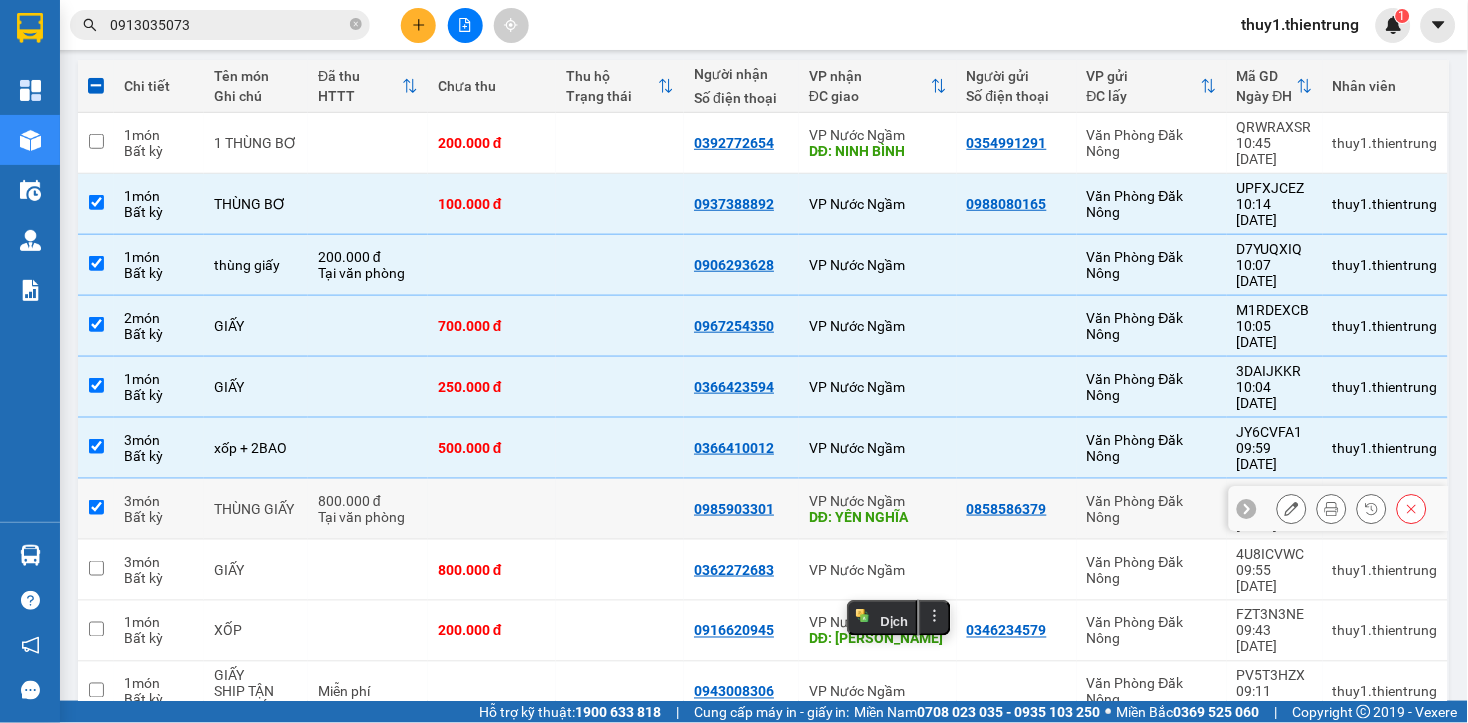 checkbox on "true" 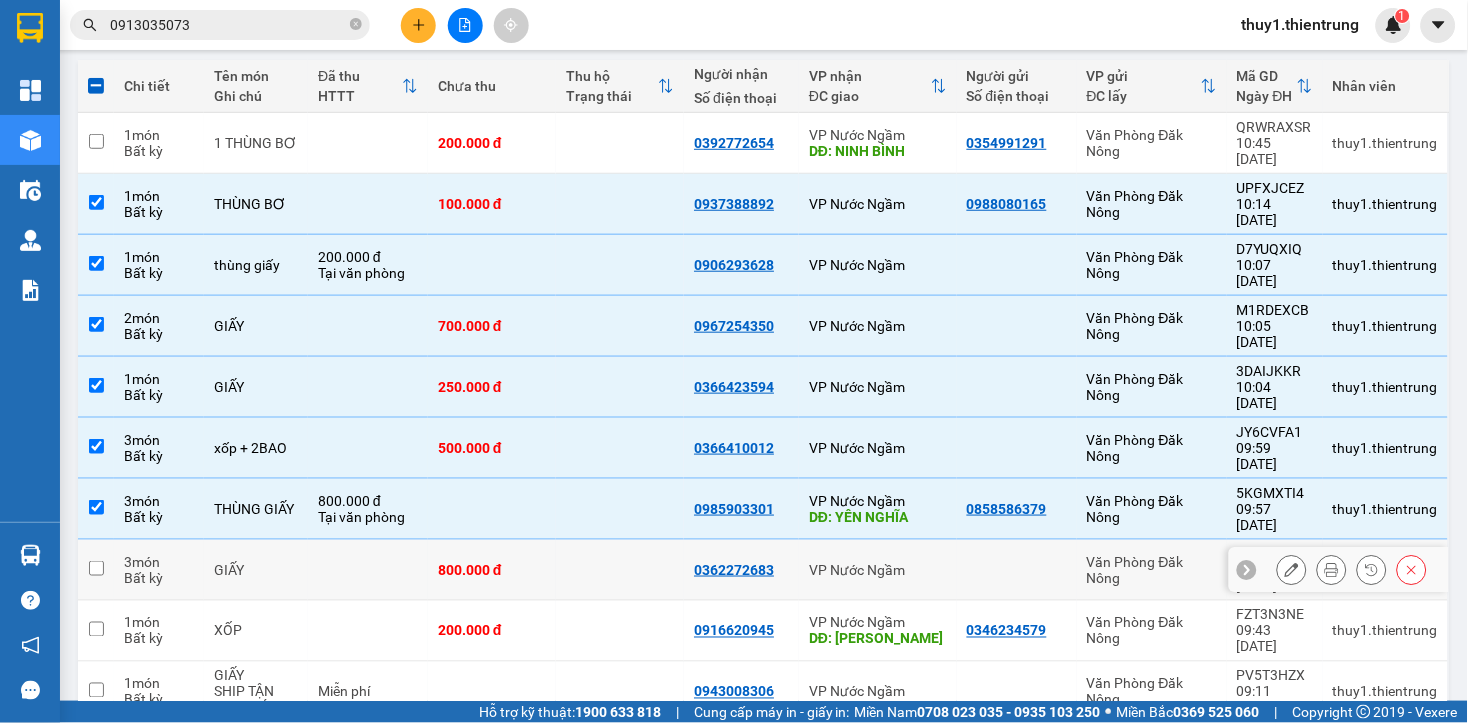 click on "VP Nước Ngầm" at bounding box center [878, 570] 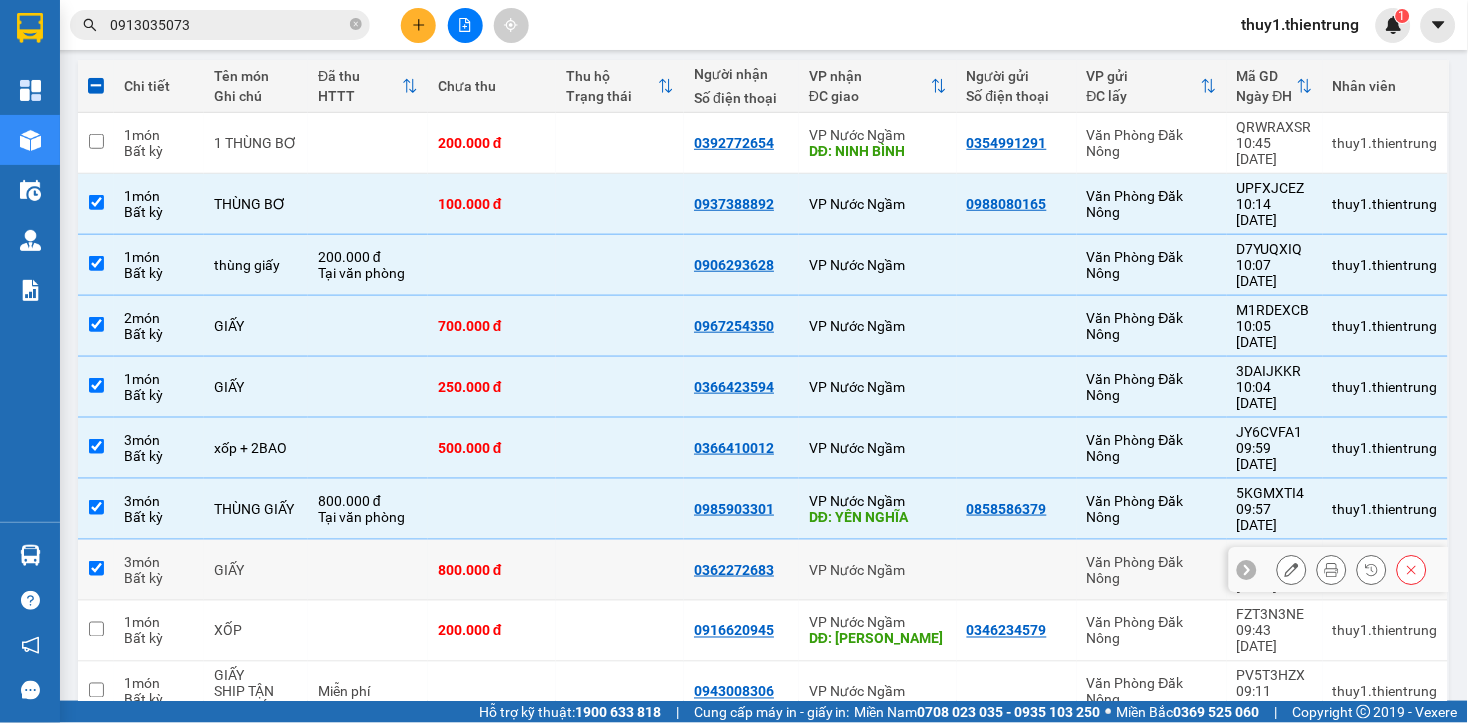 checkbox on "true" 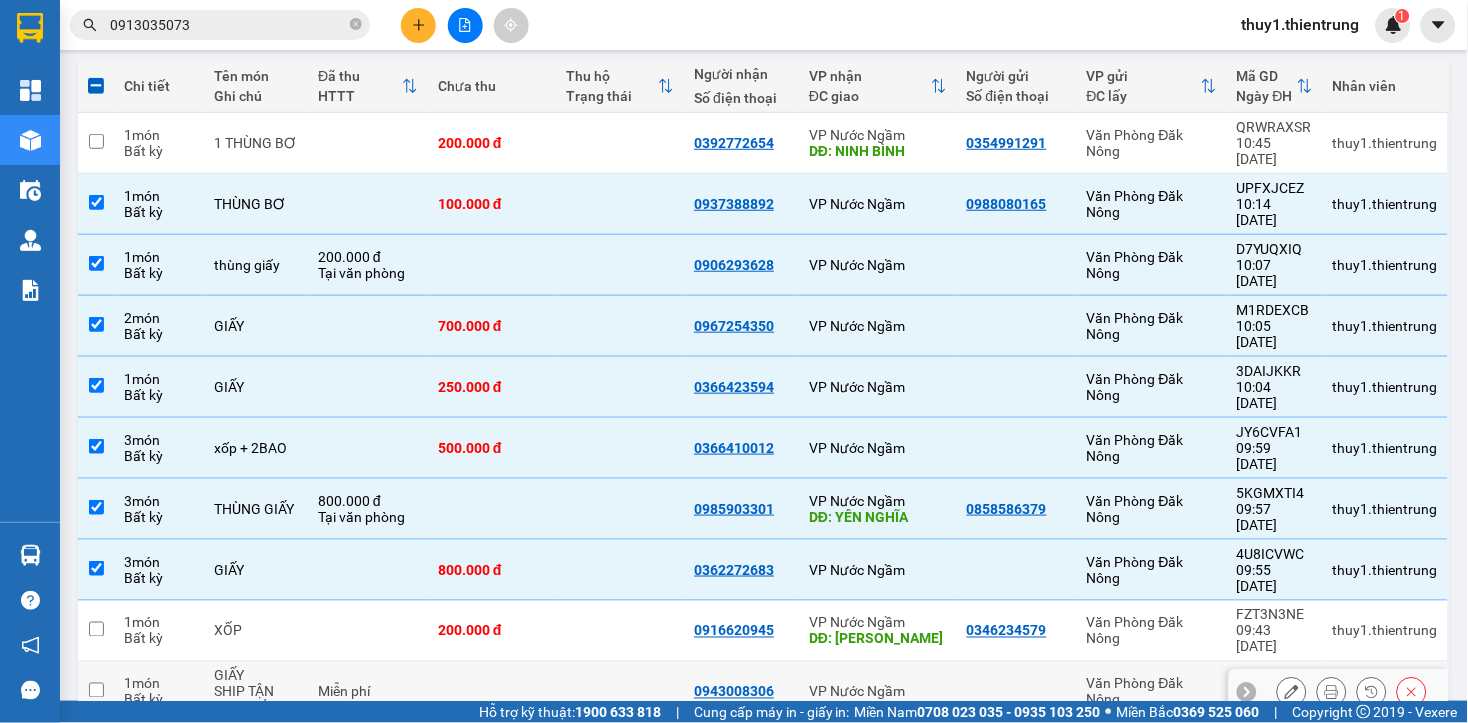 click on "VP Nước Ngầm" at bounding box center [878, 692] 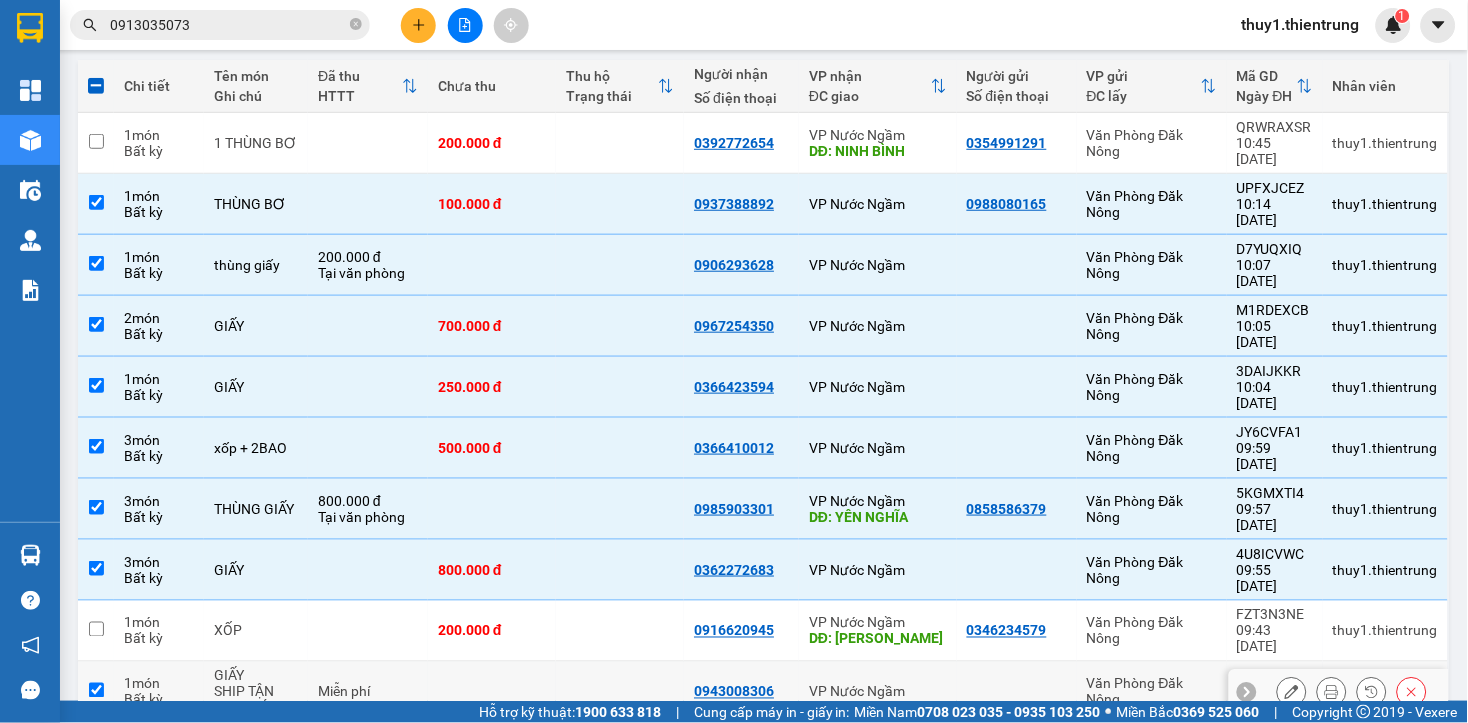 checkbox on "true" 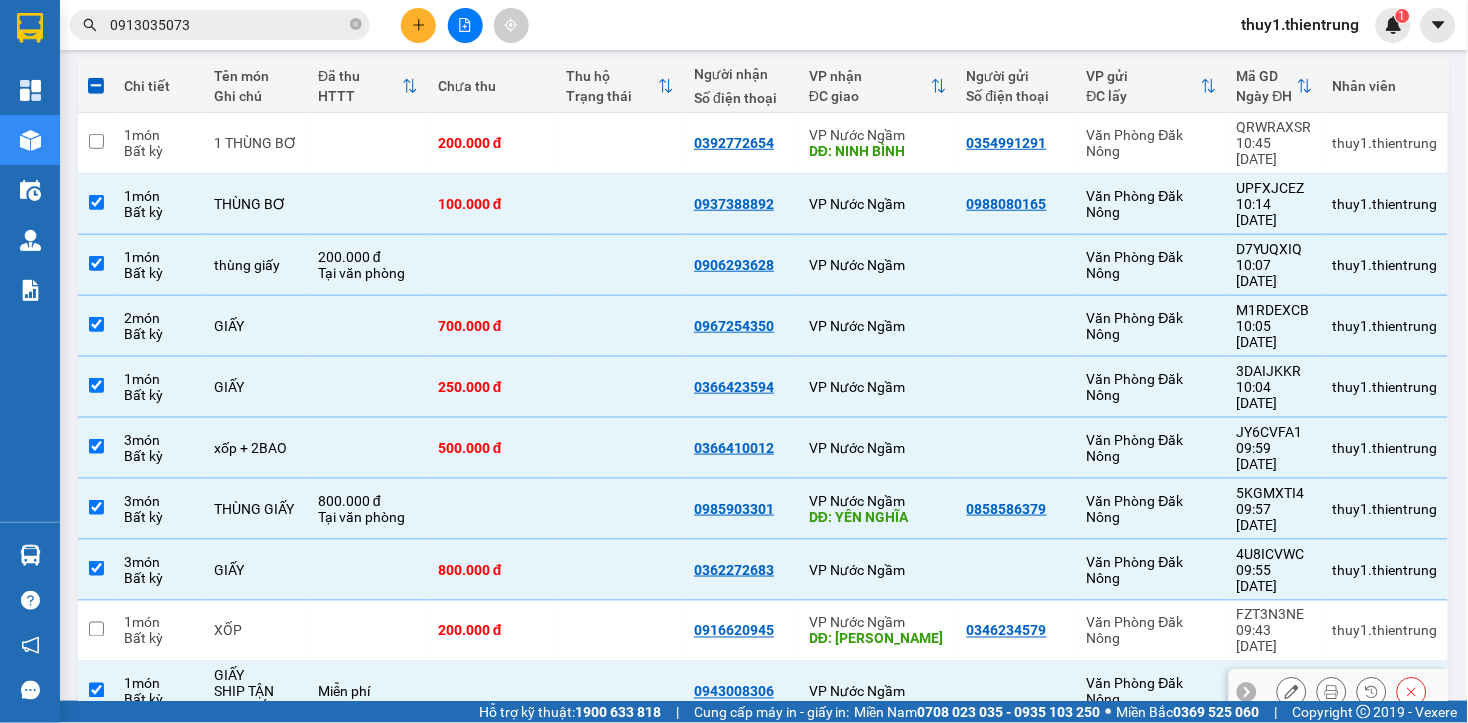 scroll, scrollTop: 555, scrollLeft: 0, axis: vertical 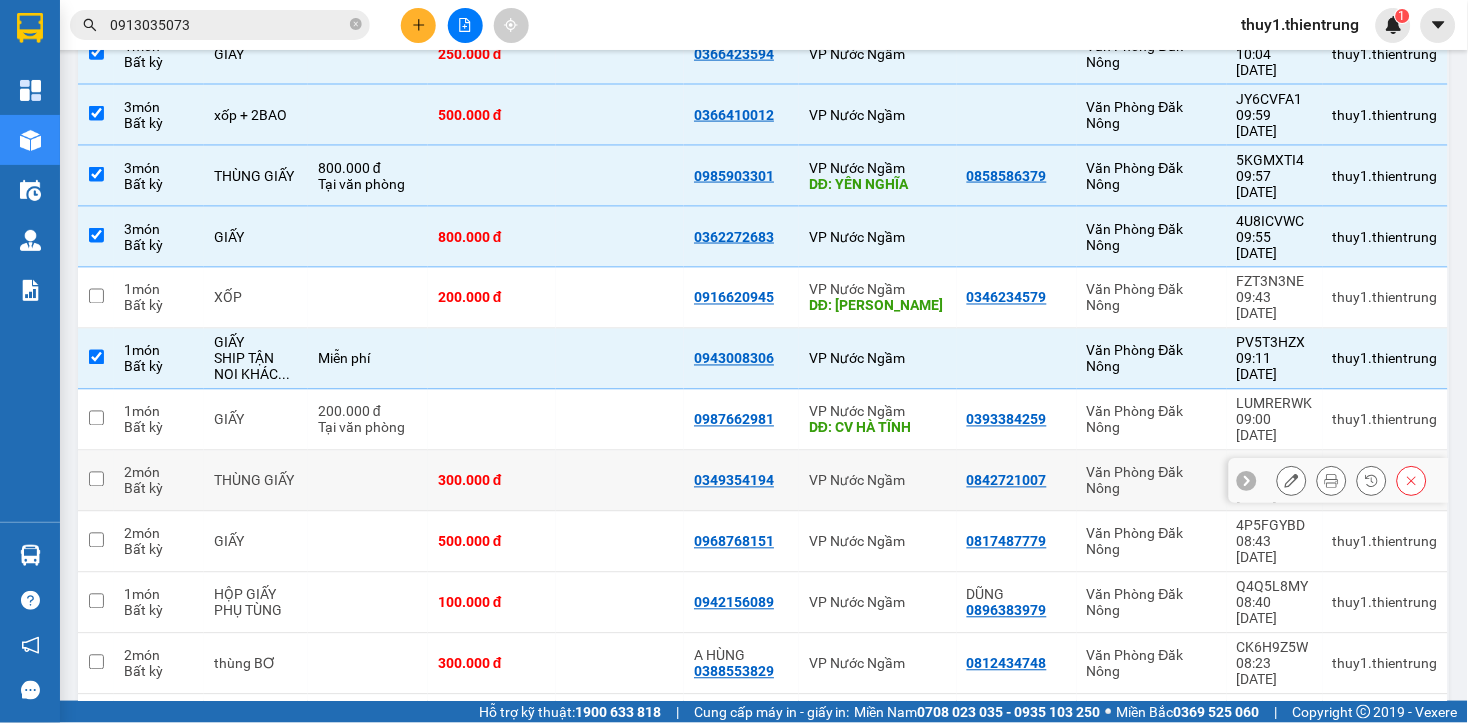 click on "VP Nước Ngầm" at bounding box center (878, 481) 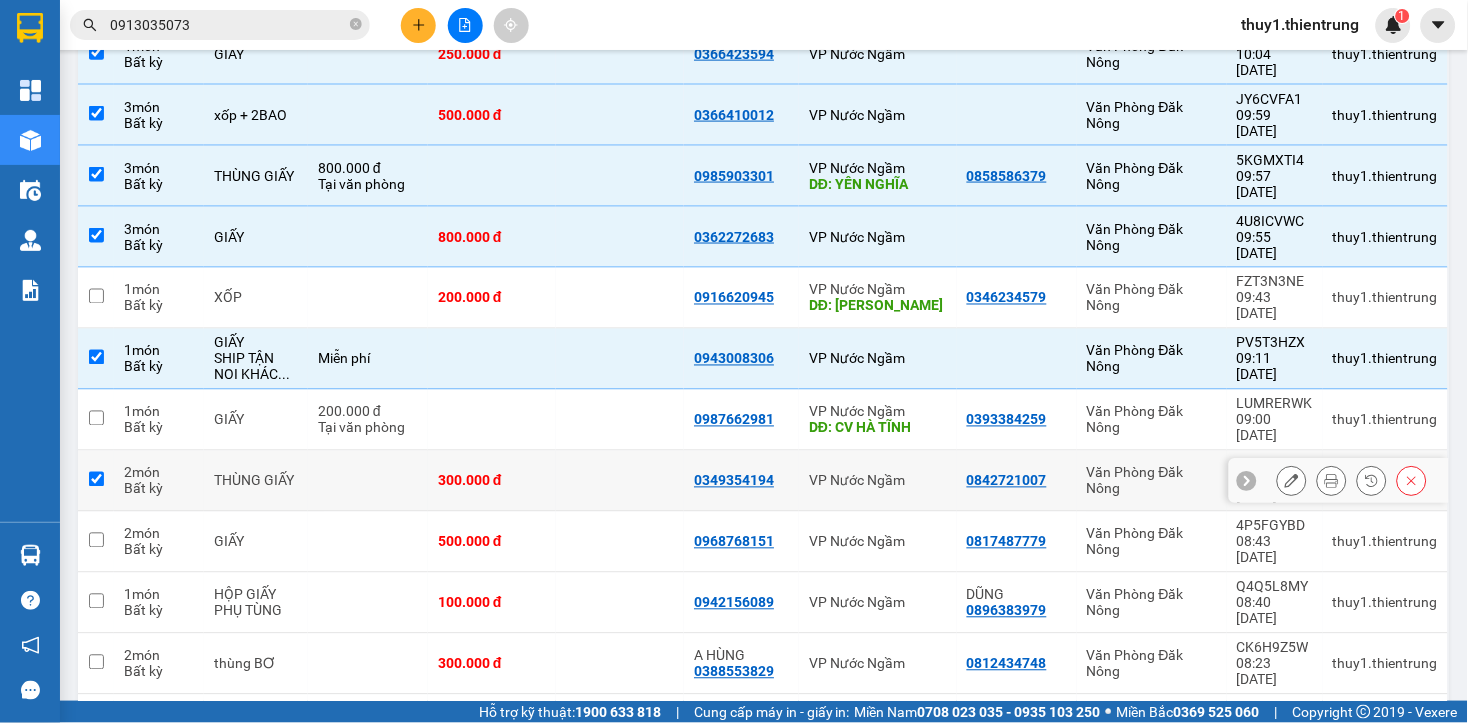 checkbox on "true" 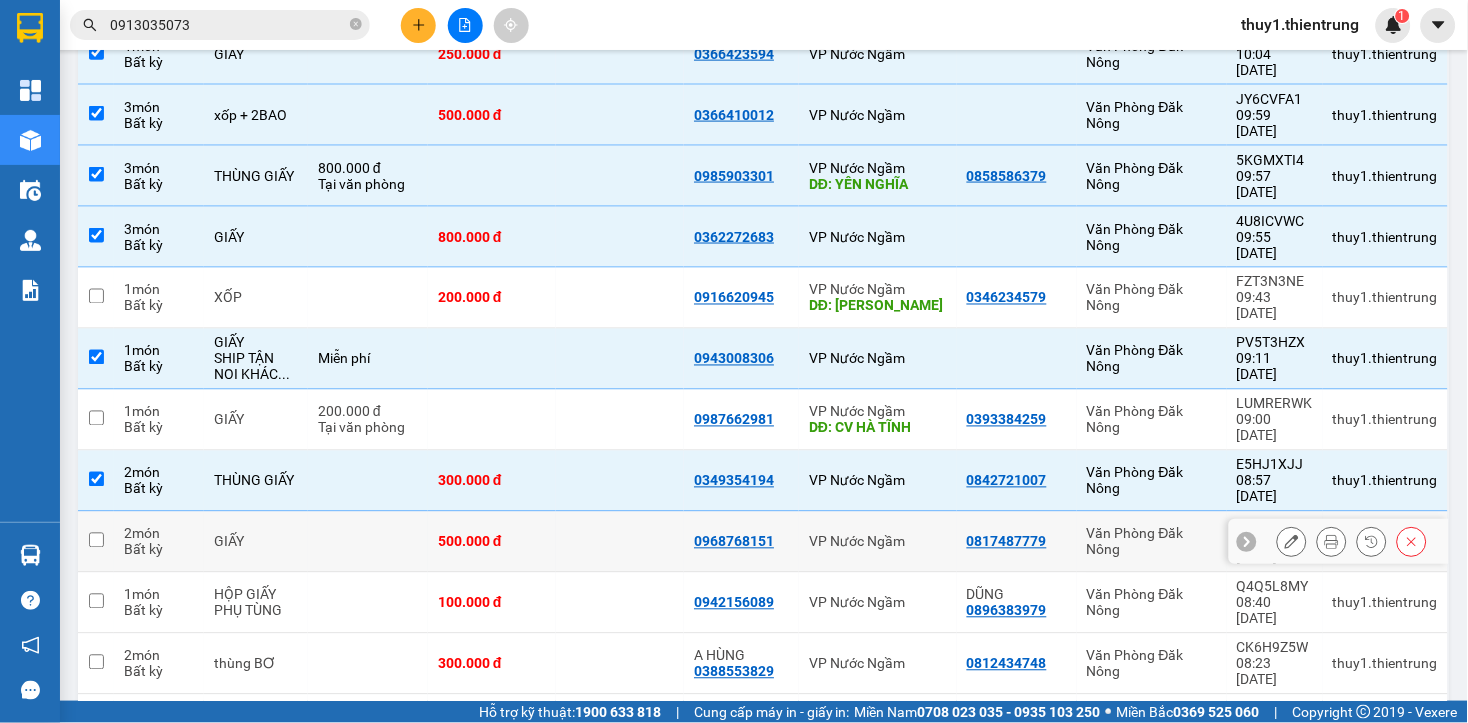 click on "VP Nước Ngầm" at bounding box center [878, 542] 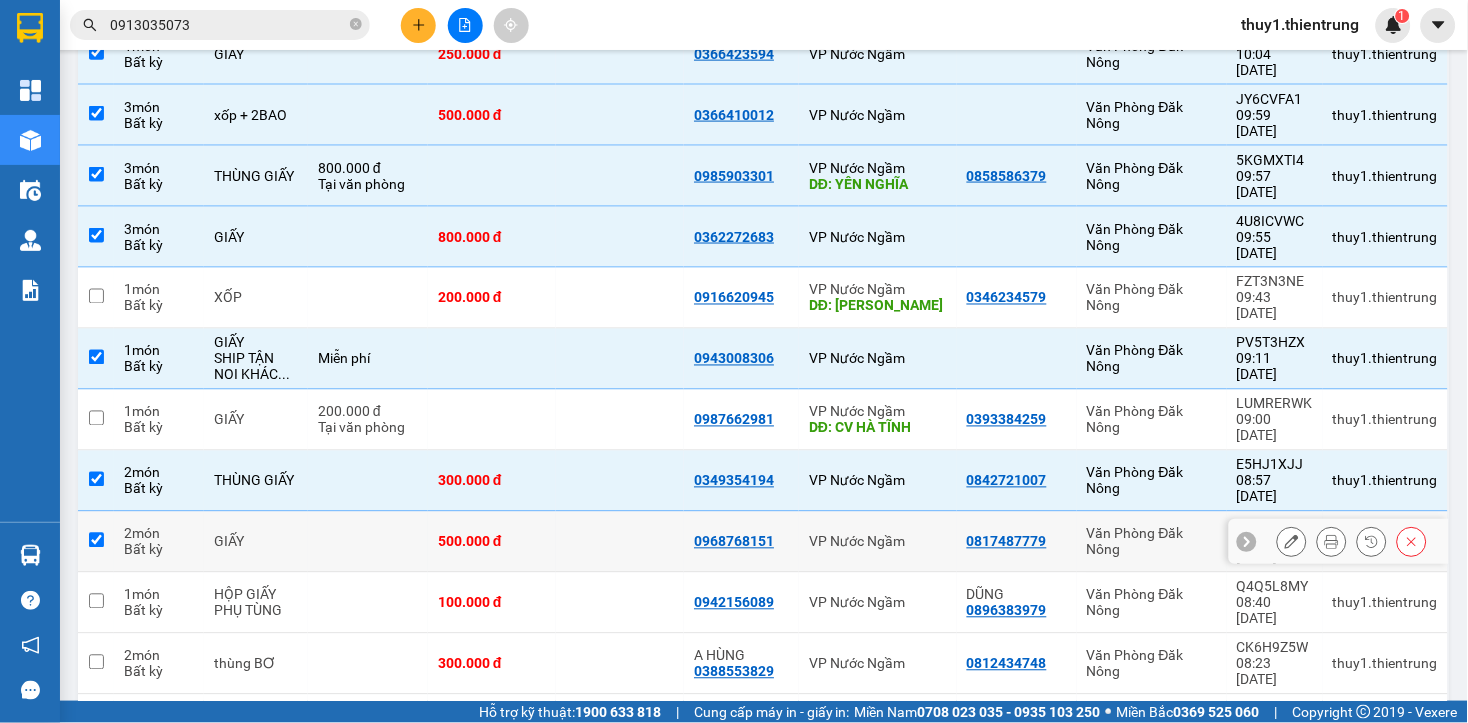 checkbox on "true" 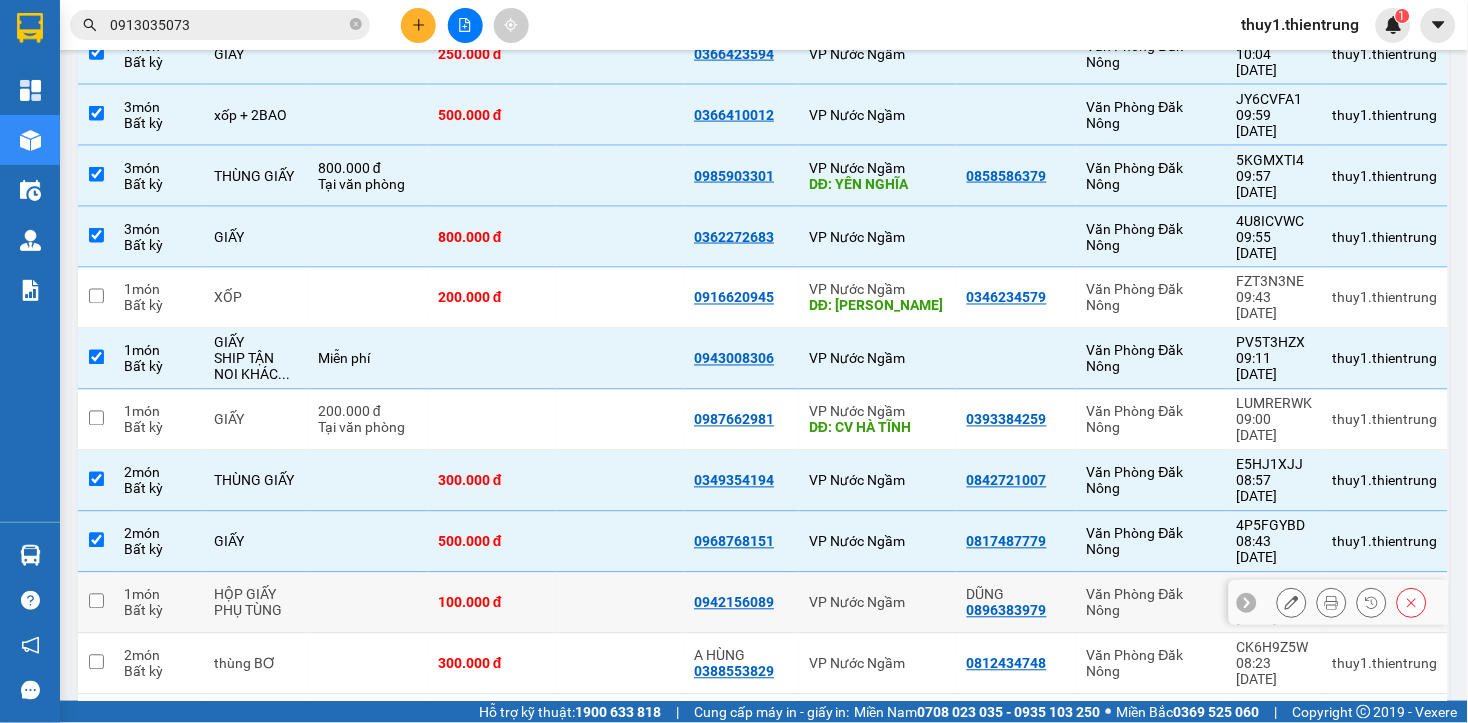 click on "VP Nước Ngầm" at bounding box center [878, 603] 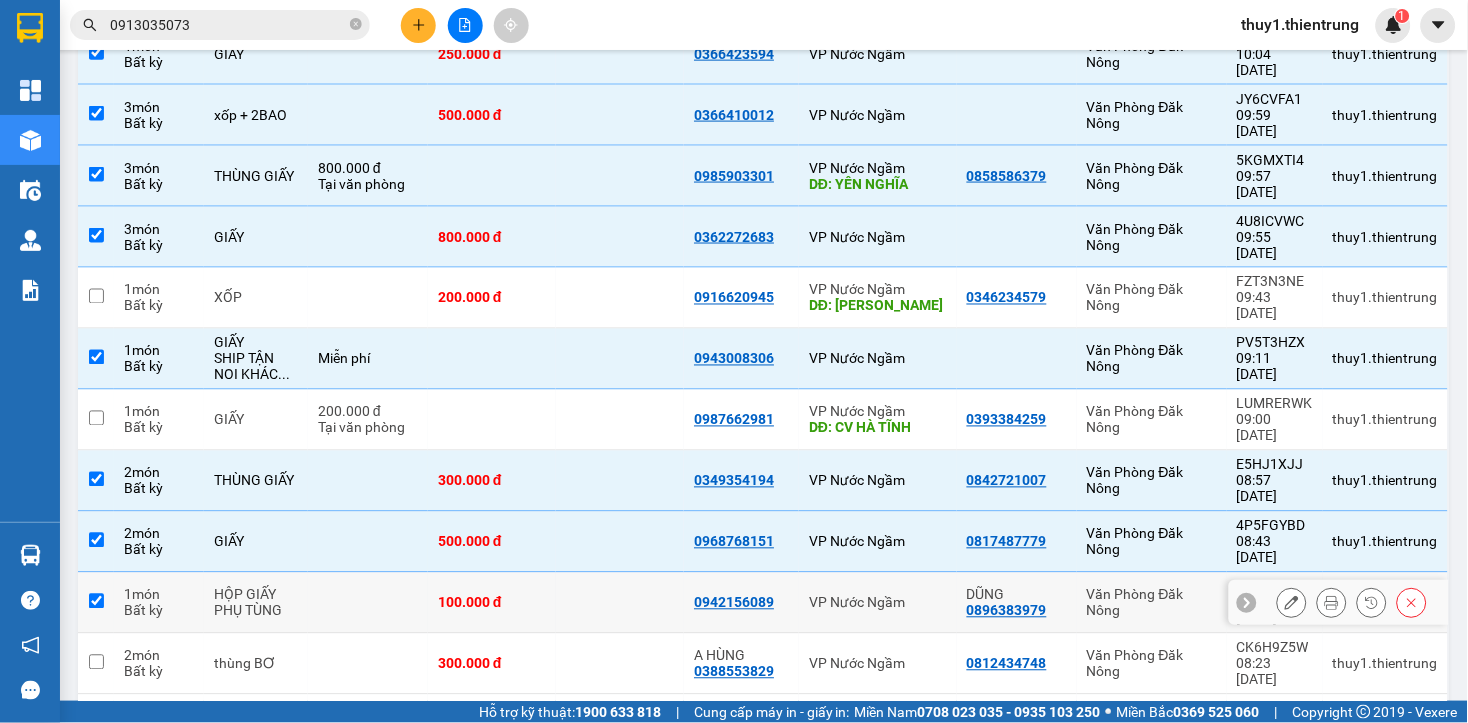 checkbox on "true" 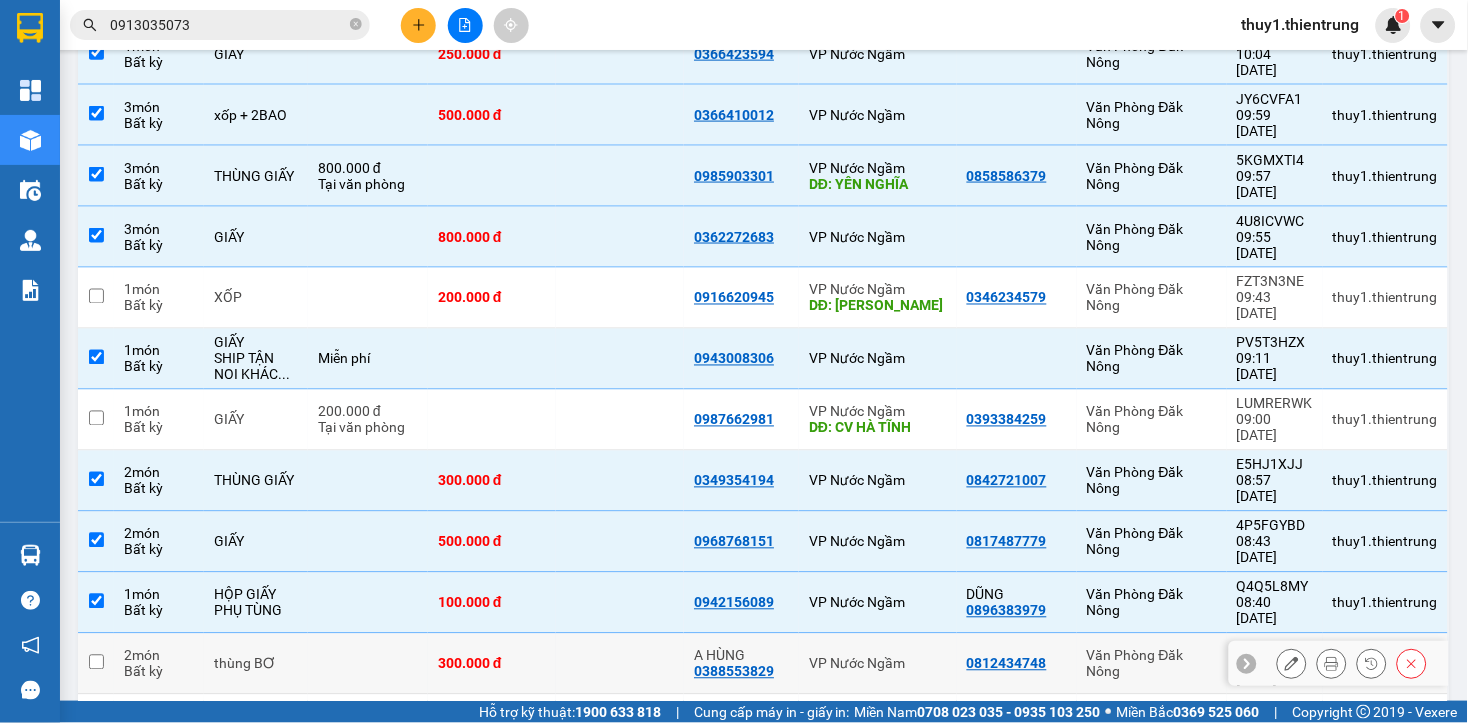 click on "VP Nước Ngầm" at bounding box center (878, 664) 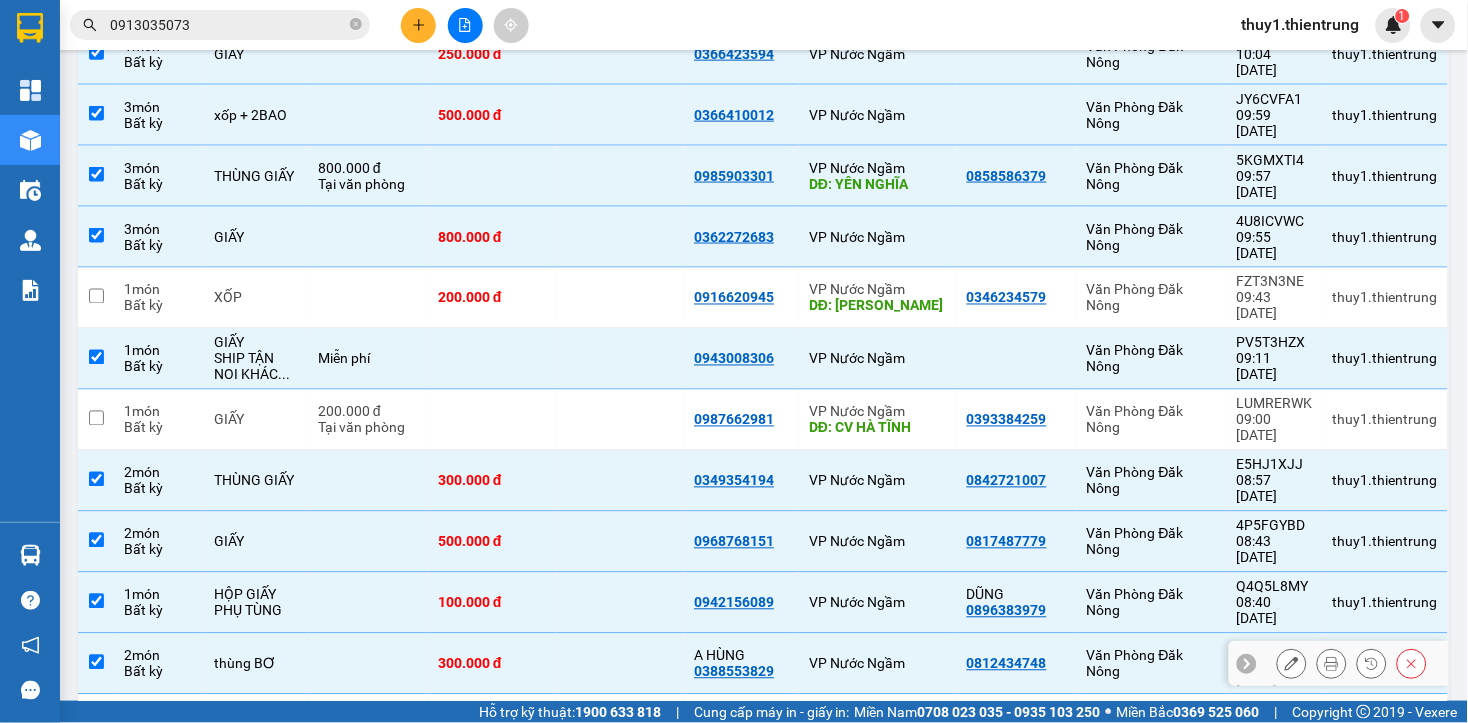 checkbox on "true" 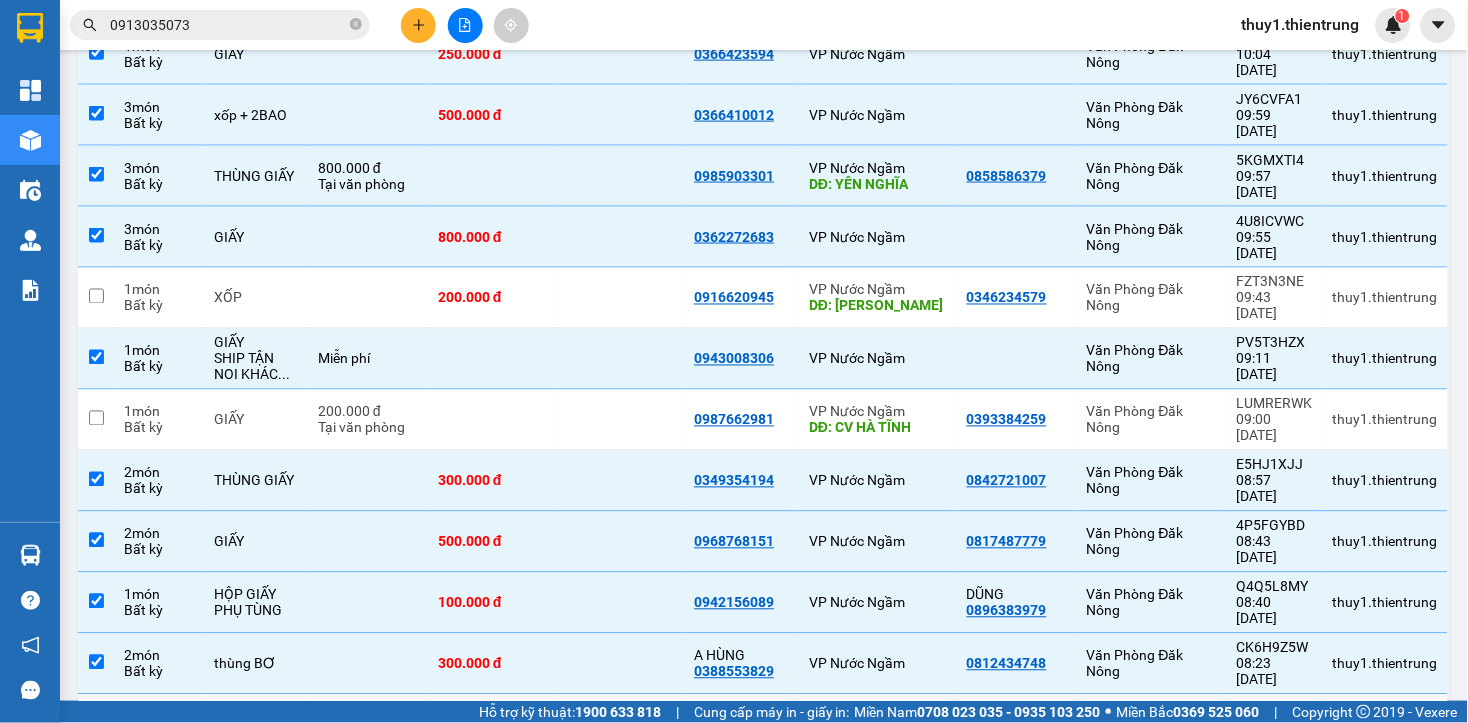 scroll, scrollTop: 777, scrollLeft: 0, axis: vertical 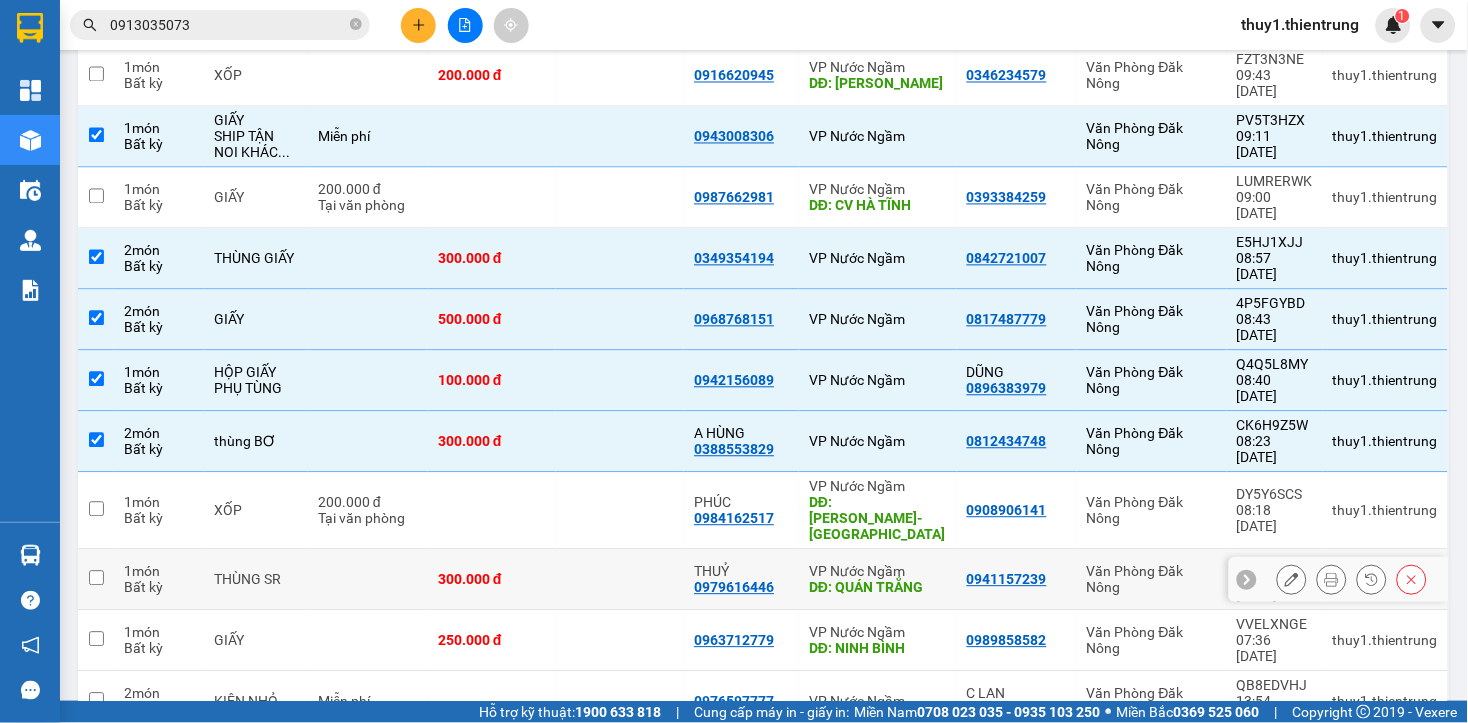 click on "DĐ: QUÁN TRẮNG" at bounding box center (878, 588) 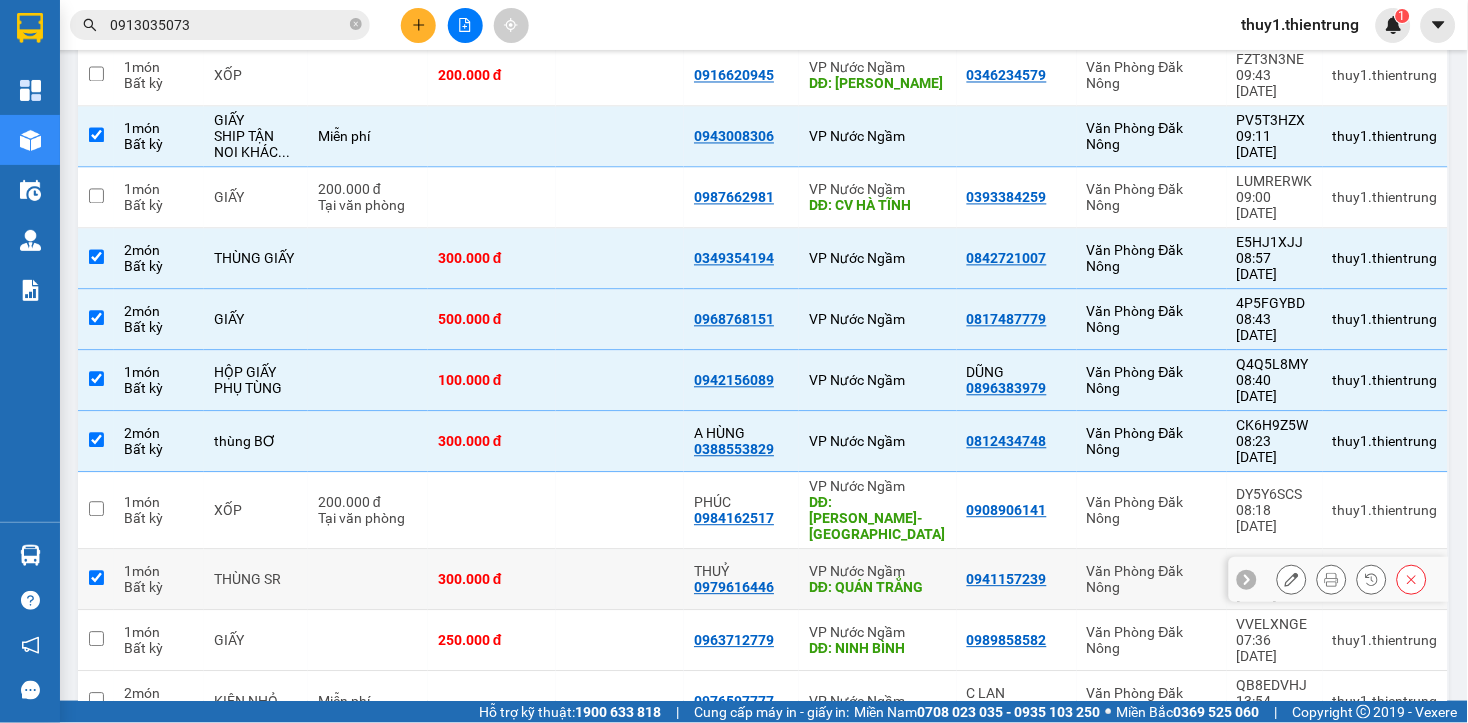checkbox on "true" 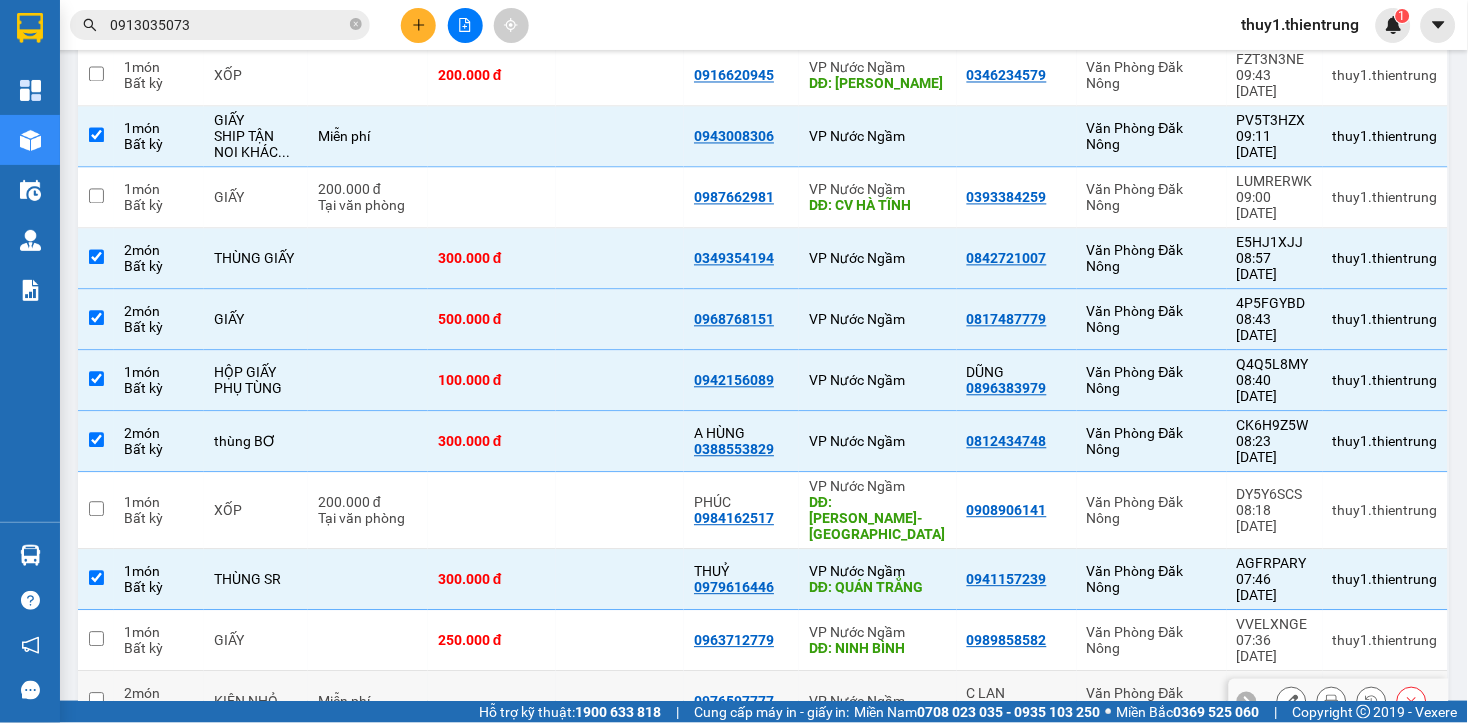click on "VP Nước Ngầm" at bounding box center [878, 702] 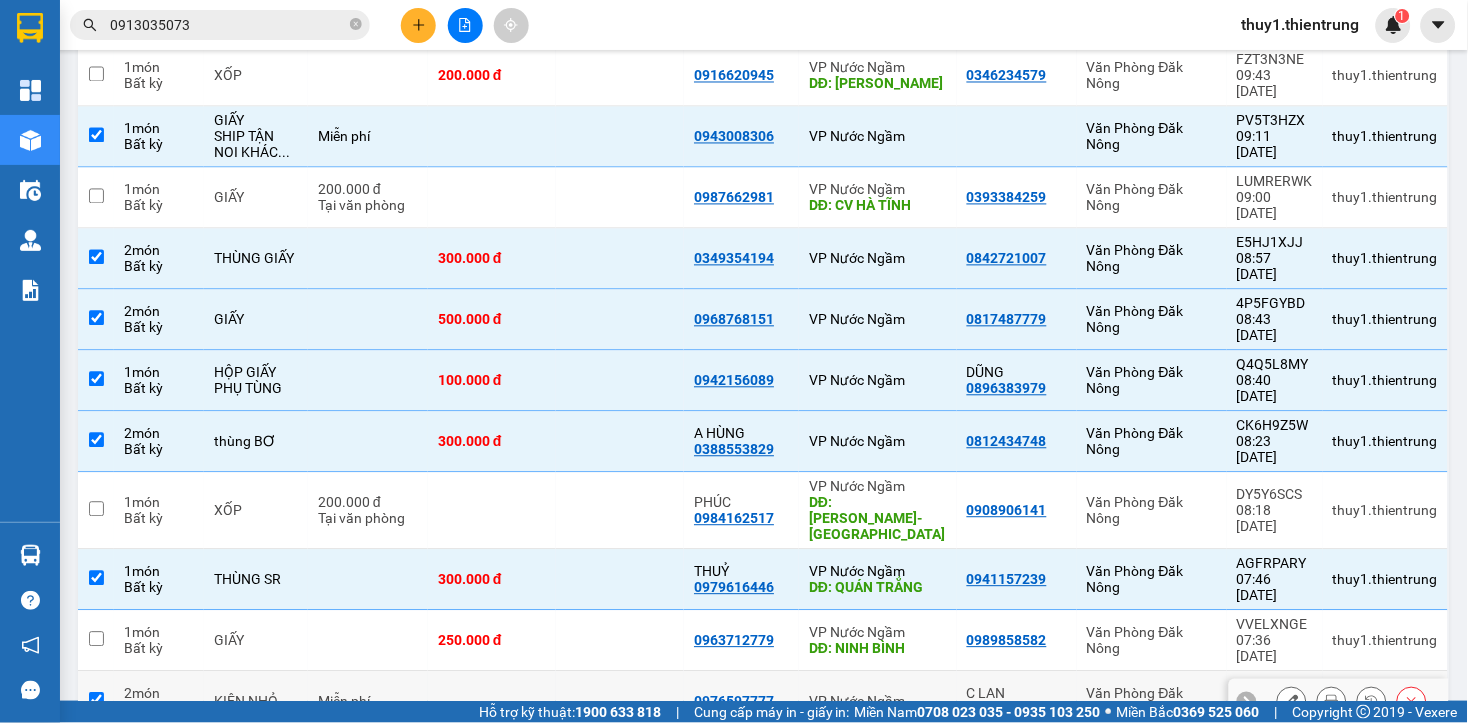 checkbox on "true" 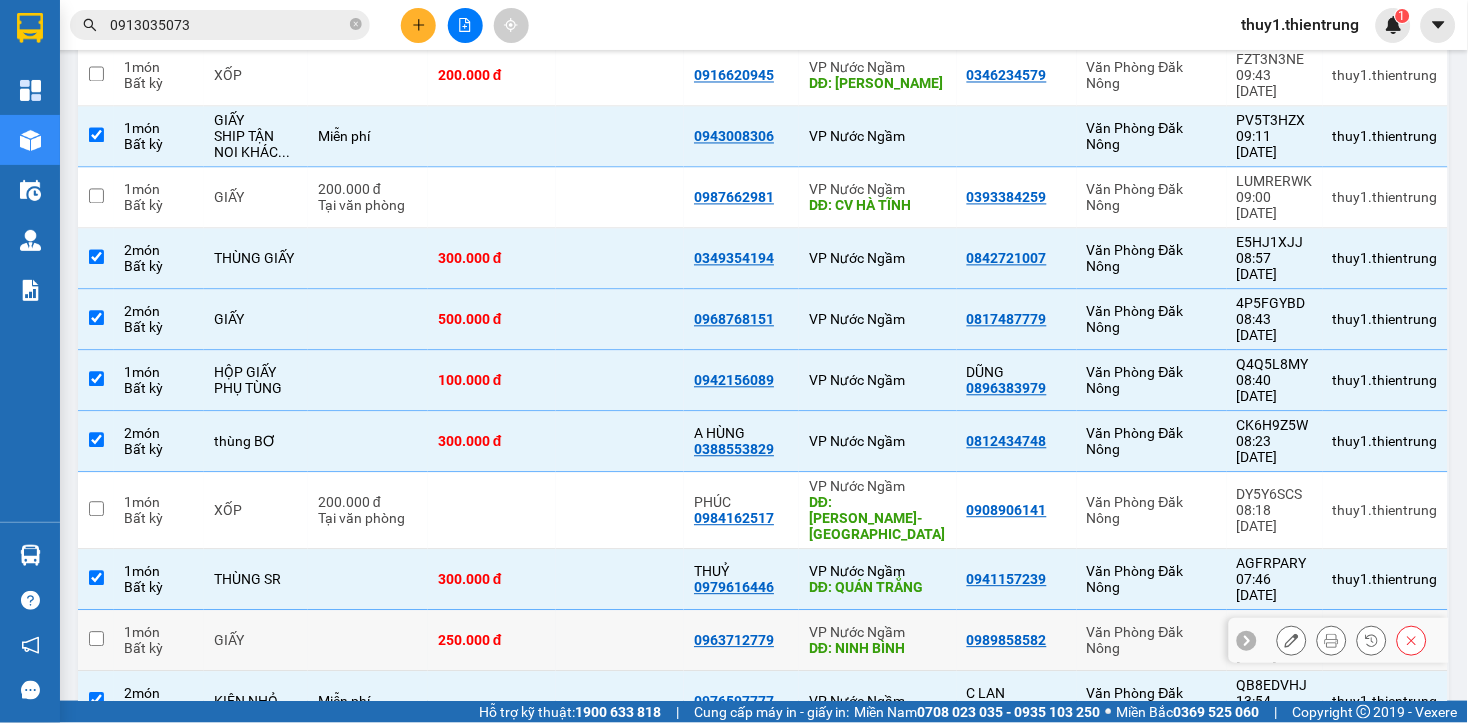 click on "DĐ: NINH BÌNH" at bounding box center [878, 649] 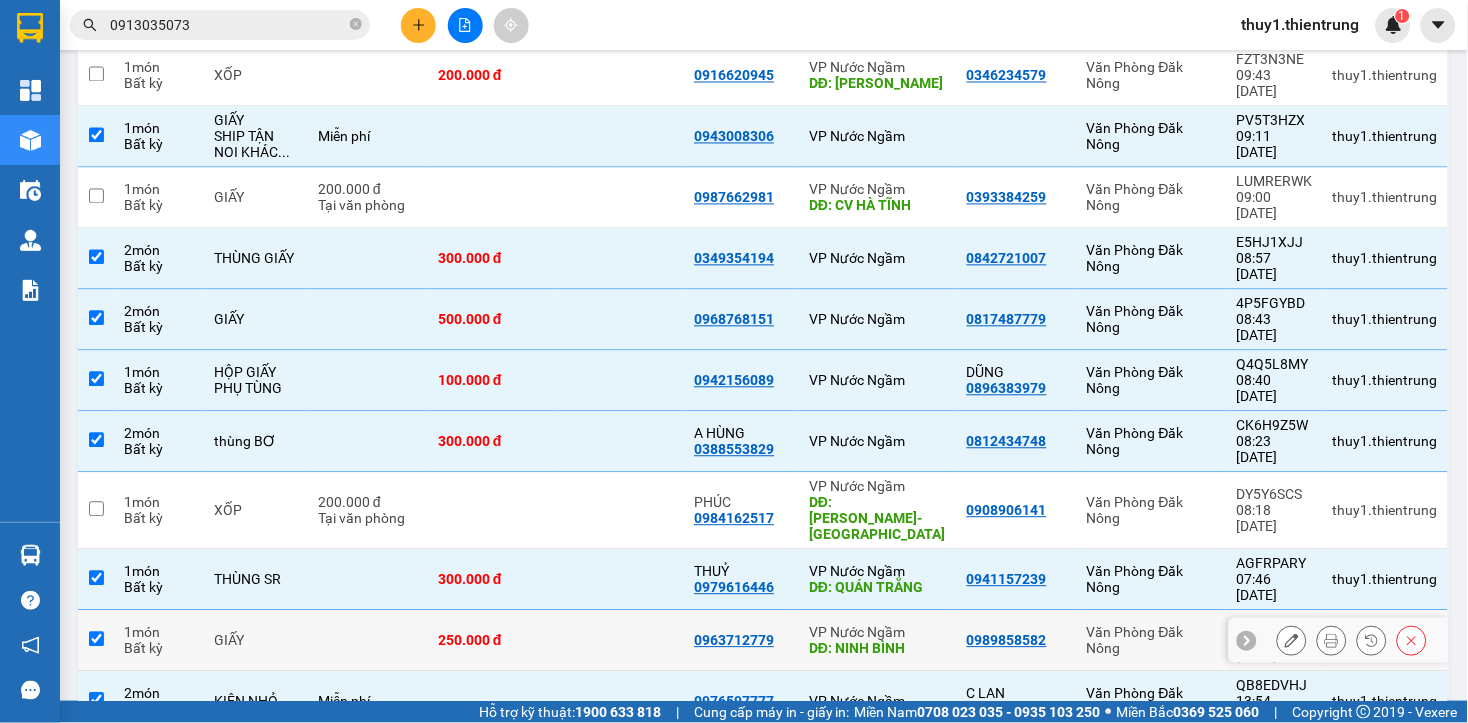 checkbox on "true" 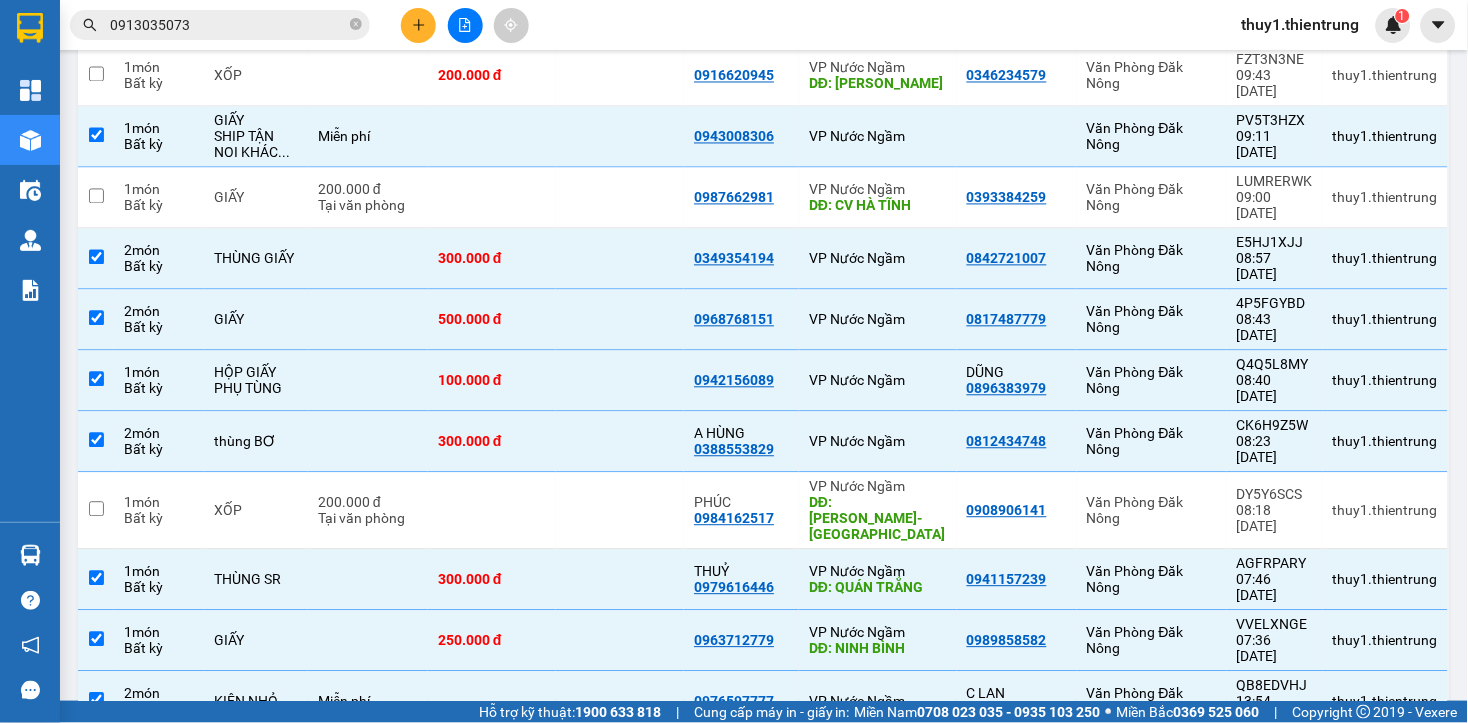 scroll, scrollTop: 816, scrollLeft: 0, axis: vertical 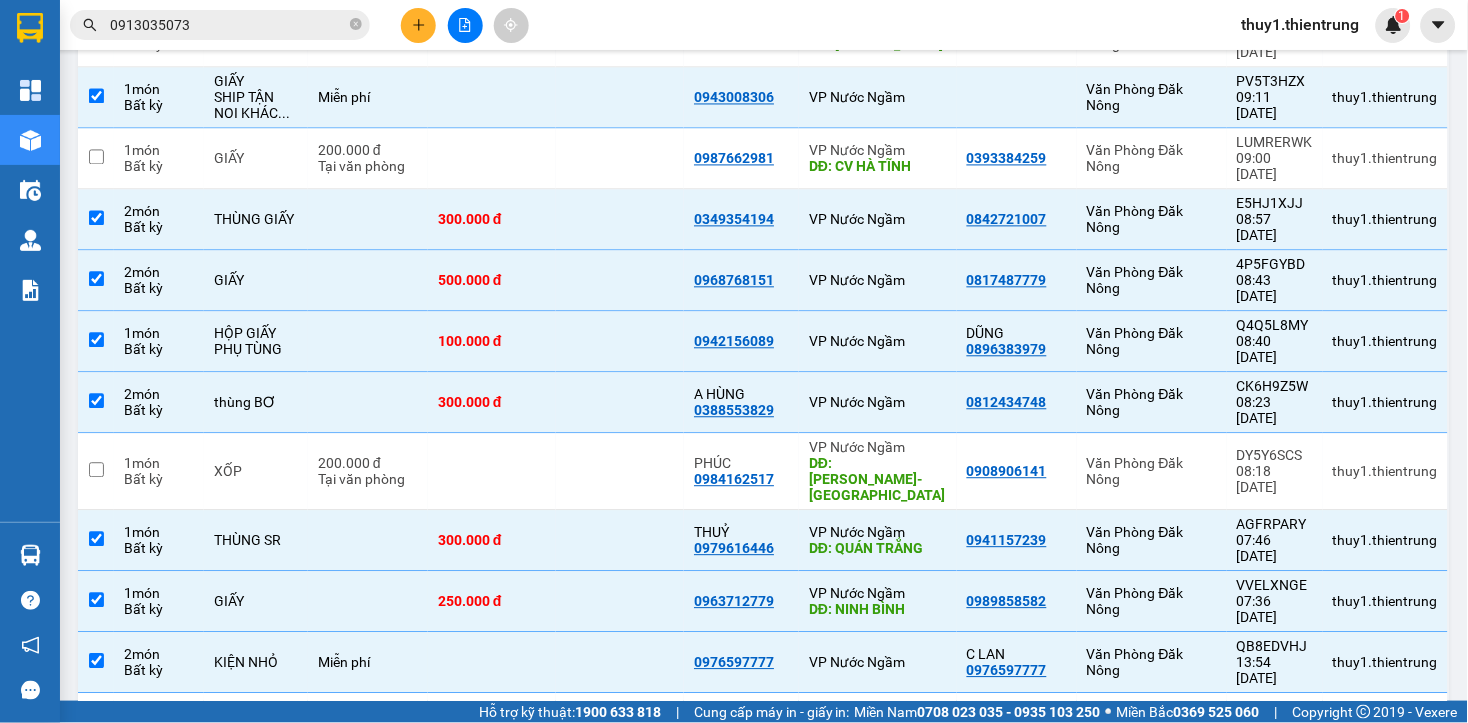 click on "VP Nước Ngầm" at bounding box center [878, 907] 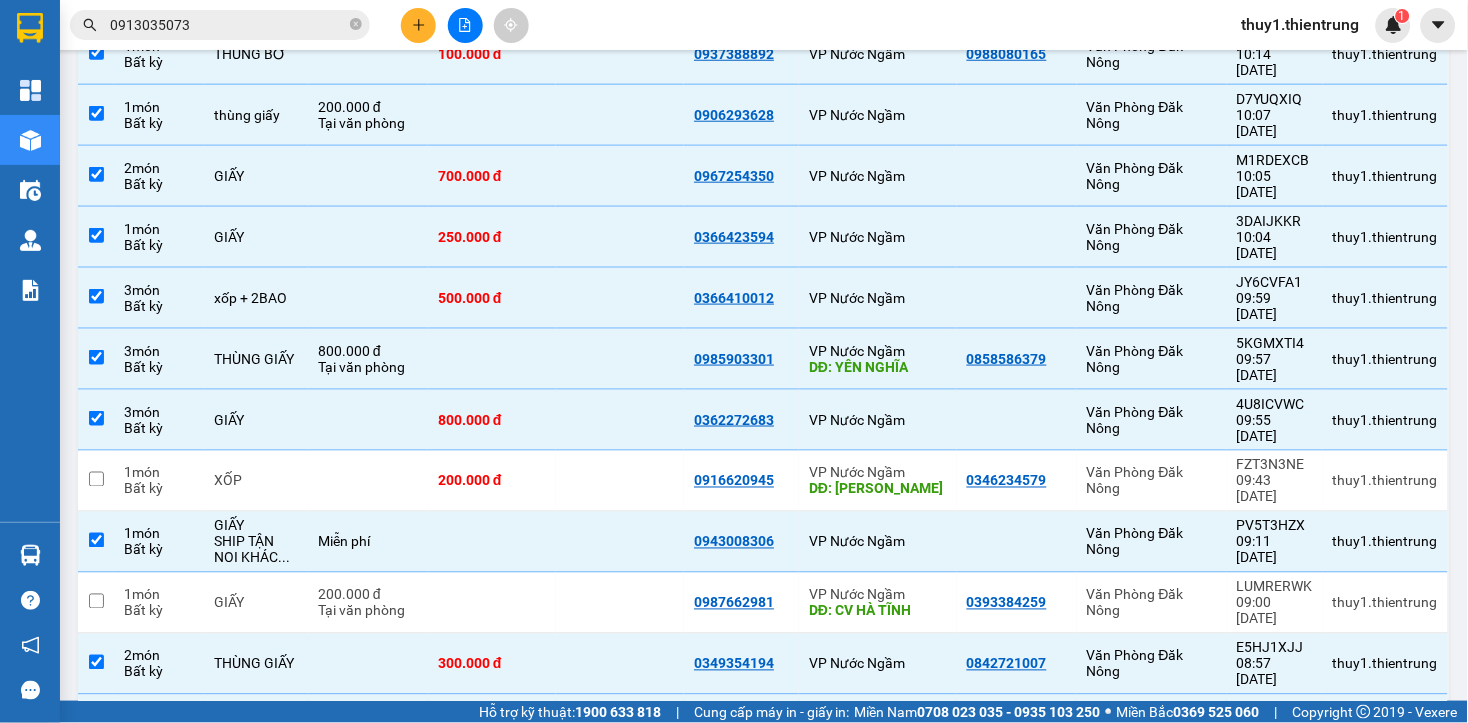 scroll, scrollTop: 0, scrollLeft: 0, axis: both 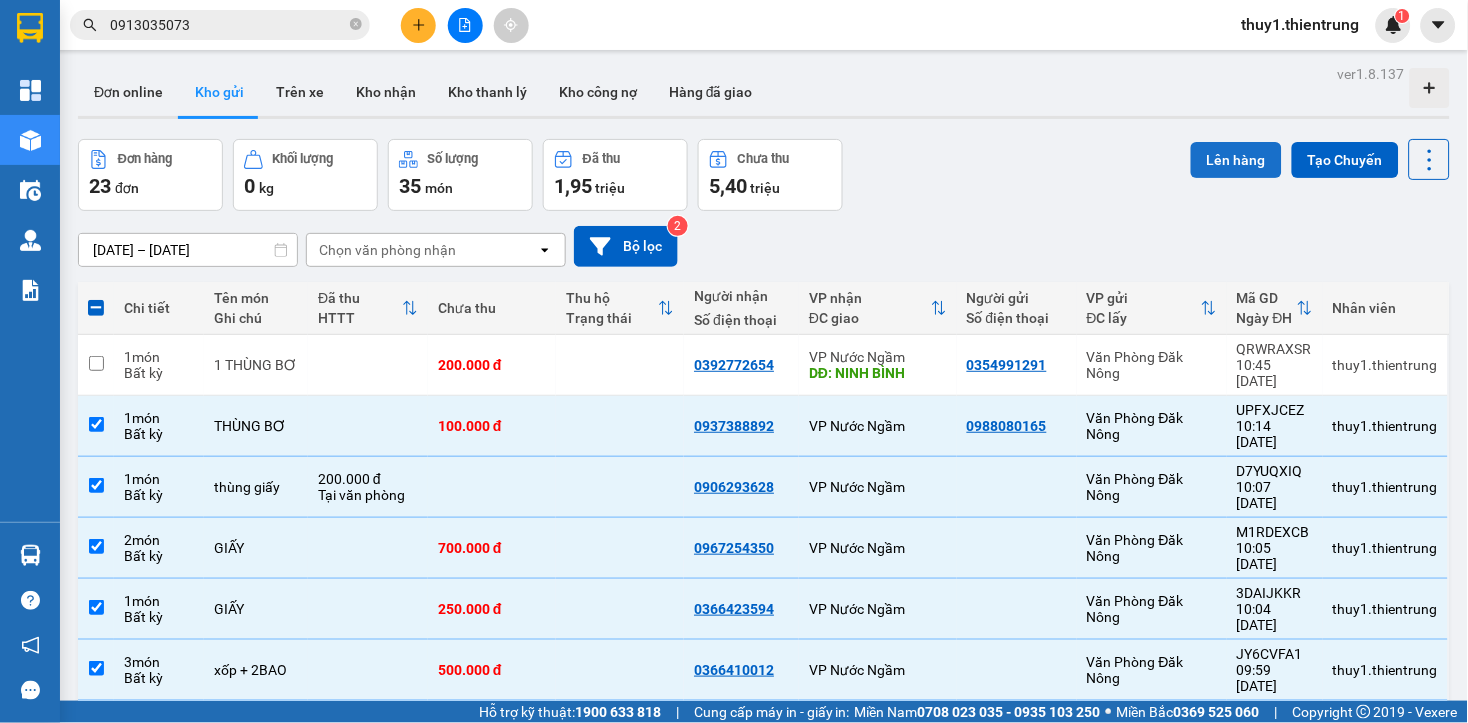 click on "Lên hàng" at bounding box center (1236, 160) 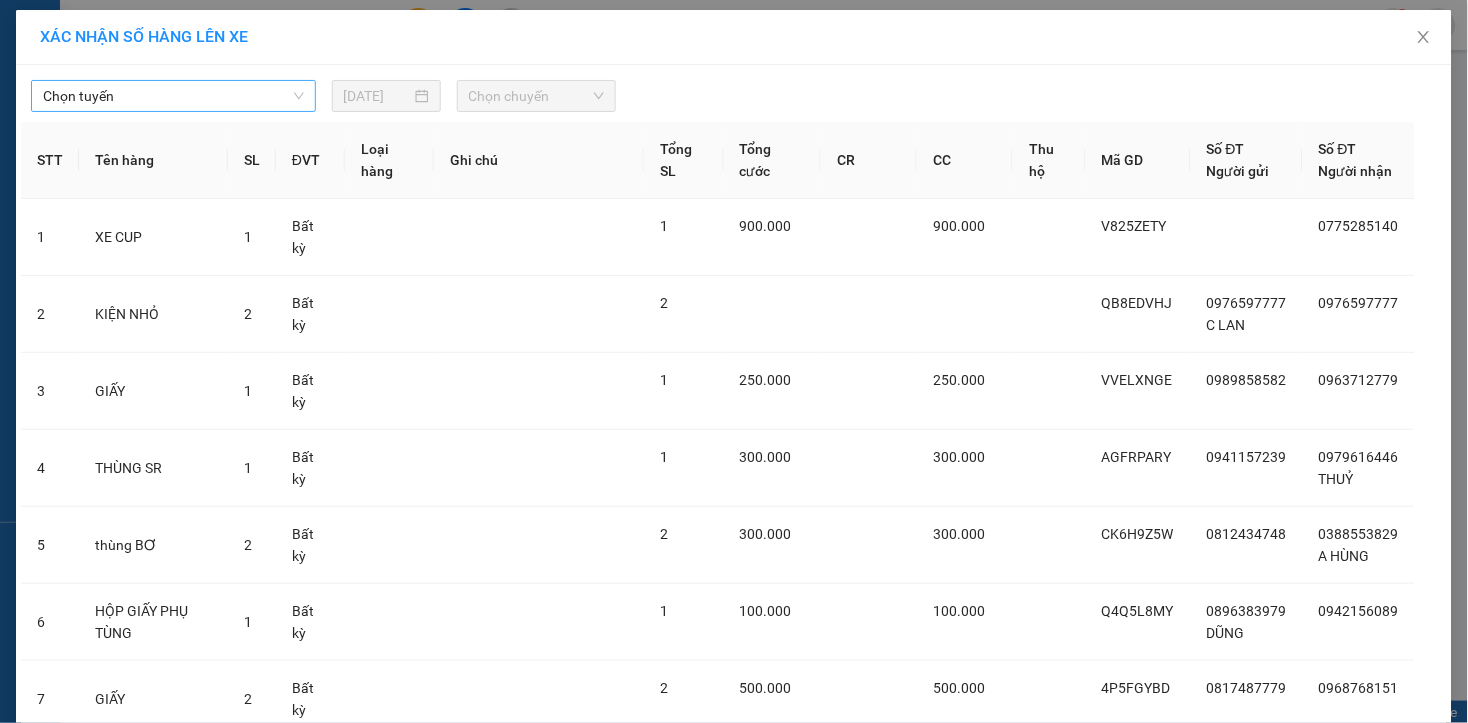 click on "Chọn tuyến" at bounding box center (173, 96) 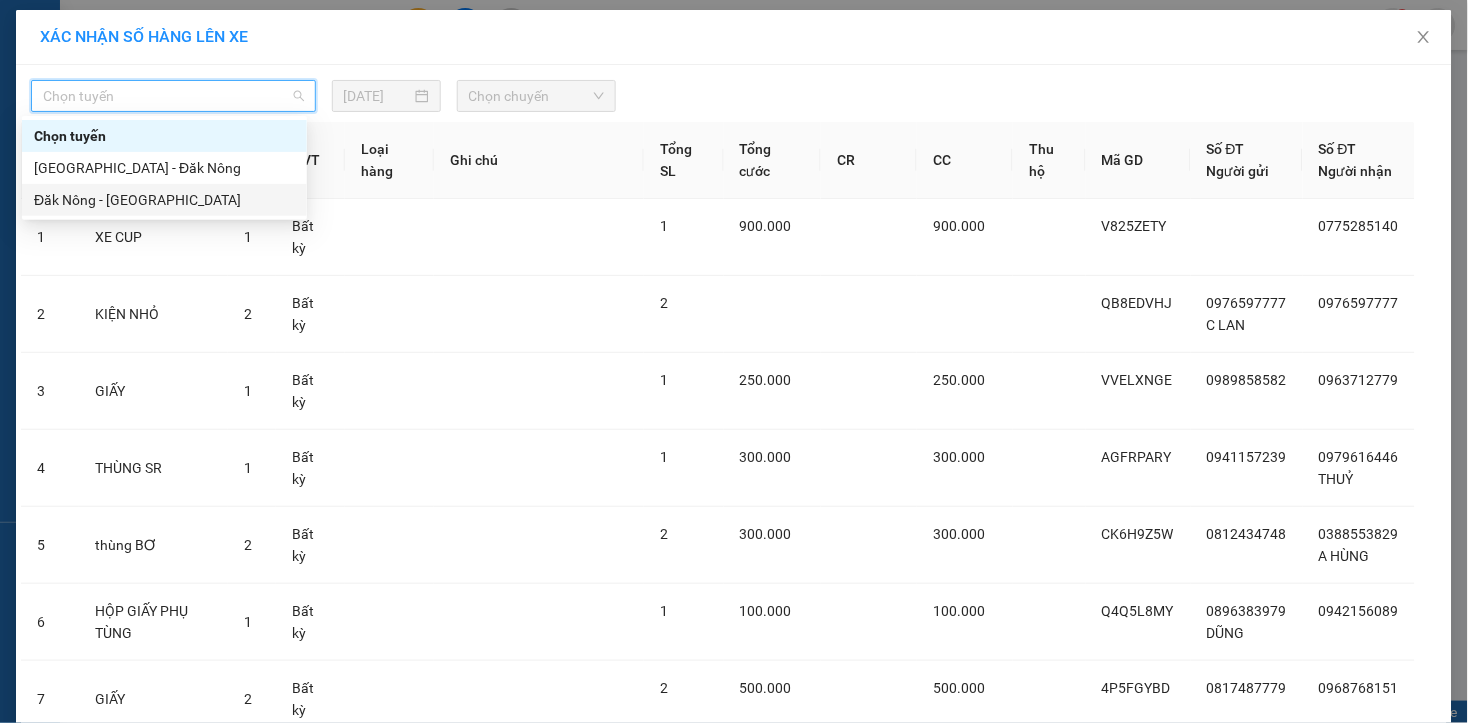 click on "Đăk Nông - [GEOGRAPHIC_DATA]" at bounding box center [164, 200] 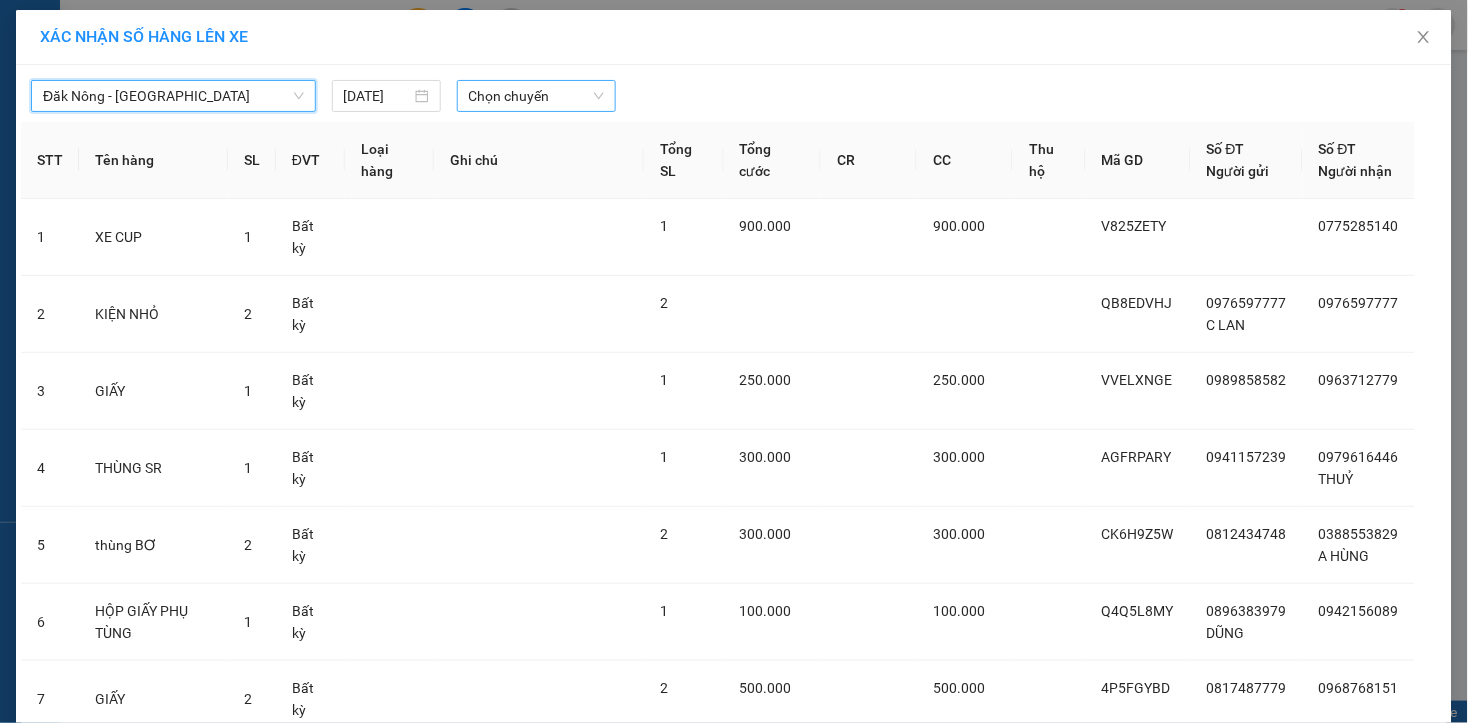 click on "Chọn chuyến" at bounding box center [536, 96] 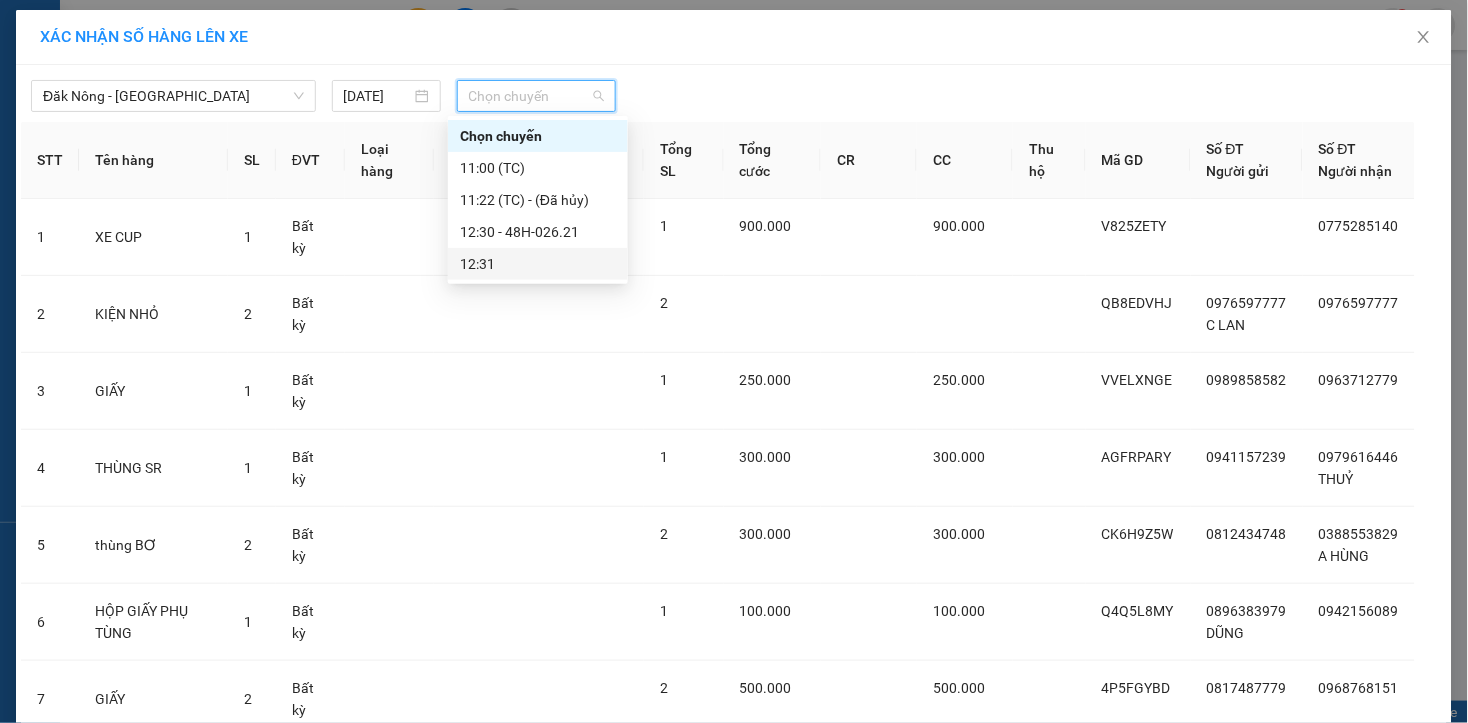 click on "12:31" at bounding box center [538, 264] 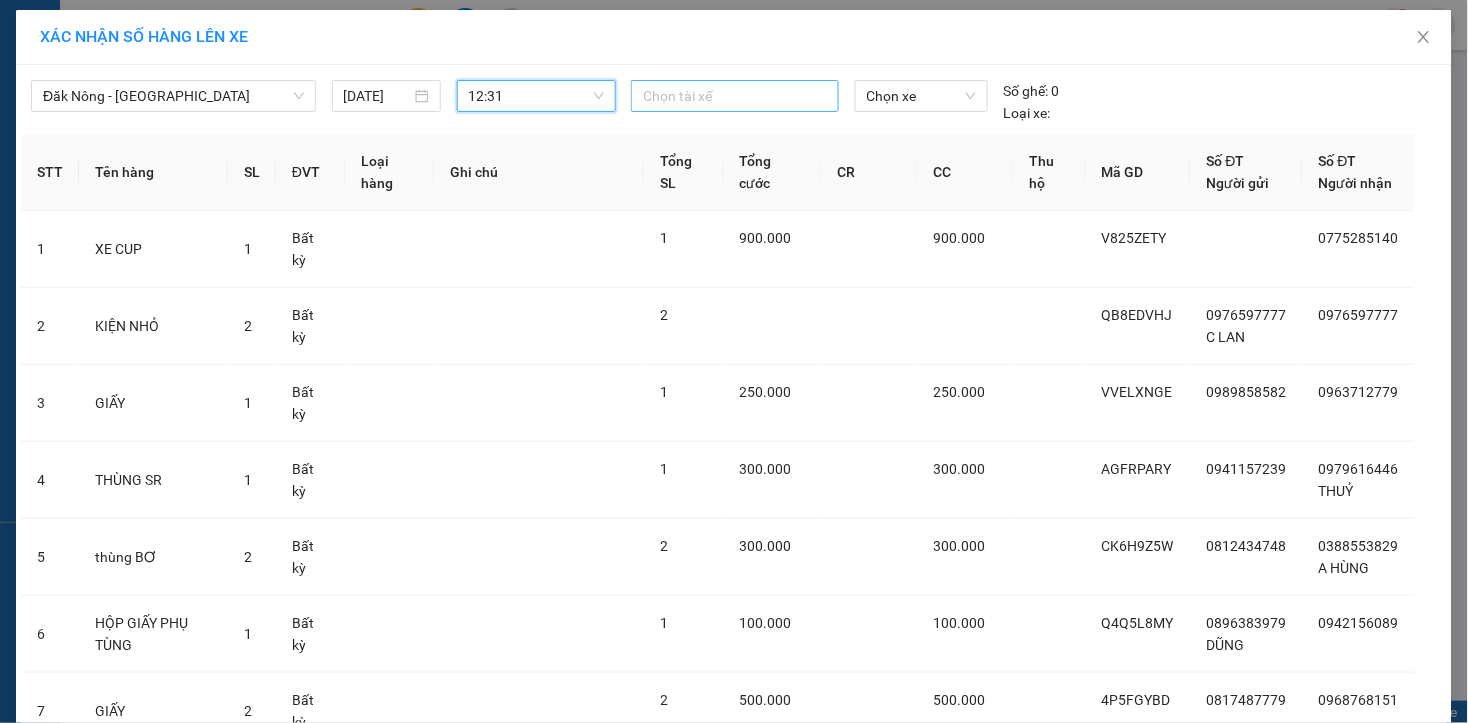 click at bounding box center (735, 96) 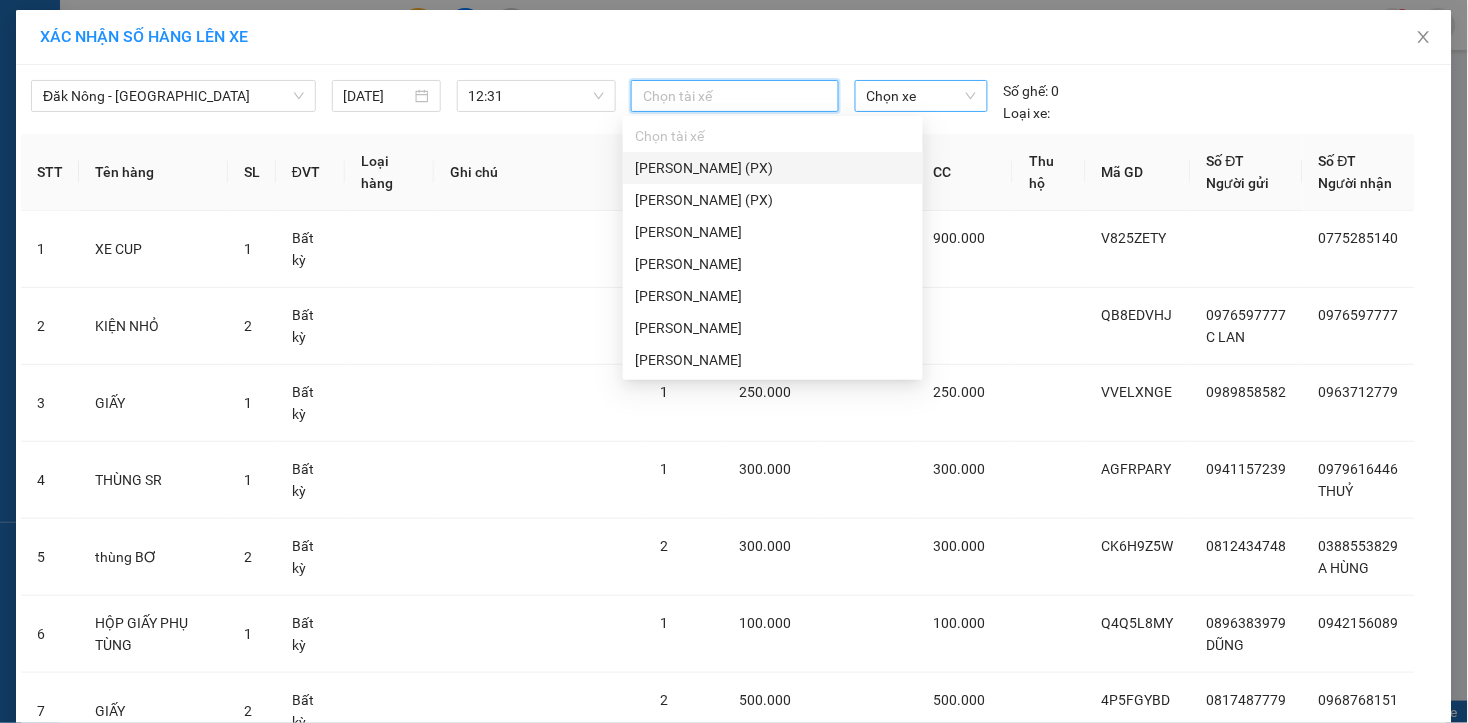click on "Chọn xe" at bounding box center (921, 96) 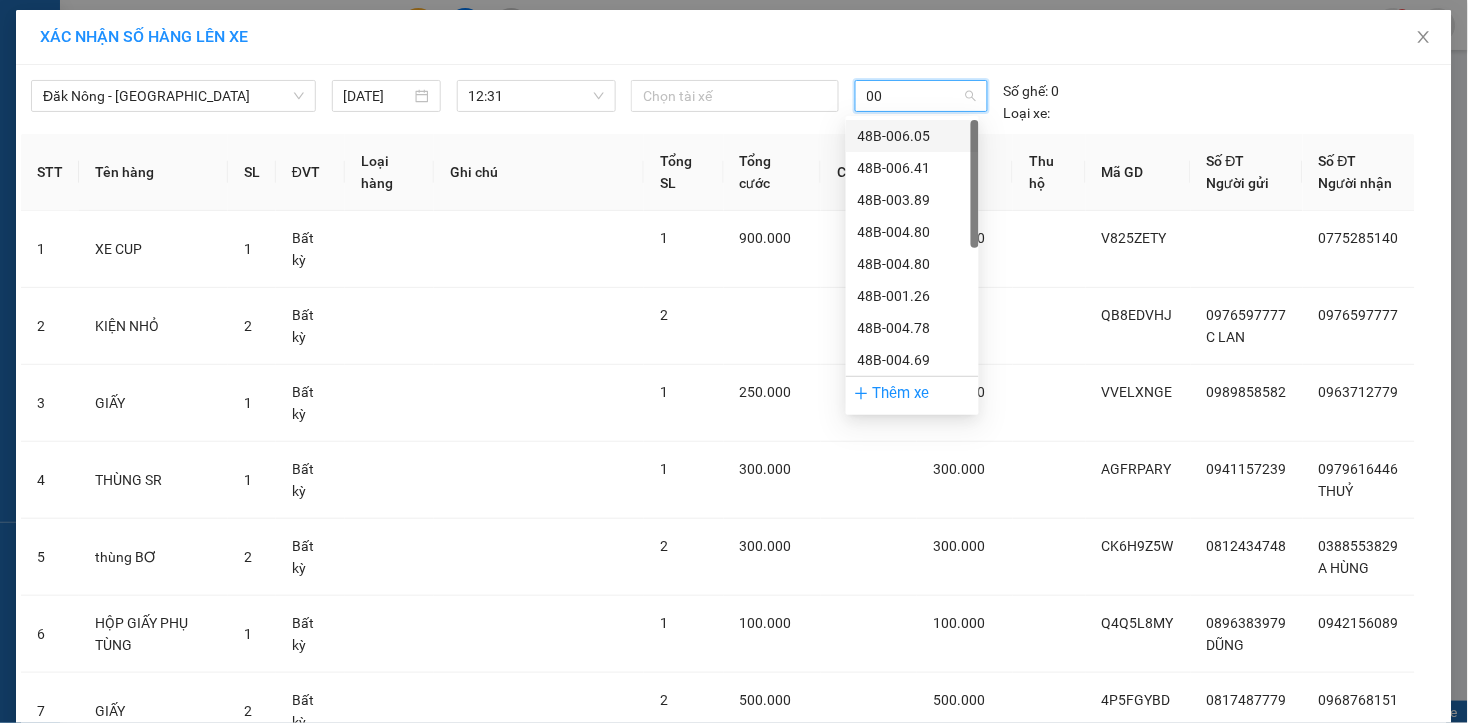 type on "006" 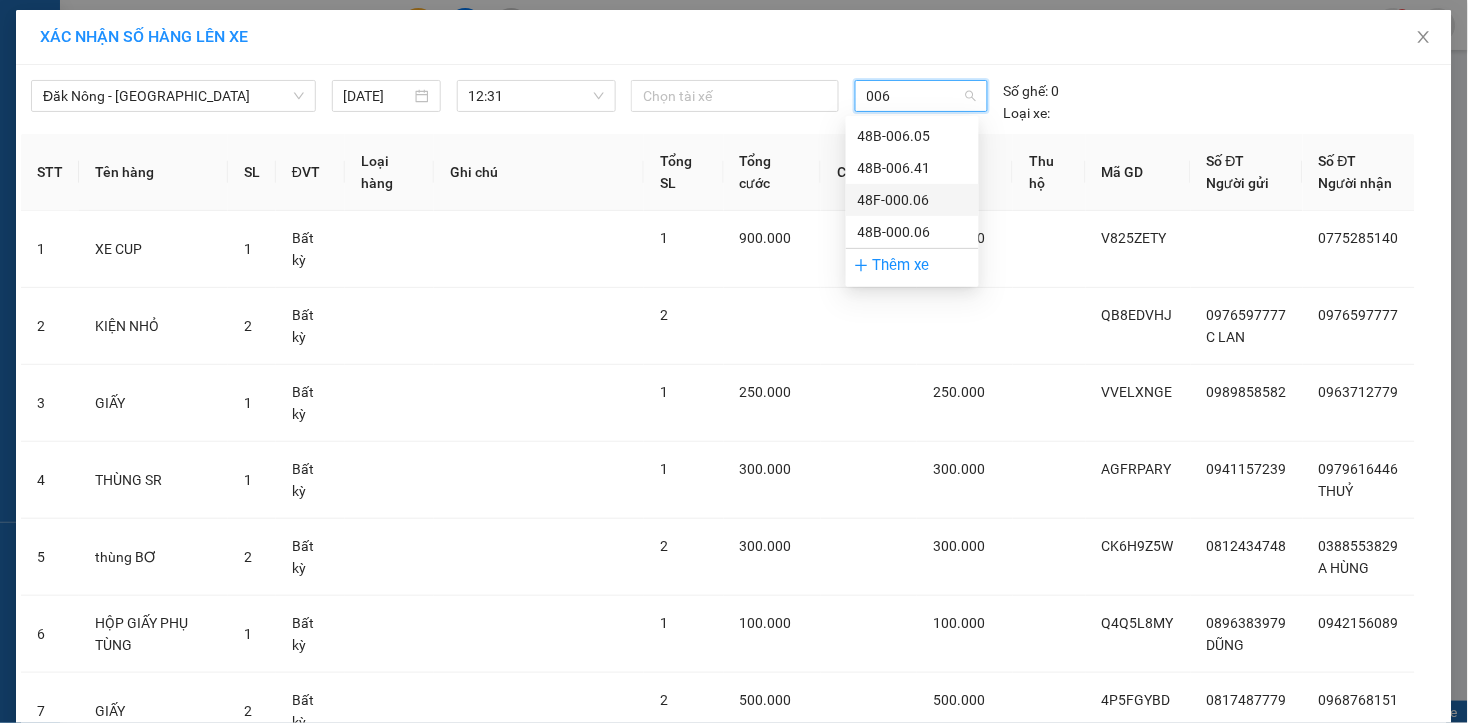 click on "48F-000.06" at bounding box center (912, 200) 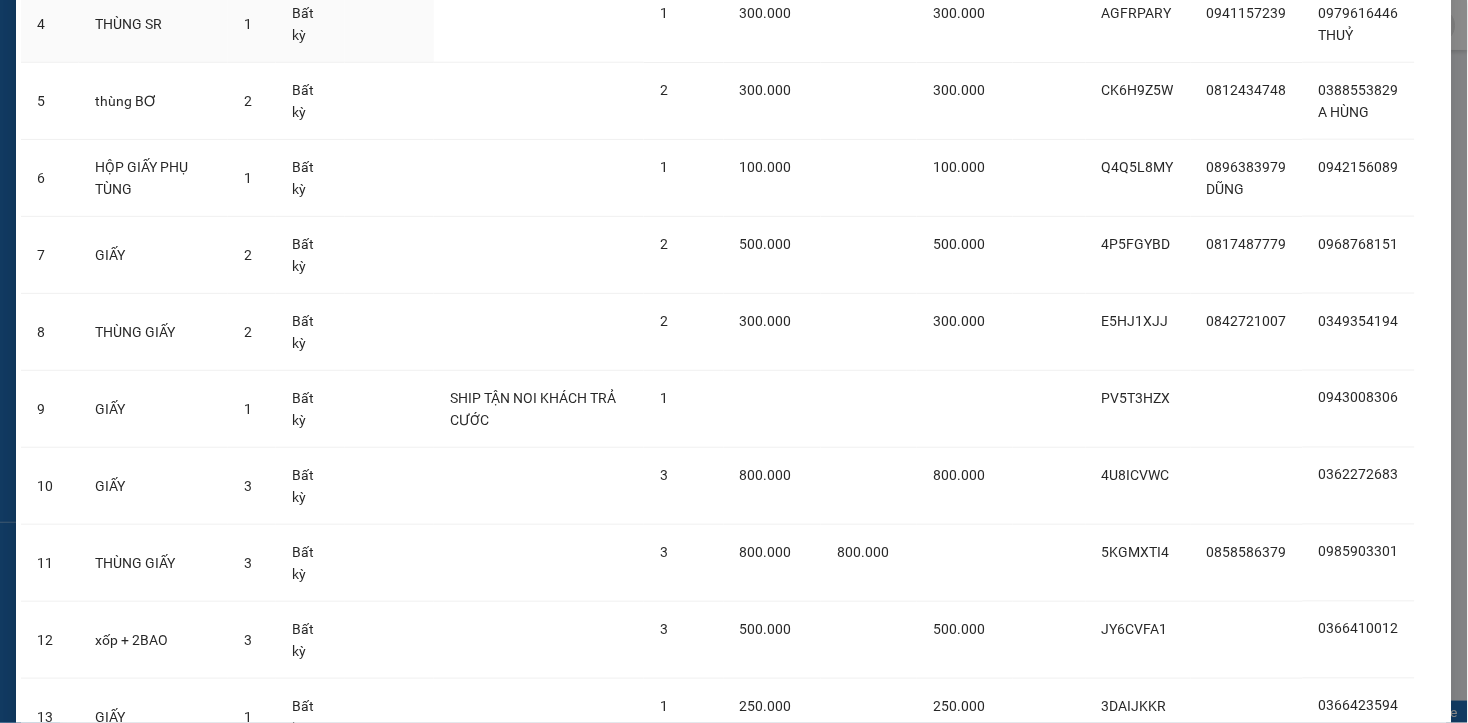 scroll, scrollTop: 876, scrollLeft: 0, axis: vertical 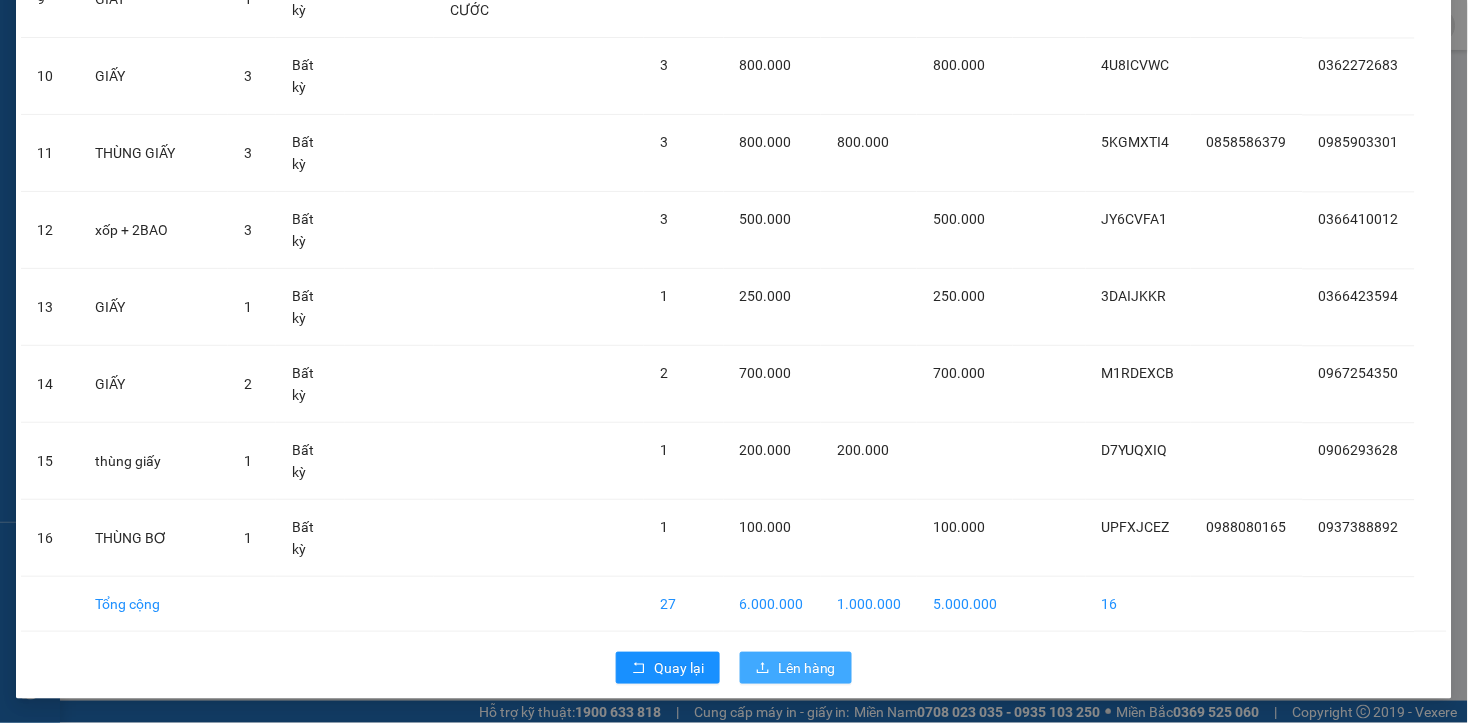 drag, startPoint x: 803, startPoint y: 675, endPoint x: 756, endPoint y: 648, distance: 54.20332 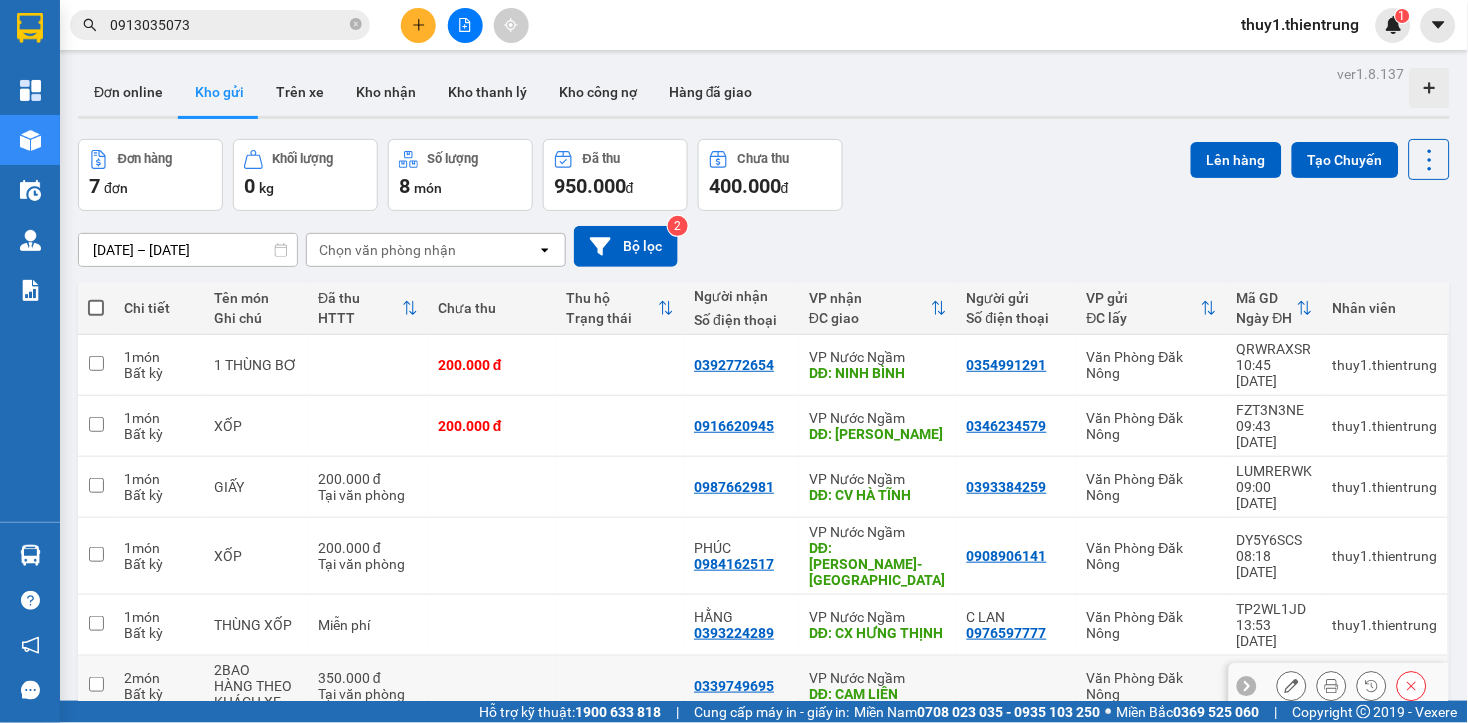 scroll, scrollTop: 92, scrollLeft: 0, axis: vertical 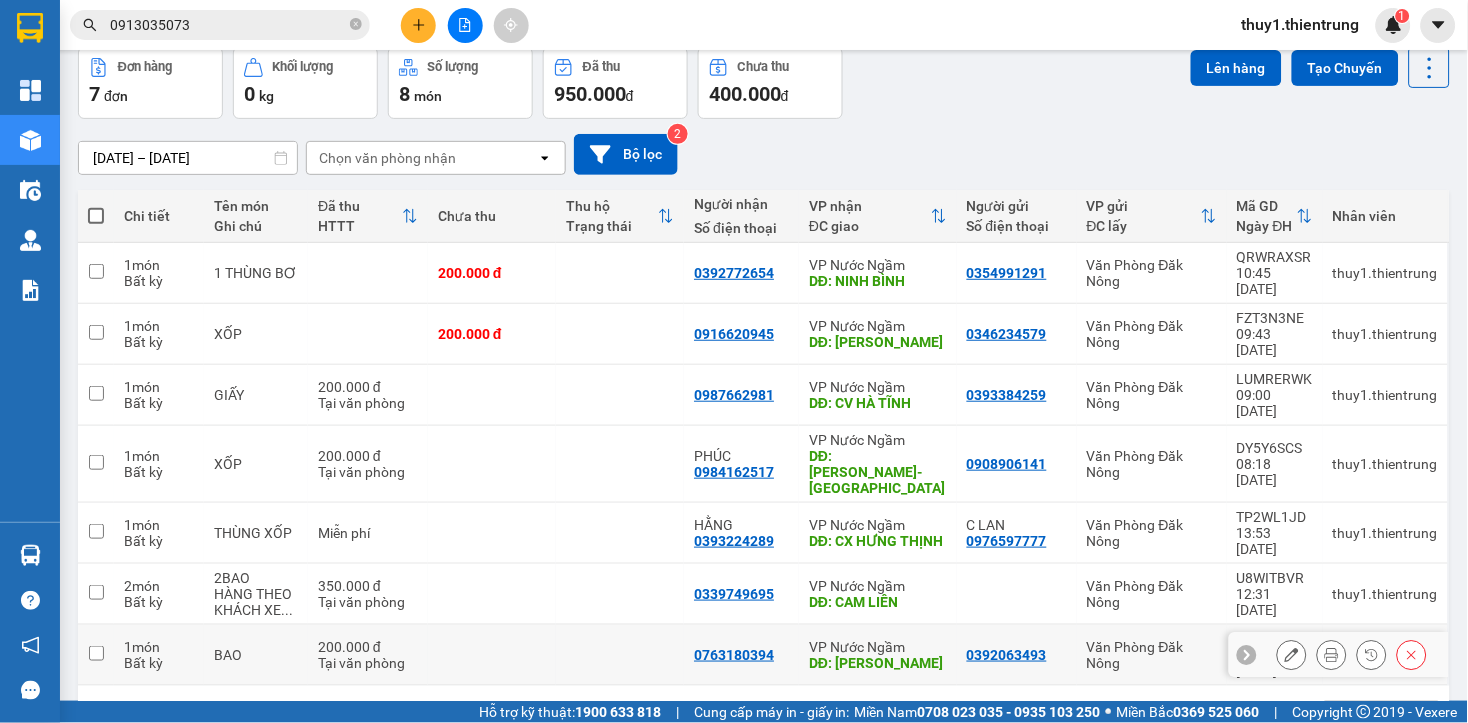click on "DĐ: [PERSON_NAME]" at bounding box center [878, 663] 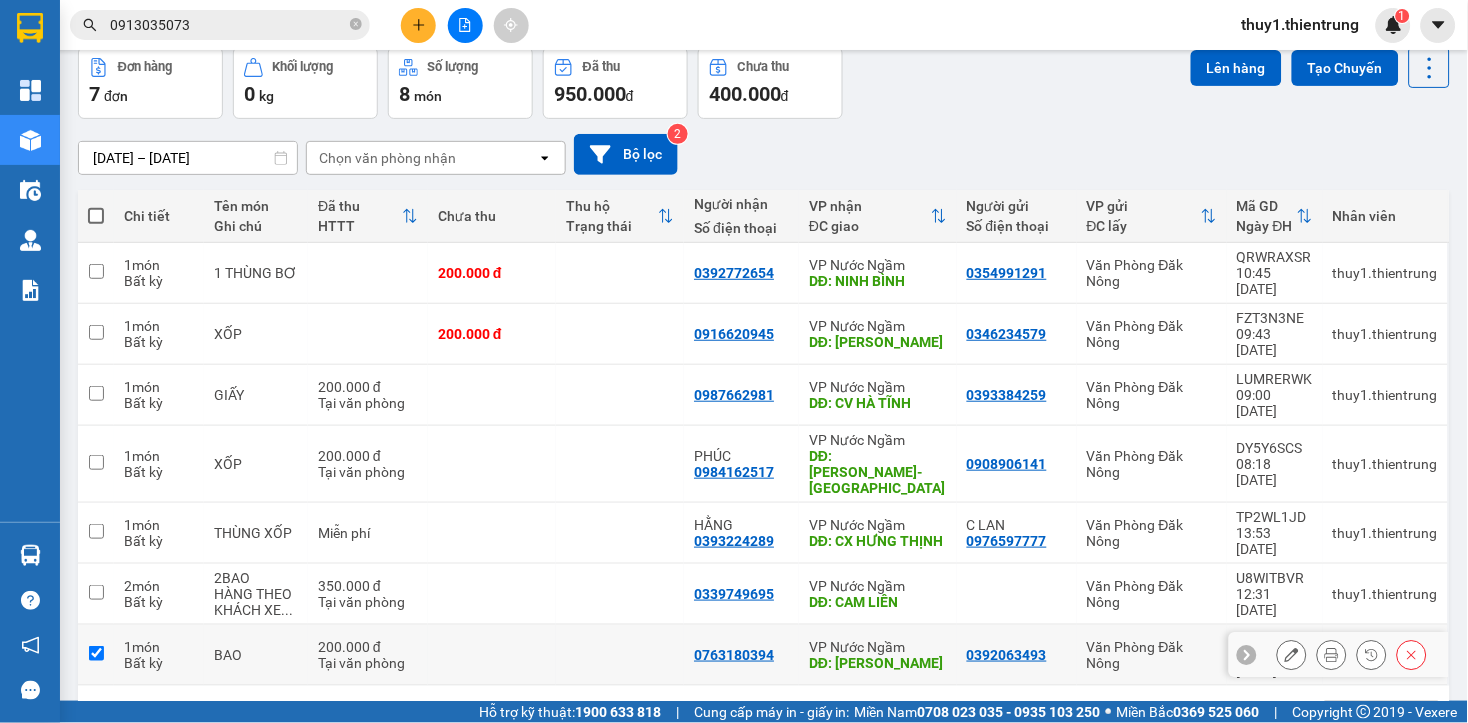 checkbox on "true" 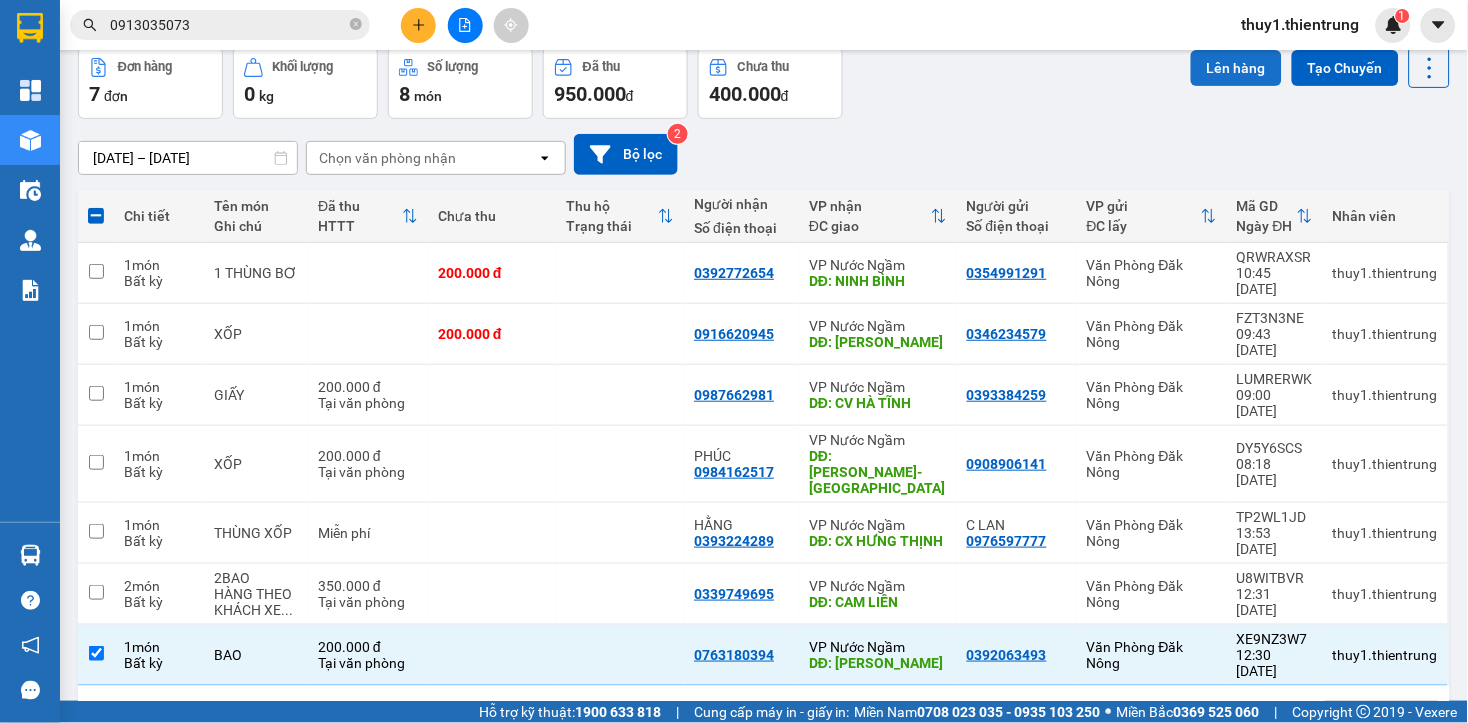 drag, startPoint x: 1220, startPoint y: 62, endPoint x: 1206, endPoint y: 66, distance: 14.56022 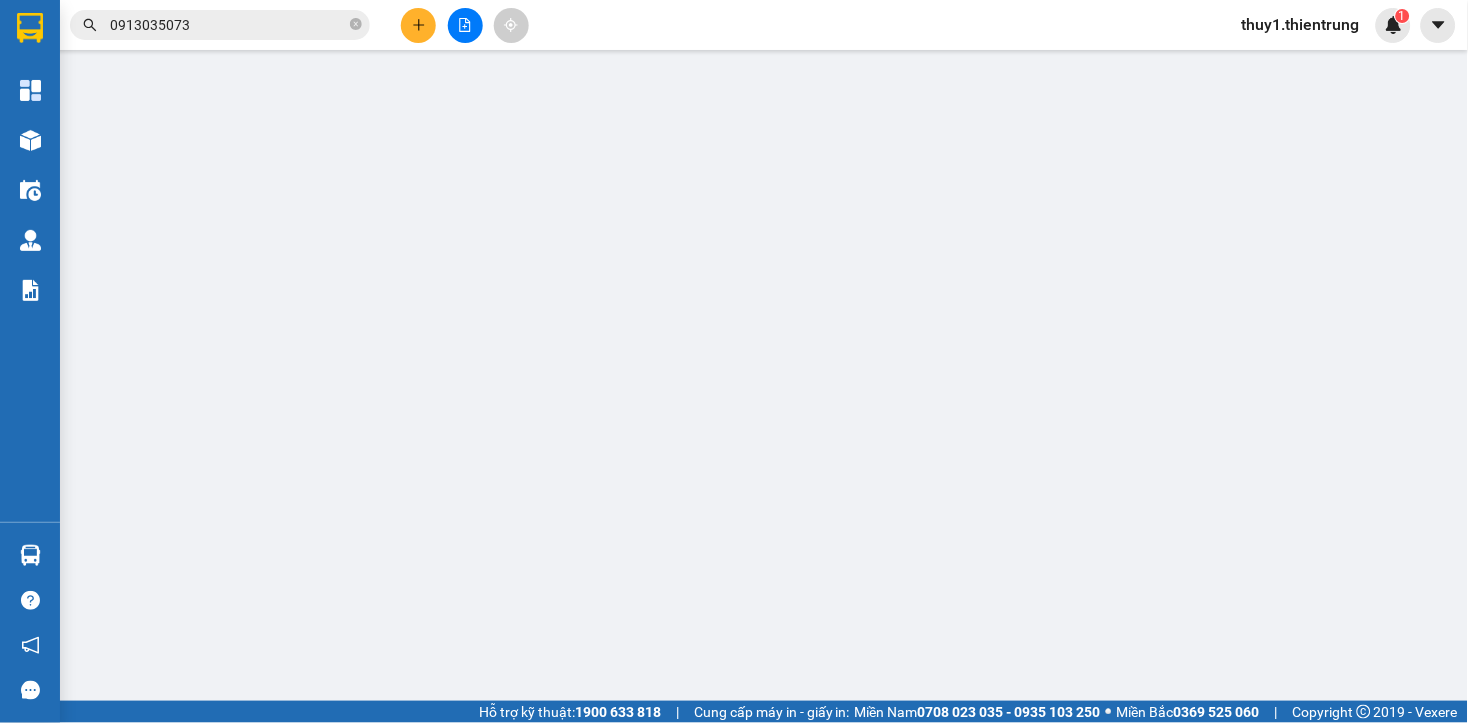 scroll, scrollTop: 0, scrollLeft: 0, axis: both 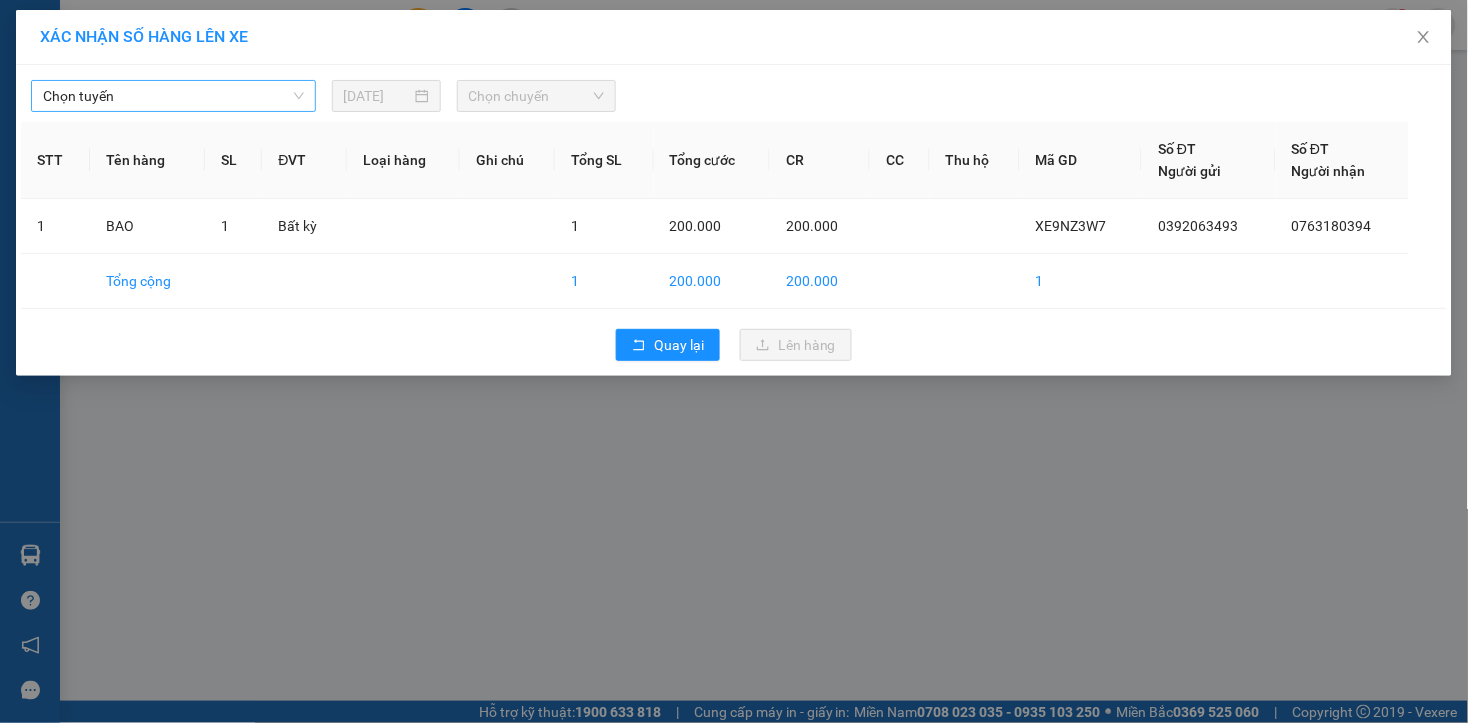 click on "Chọn tuyến" at bounding box center [173, 96] 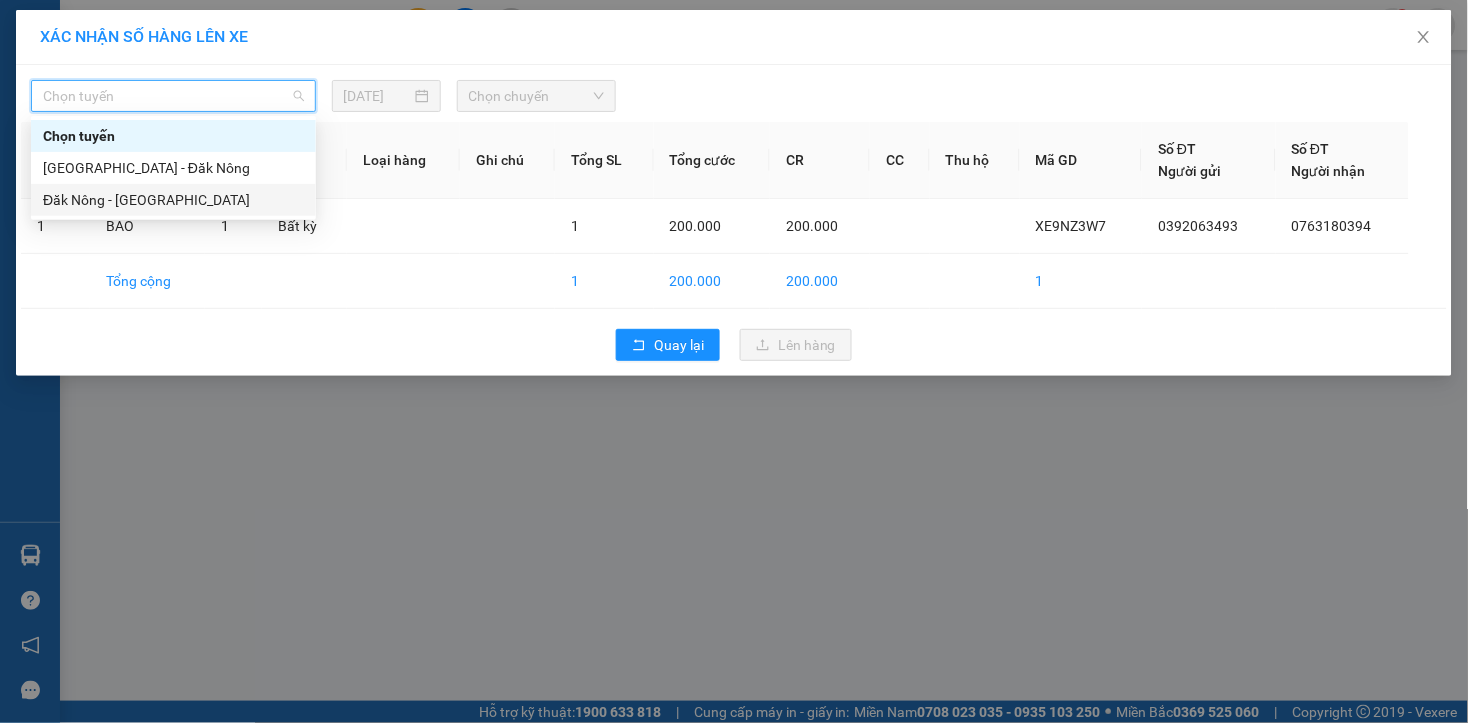 click on "Đăk Nông - [GEOGRAPHIC_DATA]" at bounding box center [173, 200] 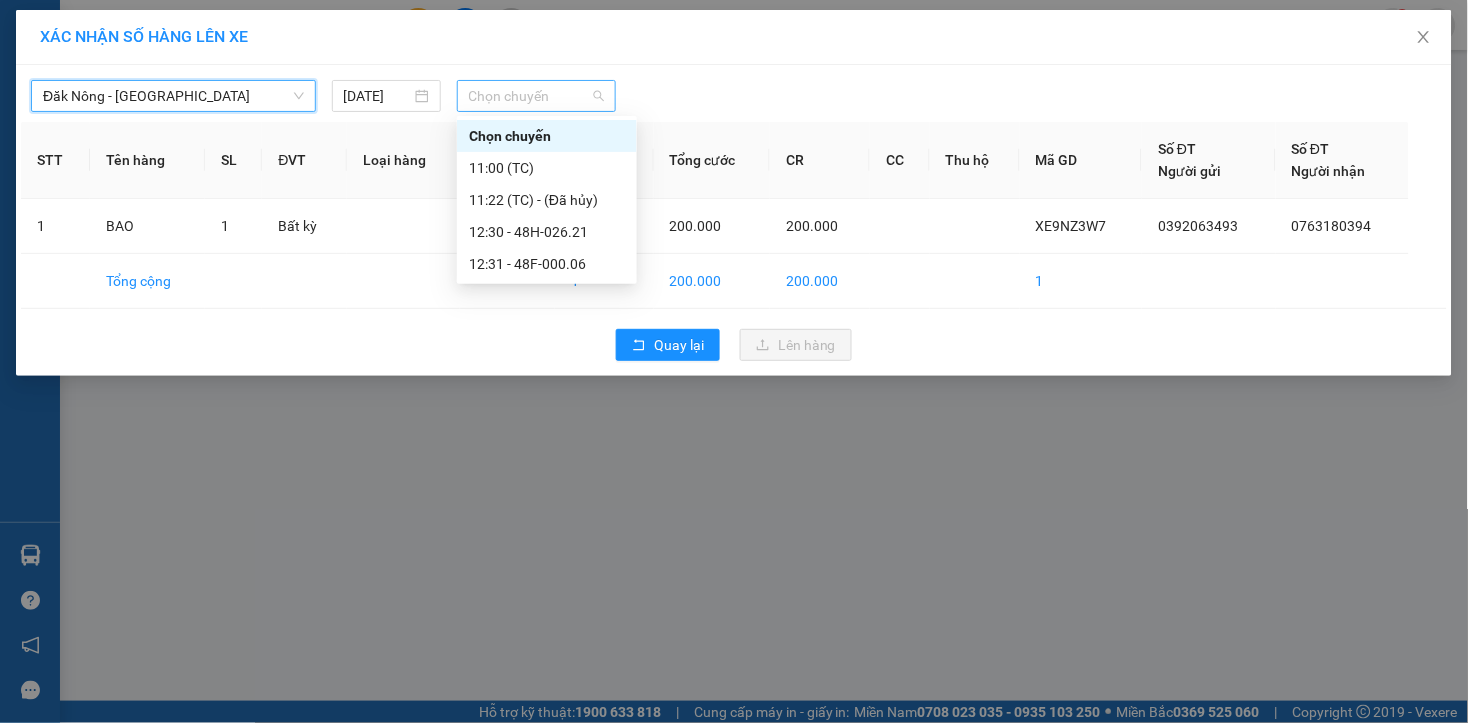 click on "Chọn chuyến" at bounding box center [536, 96] 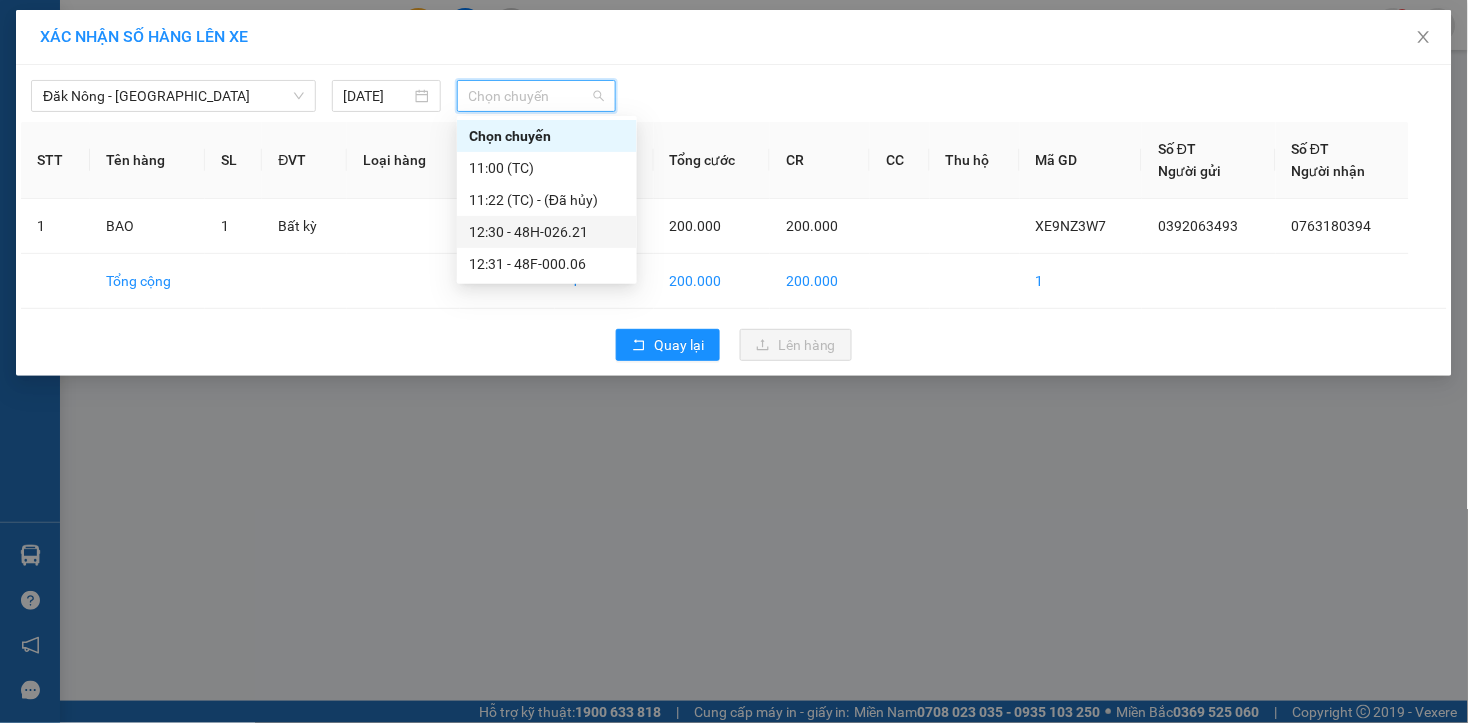 click on "12:30     - 48H-026.21" at bounding box center (547, 232) 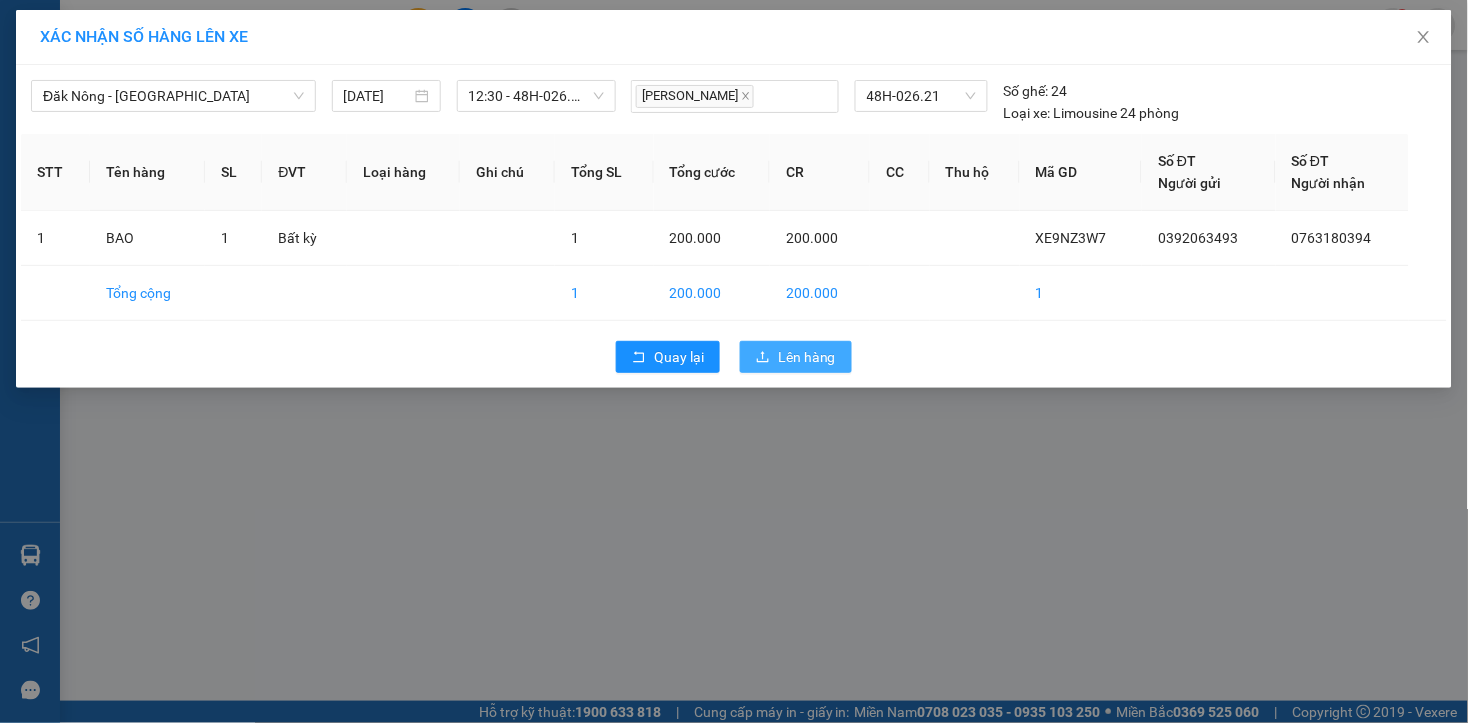 click 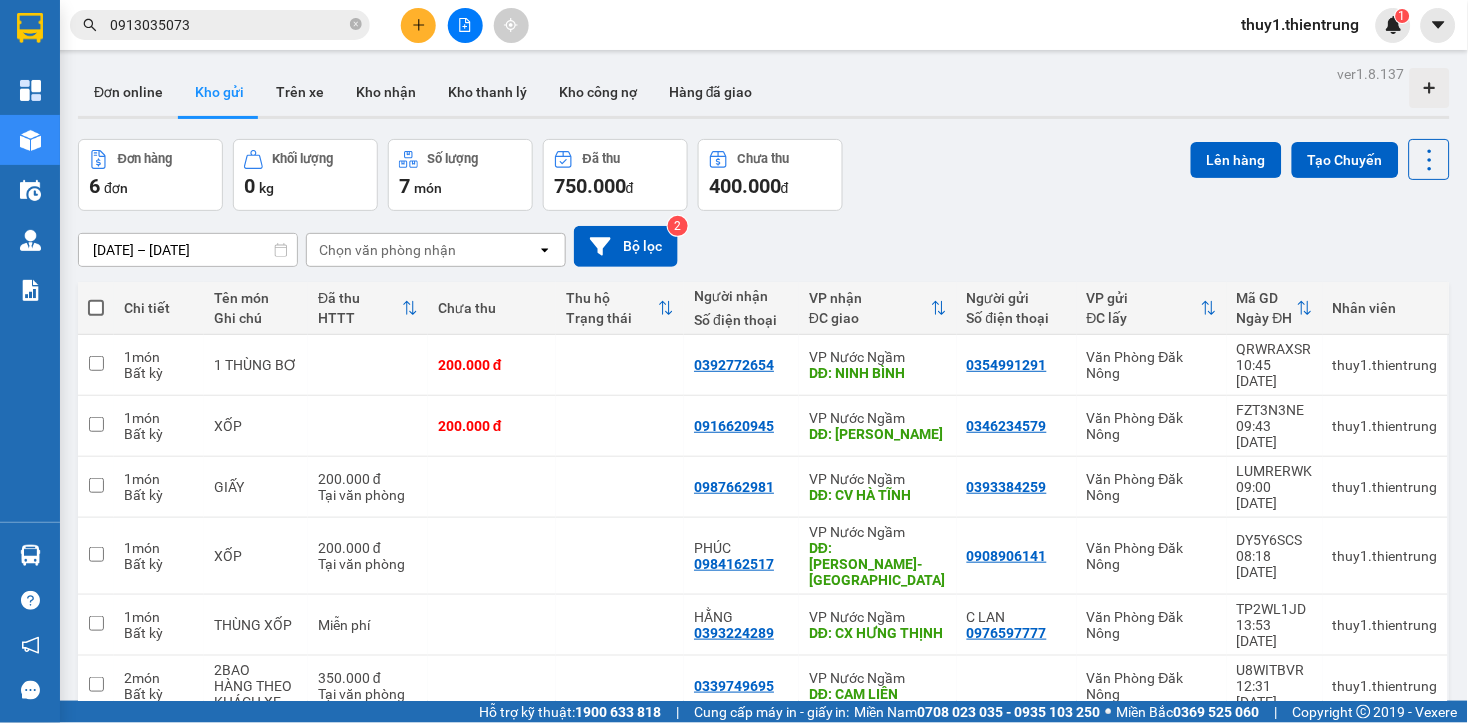 drag, startPoint x: 718, startPoint y: 243, endPoint x: 700, endPoint y: 243, distance: 18 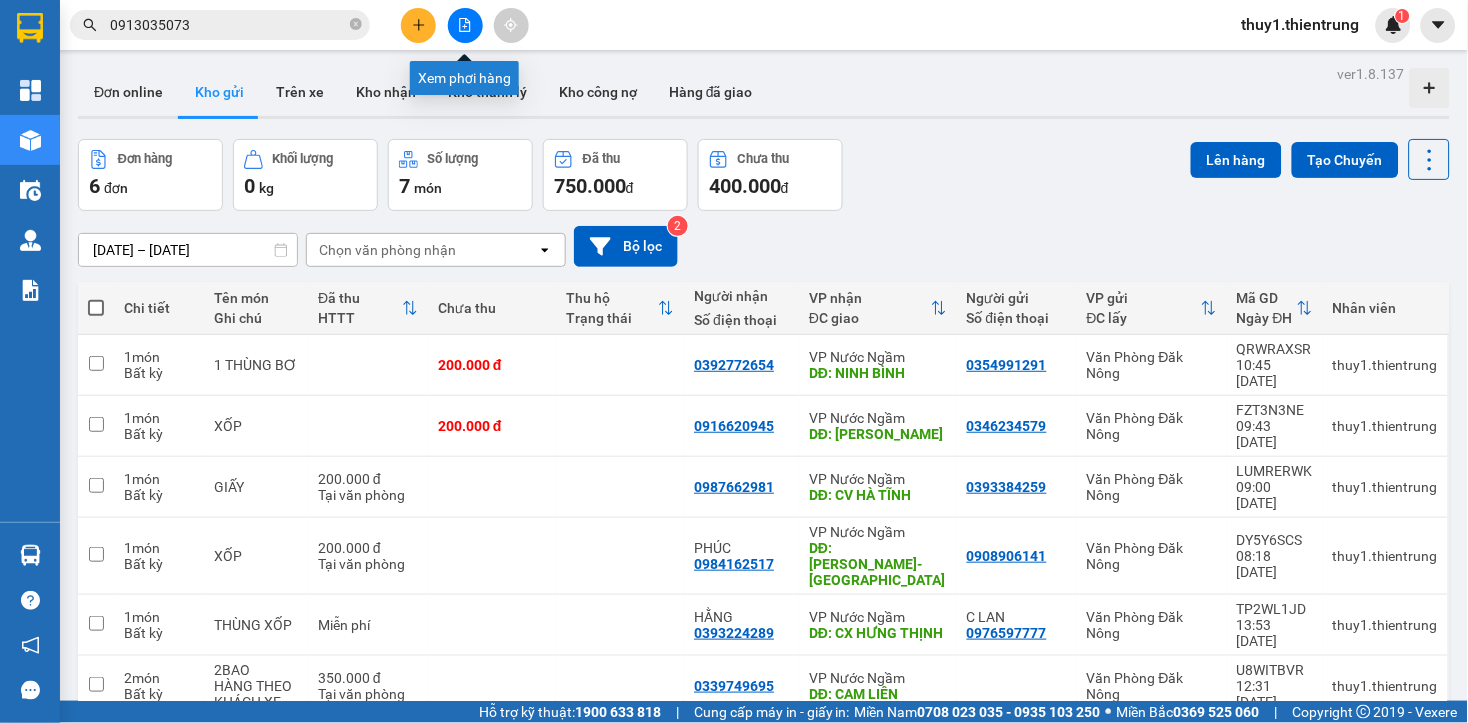 drag, startPoint x: 462, startPoint y: 25, endPoint x: 680, endPoint y: 416, distance: 447.66617 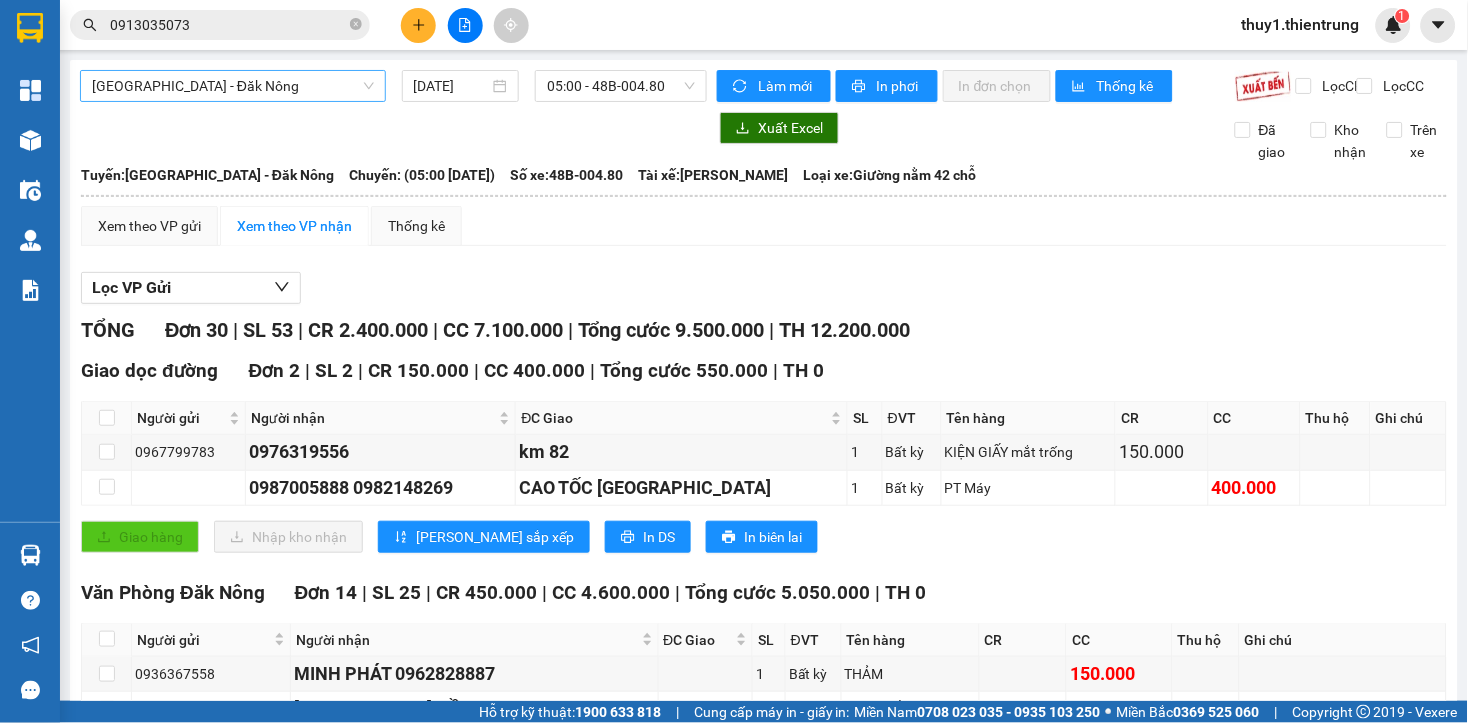 click on "[GEOGRAPHIC_DATA] - Đăk Nông" at bounding box center (233, 86) 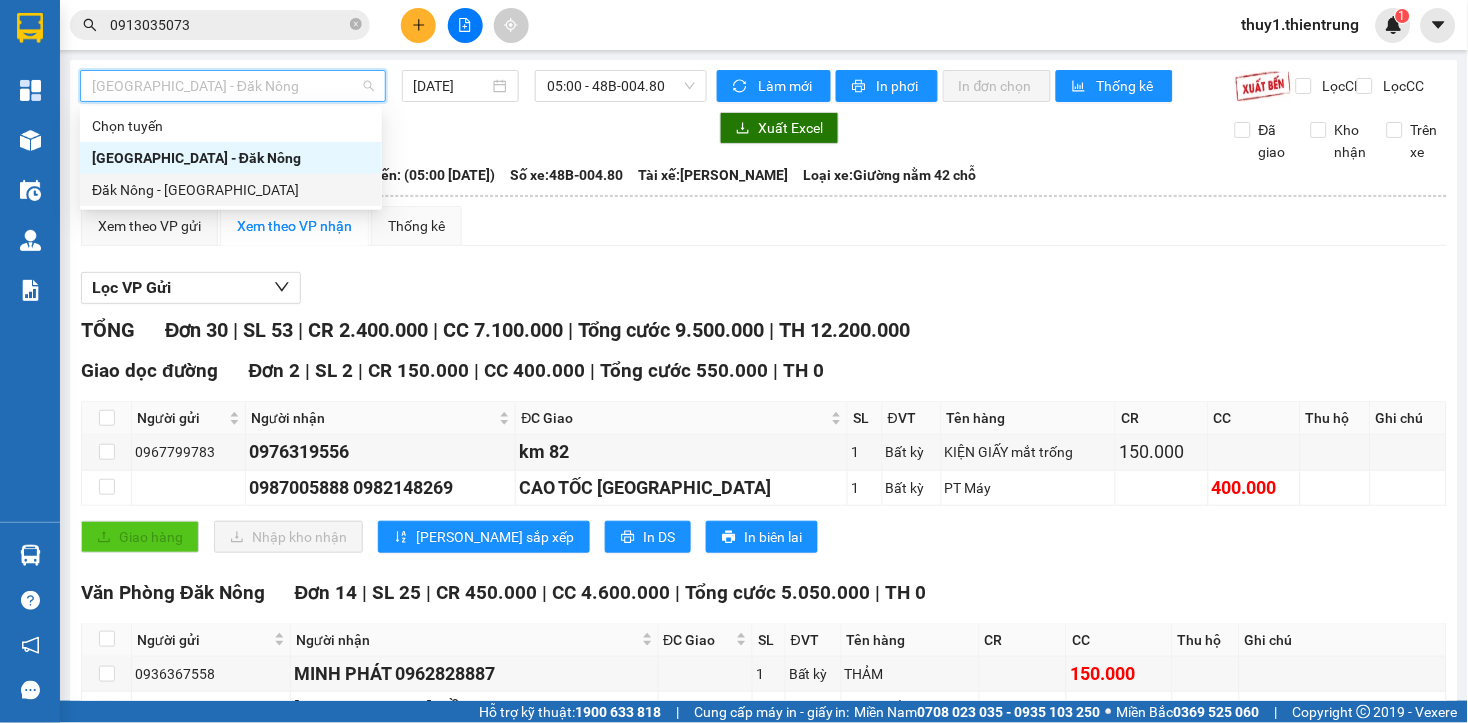 drag, startPoint x: 201, startPoint y: 185, endPoint x: 396, endPoint y: 150, distance: 198.11613 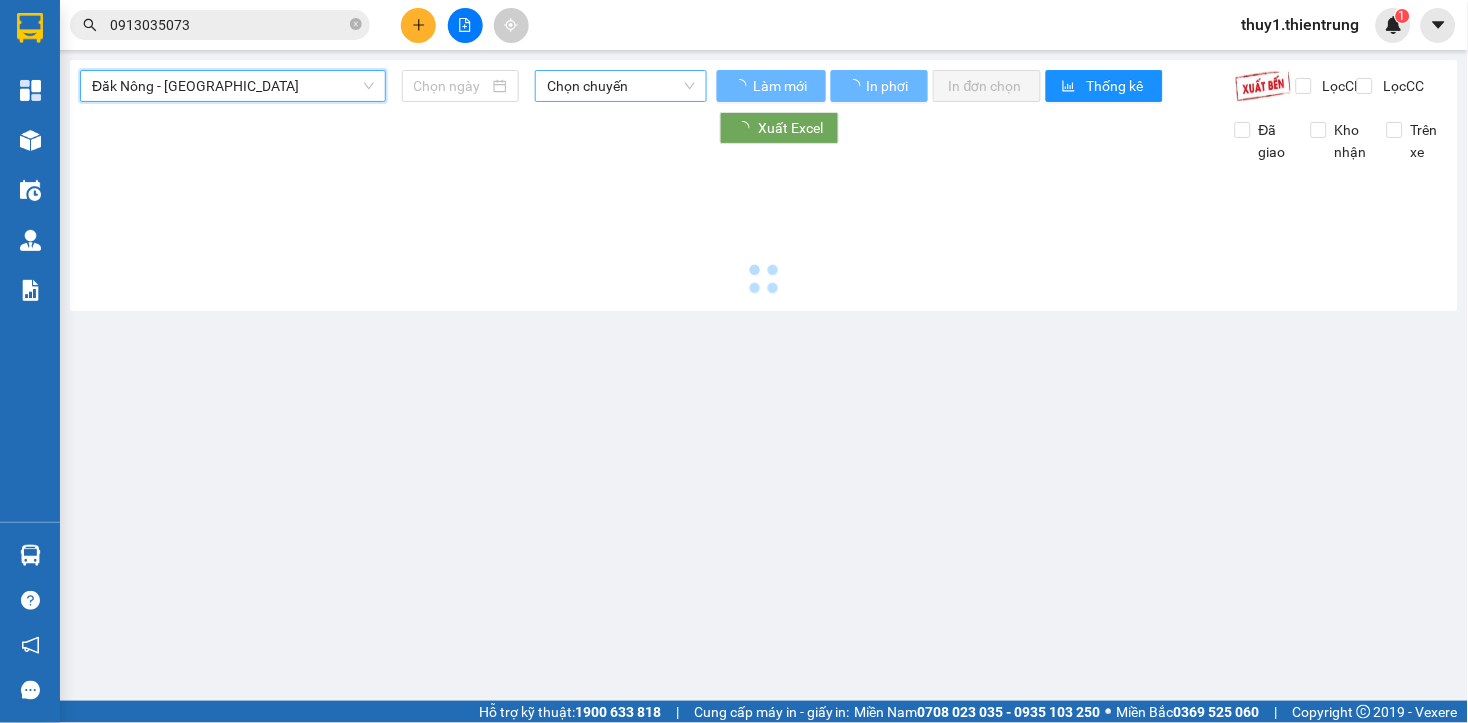 type on "[DATE]" 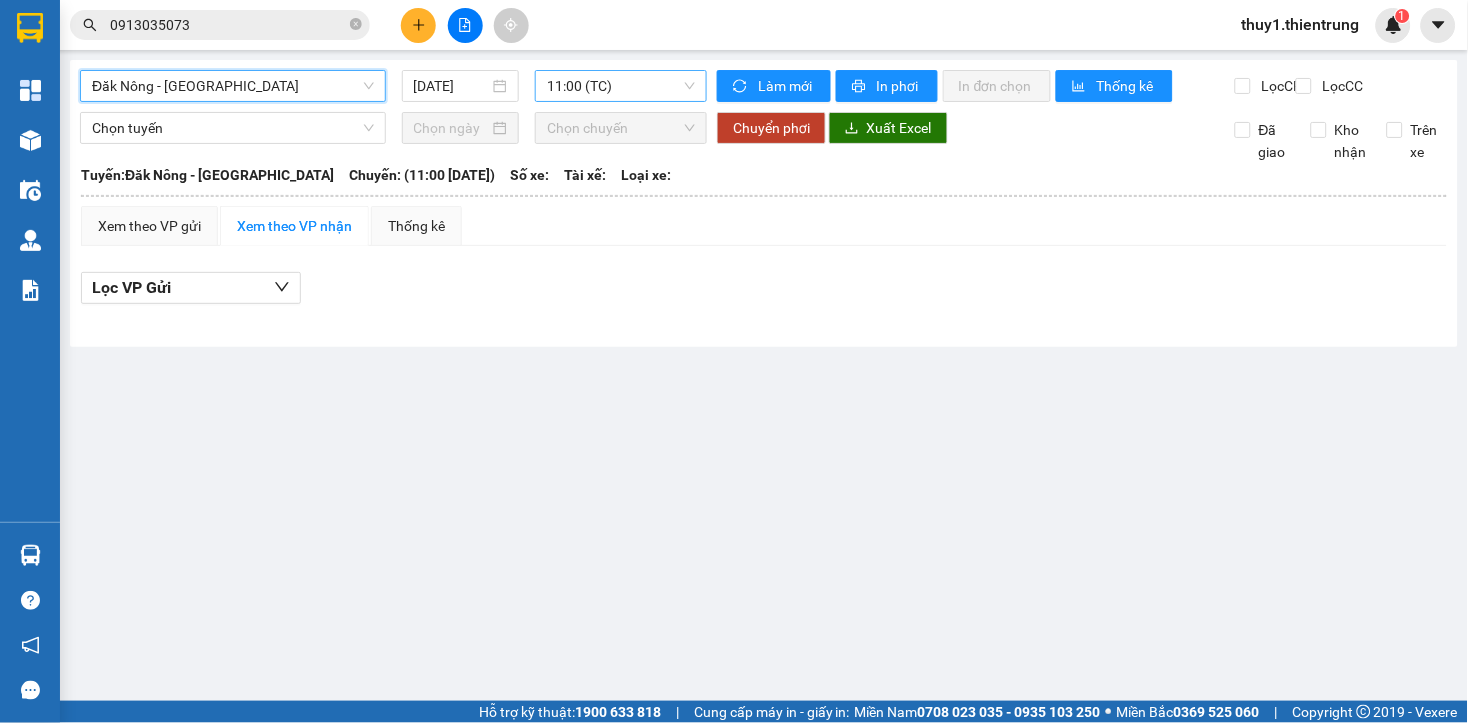 click on "11:00   (TC)" at bounding box center [621, 86] 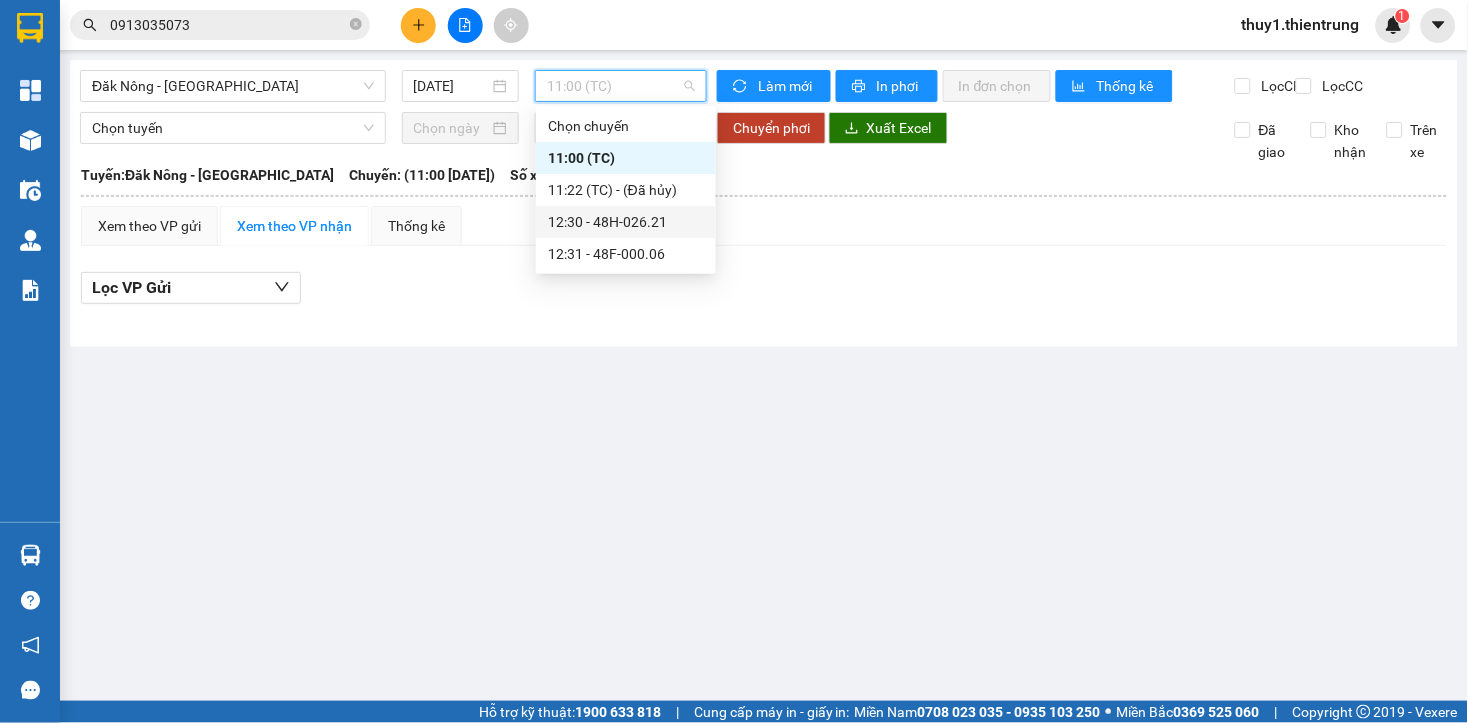click on "12:30     - 48H-026.21" at bounding box center [626, 222] 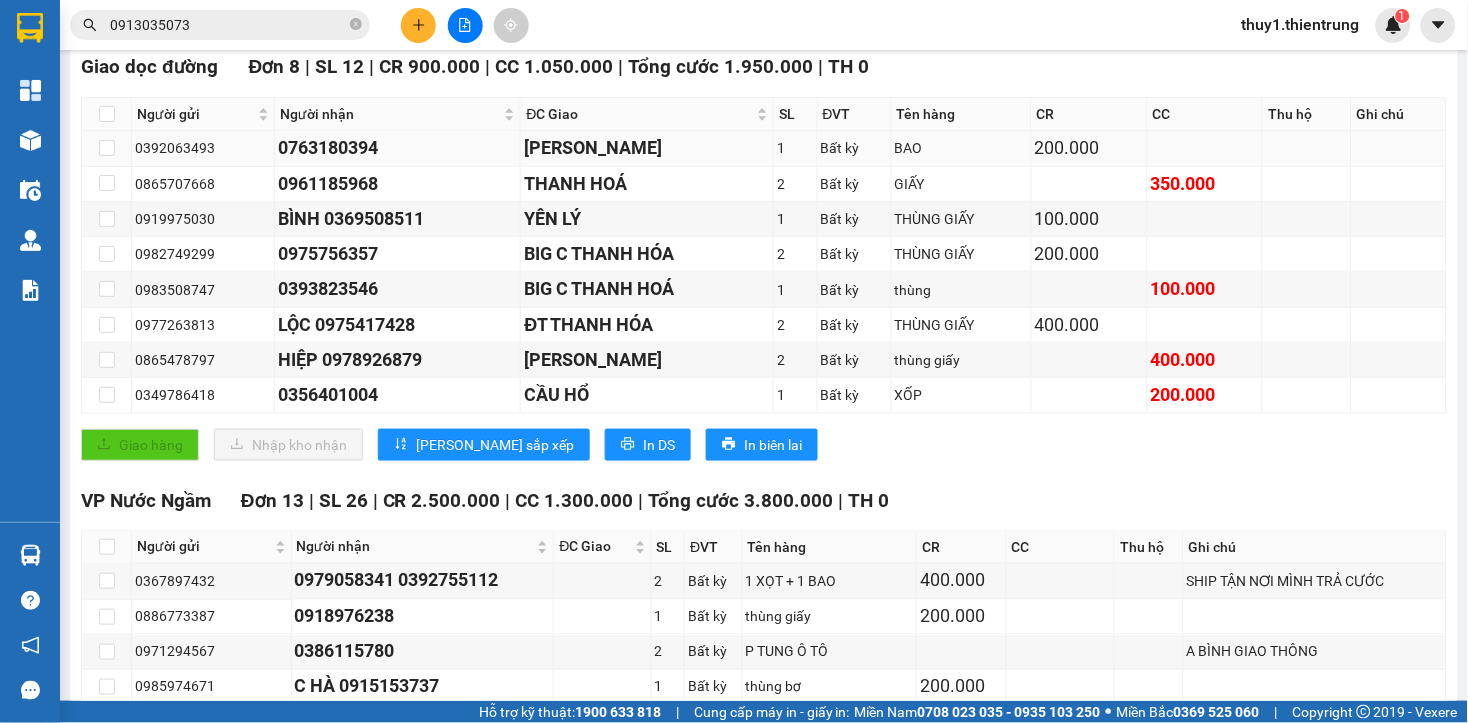 scroll, scrollTop: 0, scrollLeft: 0, axis: both 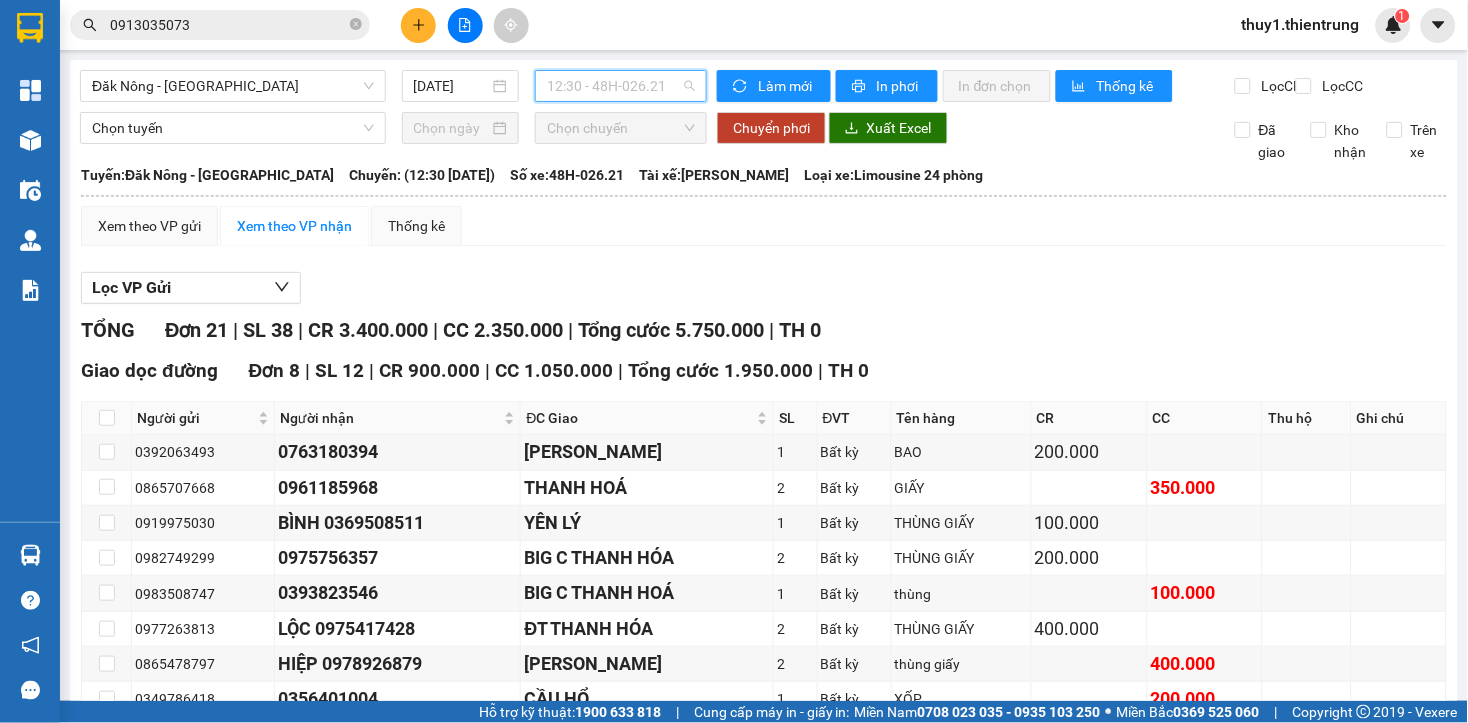 click on "12:30     - 48H-026.21" at bounding box center [621, 86] 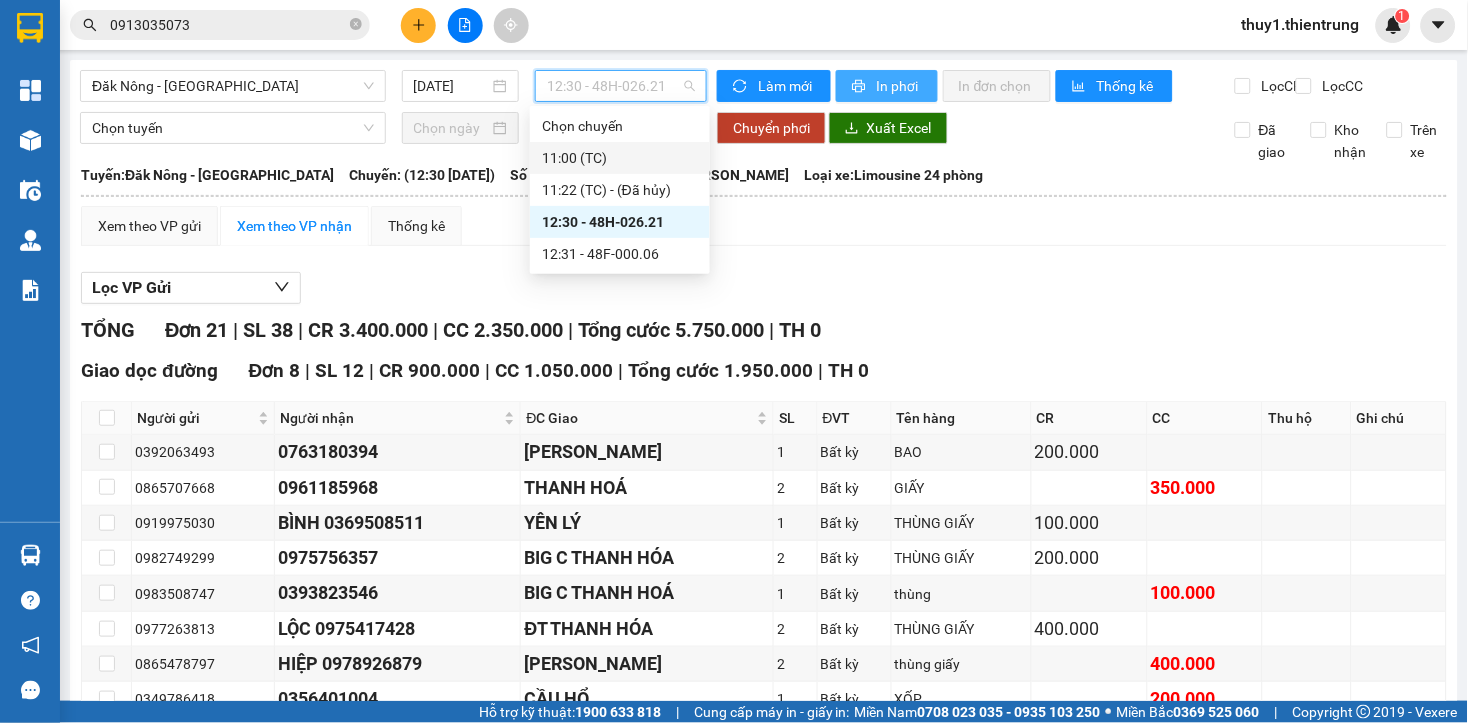 click on "In phơi" at bounding box center (899, 86) 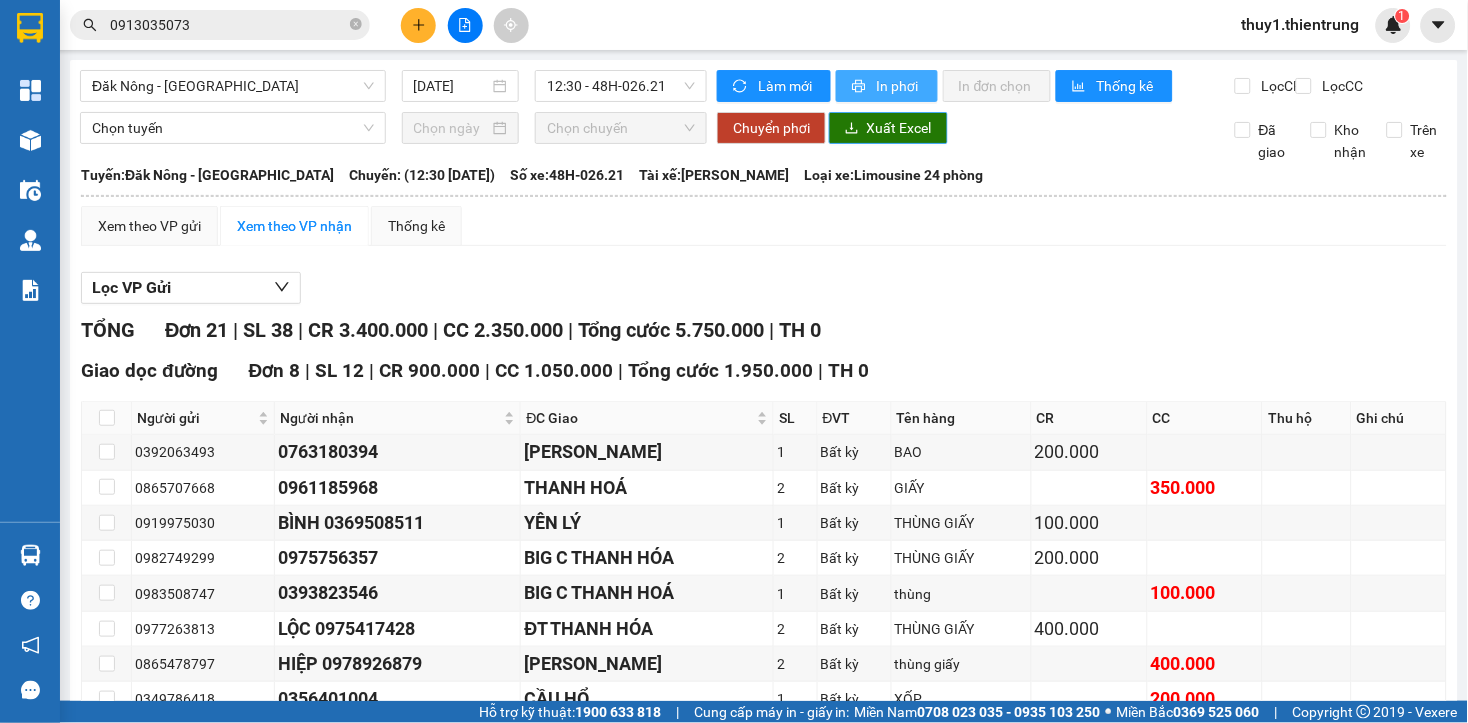 scroll, scrollTop: 0, scrollLeft: 0, axis: both 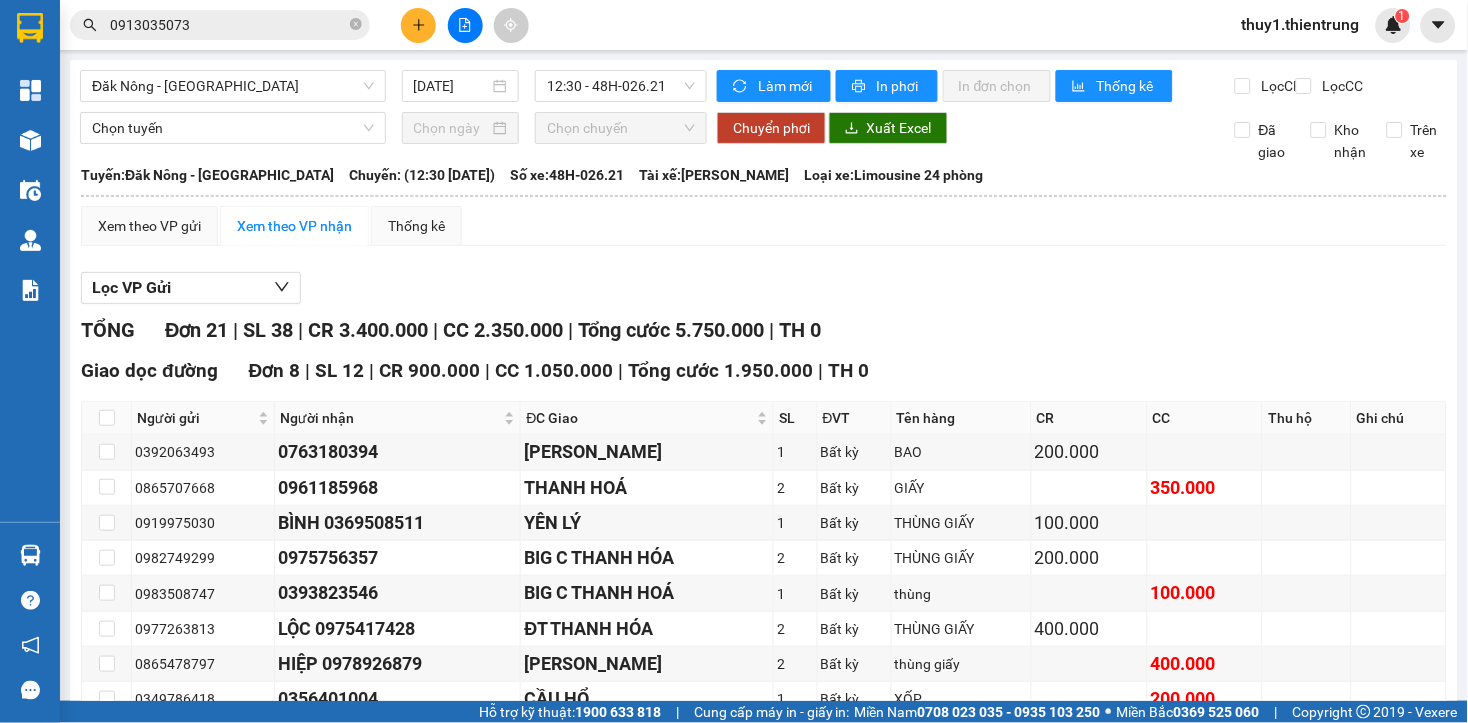 drag, startPoint x: 587, startPoint y: 294, endPoint x: 455, endPoint y: 231, distance: 146.26346 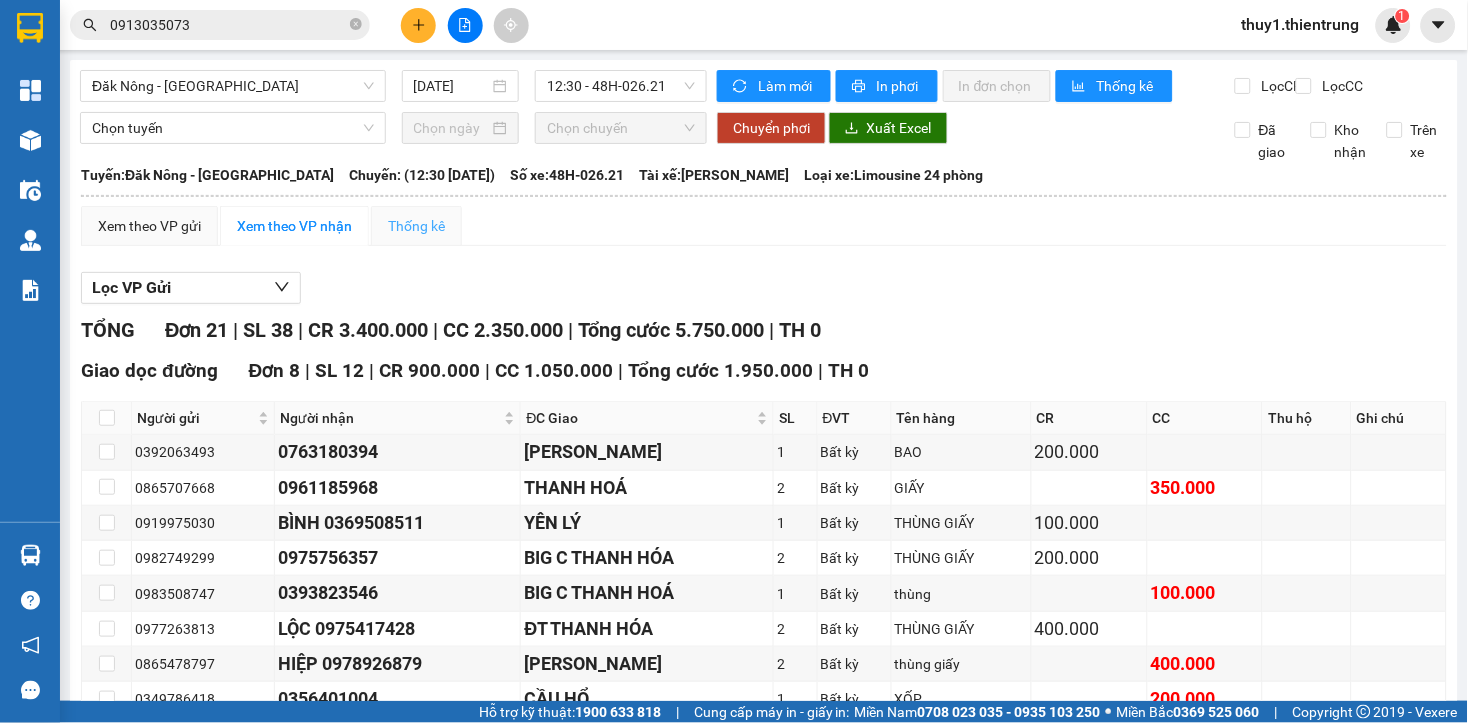 click on "Lọc VP Gửi" at bounding box center [764, 288] 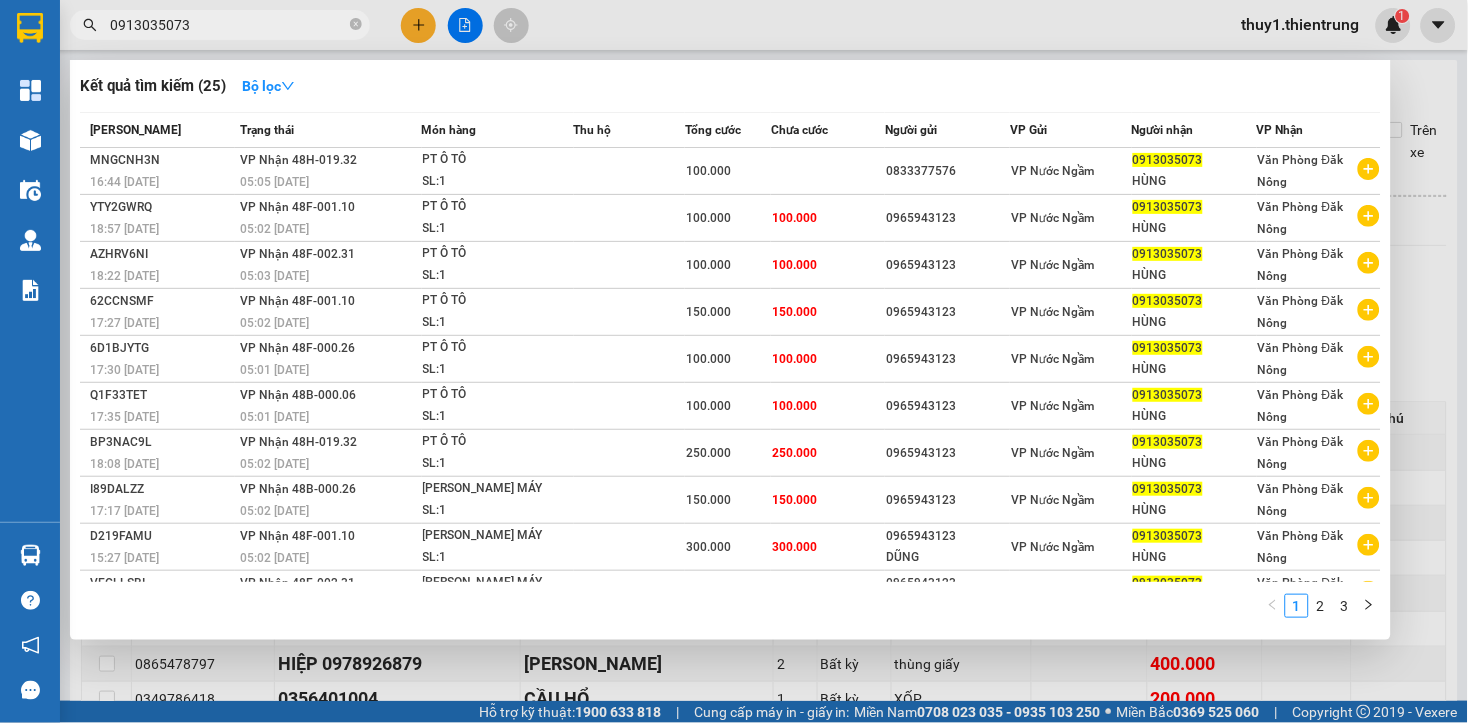click on "0913035073" at bounding box center (228, 25) 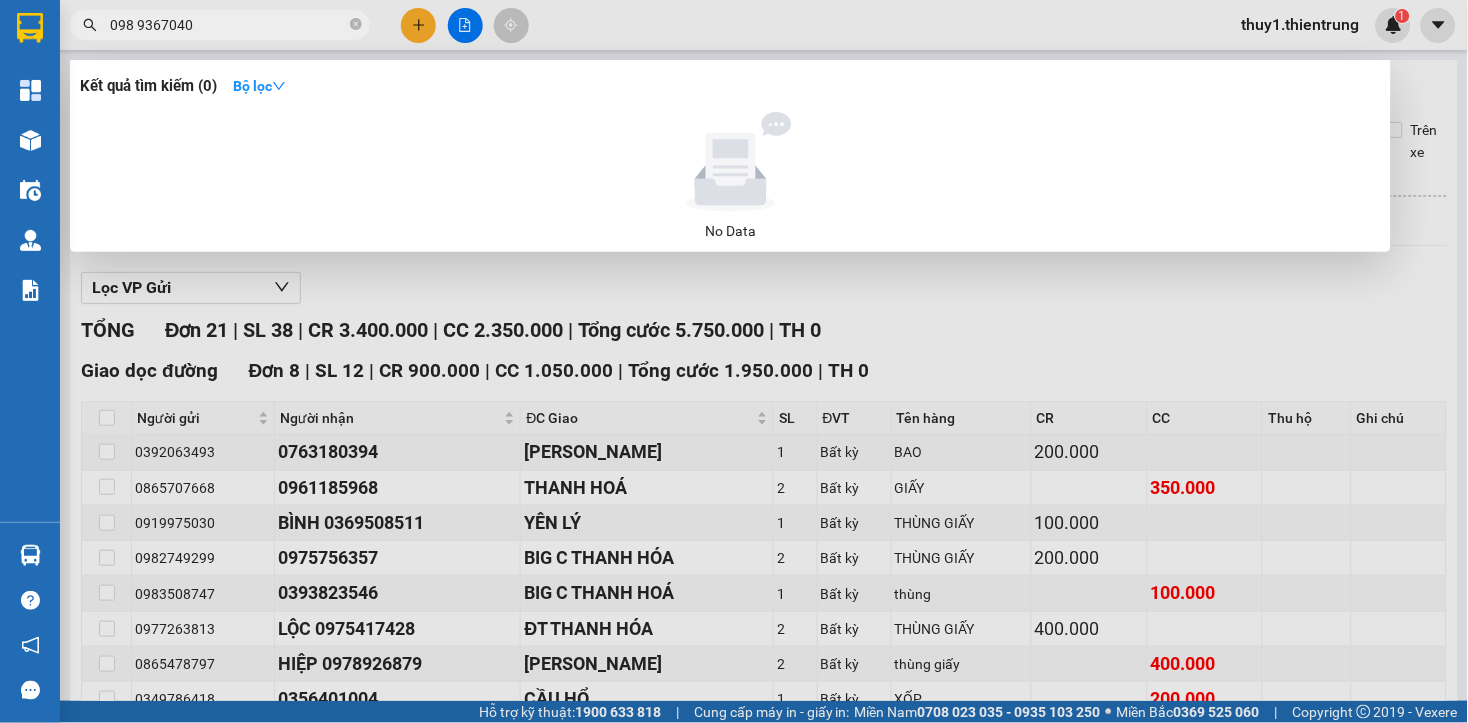 click on "098 9367040" at bounding box center [228, 25] 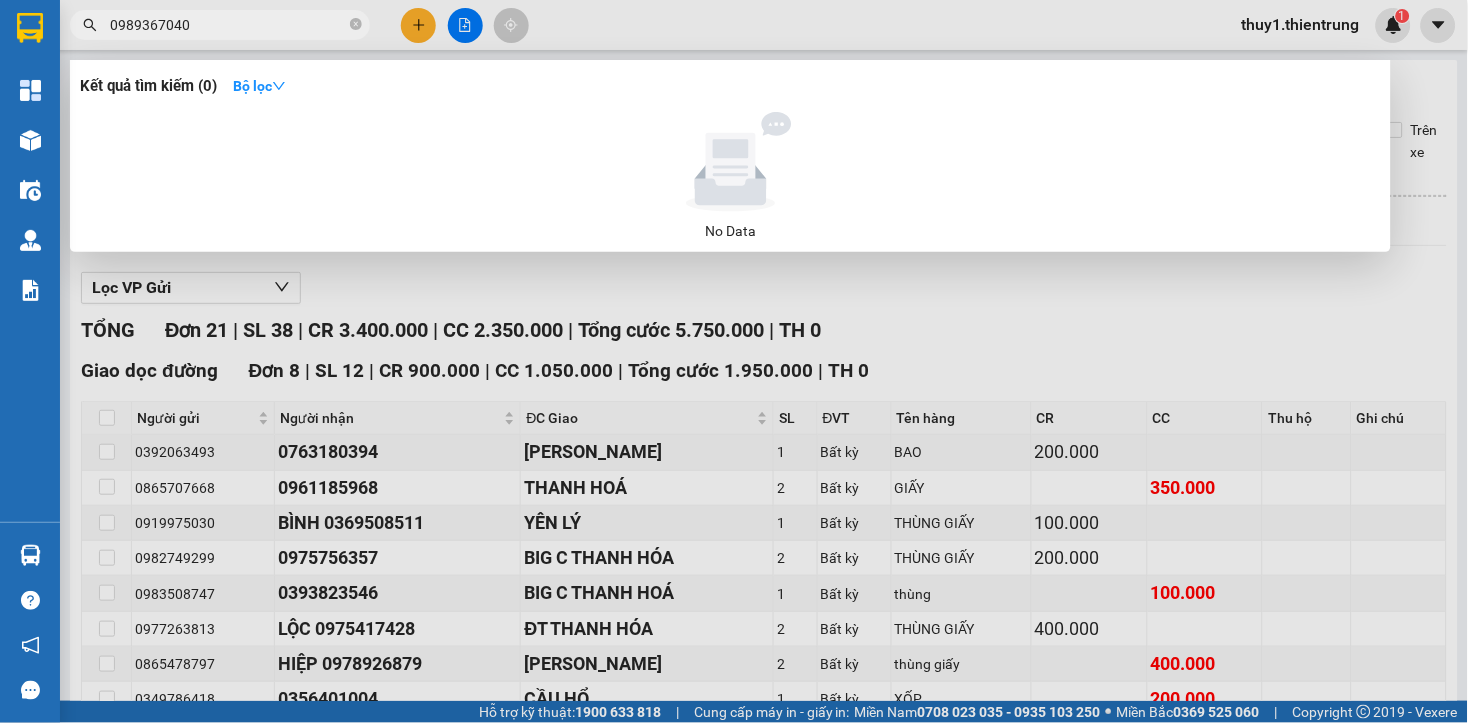 type on "0989367040" 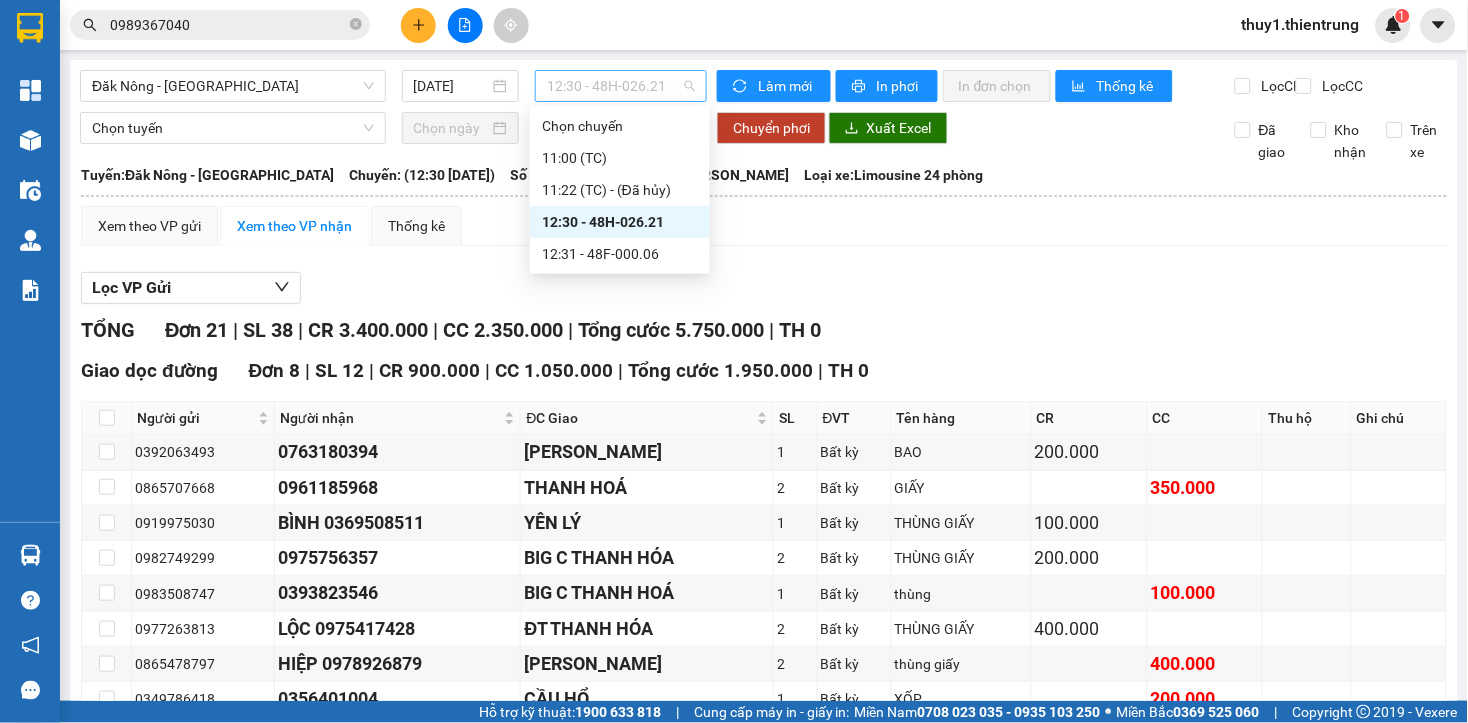 click on "12:30     - 48H-026.21" at bounding box center [621, 86] 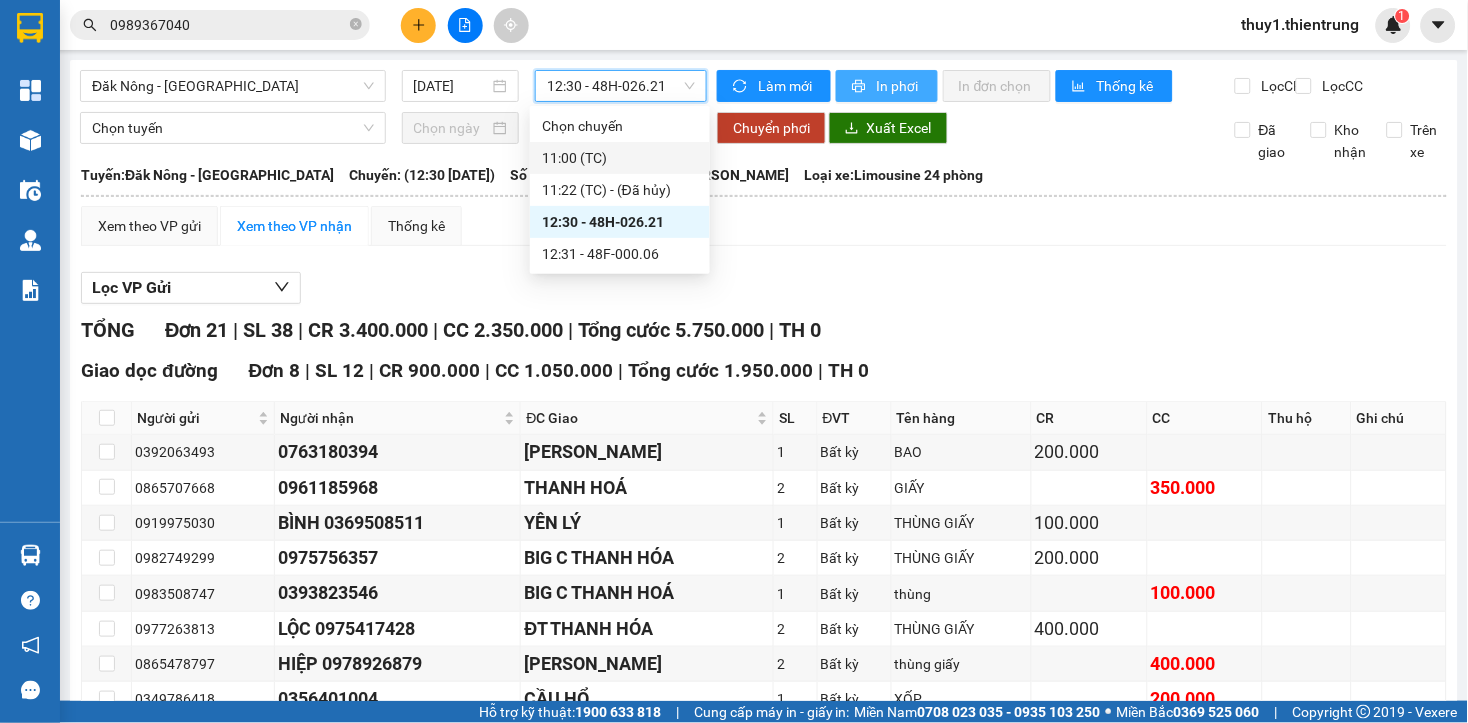 click 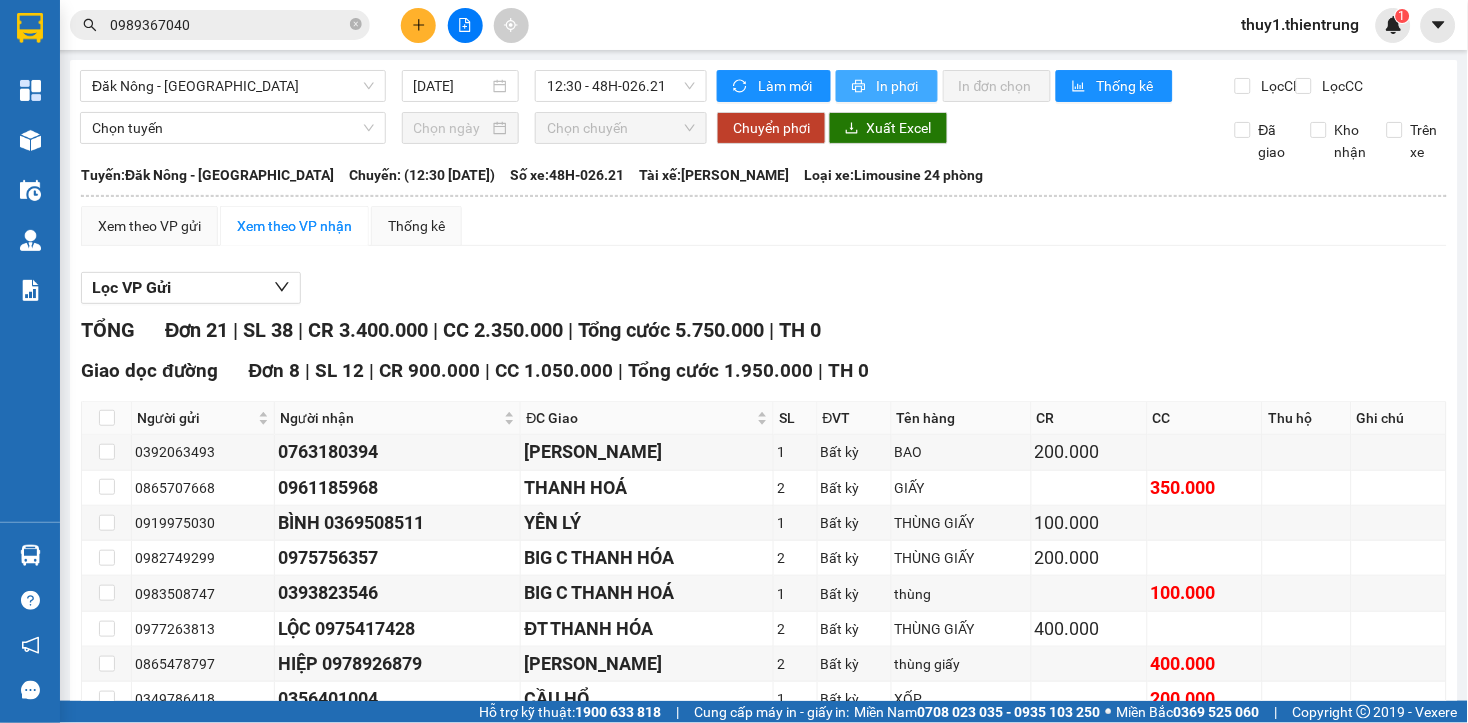 scroll, scrollTop: 0, scrollLeft: 0, axis: both 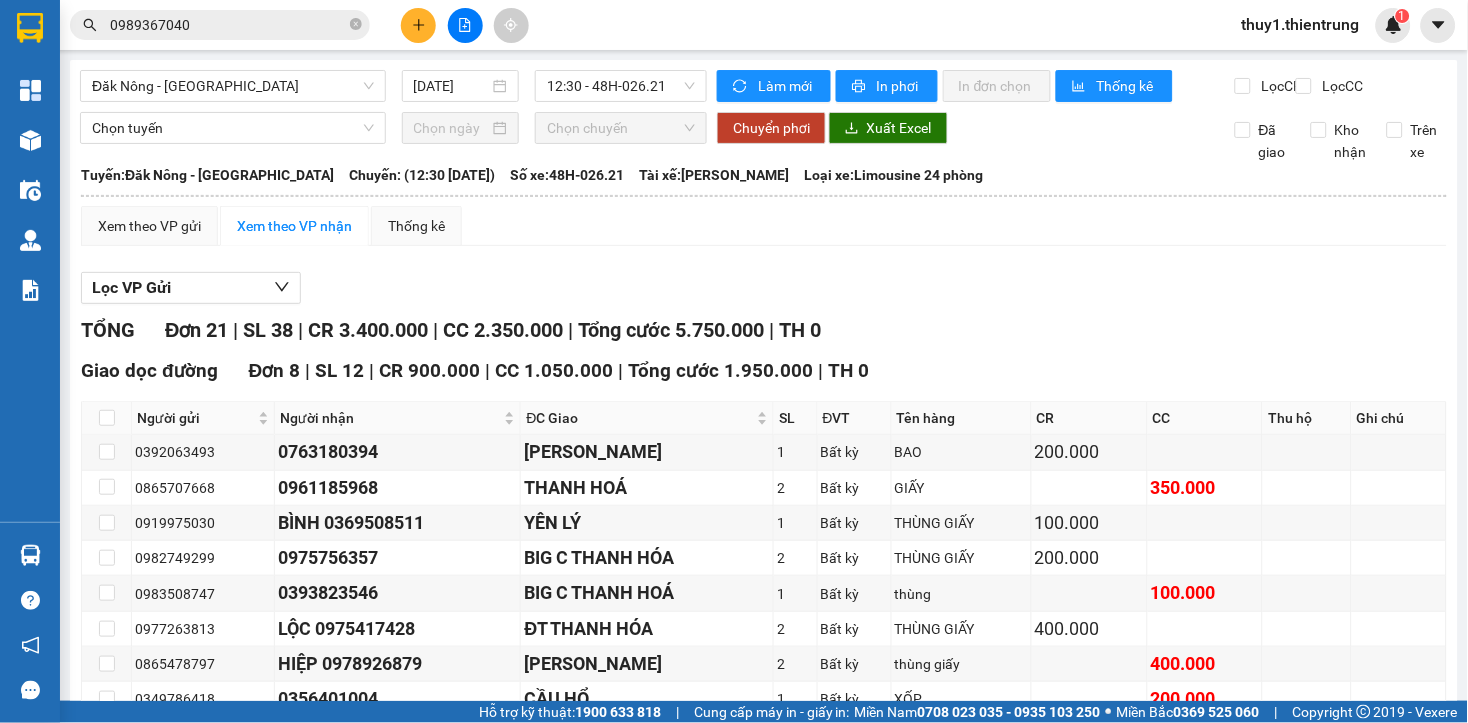 click on "Xem theo VP gửi Xem theo [PERSON_NAME] Thống kê Lọc VP Gửi [PERSON_NAME]   21 | SL   38 | CR   3.400.000 | CC   2.350.000 | [PERSON_NAME]   5.750.000 | TH   0 Giao dọc đường Đơn   8 | SL   12 | CR   900.000 | CC   1.050.000 | [PERSON_NAME]   1.950.000 | TH   0 Người gửi Người [PERSON_NAME] ĐC [PERSON_NAME] ĐVT Tên hàng CR CC Thu hộ Ghi chú [PERSON_NAME]                          0392063493  0763180394 [PERSON_NAME] 1 Bất kỳ BAO 200.000  0865707668  0961185968 [PERSON_NAME] [PERSON_NAME] 2 Bất kỳ GIẤY 350.000  0919975030 [PERSON_NAME] 0369508511 YÊN LÝ 1 Bất kỳ THÙNG GIẤY 100.000  0982749299  0975756357 BIG C [PERSON_NAME] [PERSON_NAME] 2 Bất kỳ THÙNG GIẤY 200.000  0983508747  0393823546 BIG C [PERSON_NAME] [PERSON_NAME] 1 Bất kỳ thùng  100.000  0977263813 LỘC  0975417428 ĐT [PERSON_NAME] [PERSON_NAME] 2 Bất kỳ THÙNG GIẤY 400.000  0865478797 [PERSON_NAME] 0978926879 [PERSON_NAME]  2 Bất kỳ thùng giấy 400.000  0349786418  0356401004 [PERSON_NAME] 1 Bất kỳ XỐP 200.000 Giao hàng Nhập kho [PERSON_NAME] sắp xếp In DS" at bounding box center [764, 802] 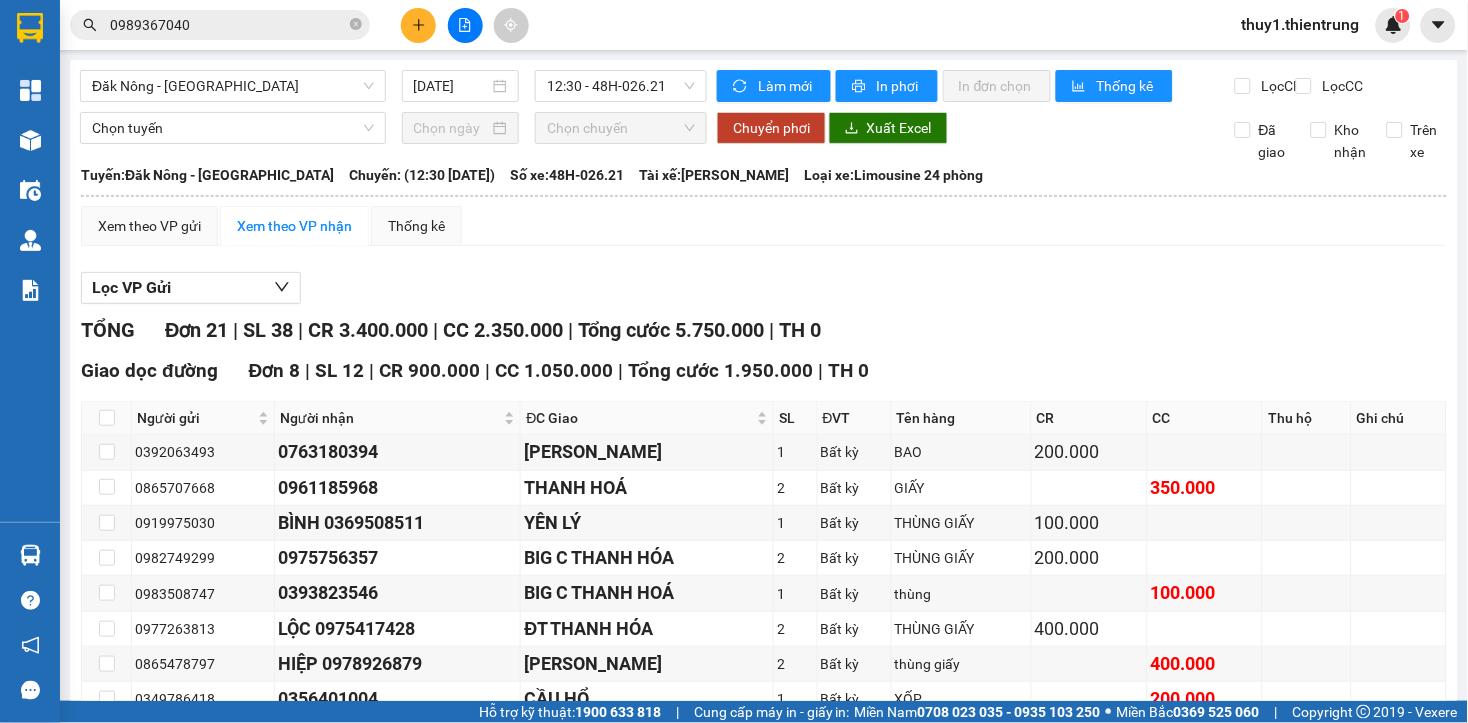 click on "Lọc VP Gửi" at bounding box center [764, 288] 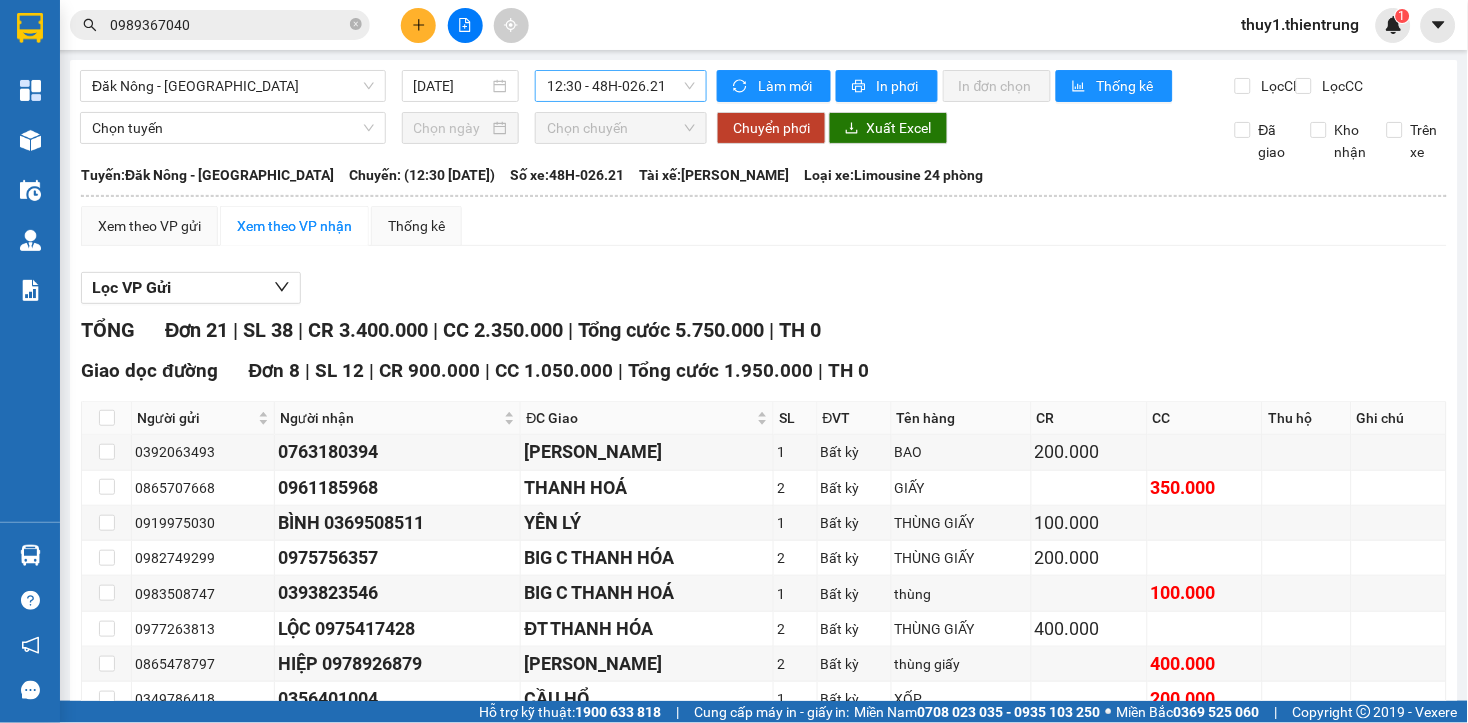 click on "12:30     - 48H-026.21" at bounding box center (621, 86) 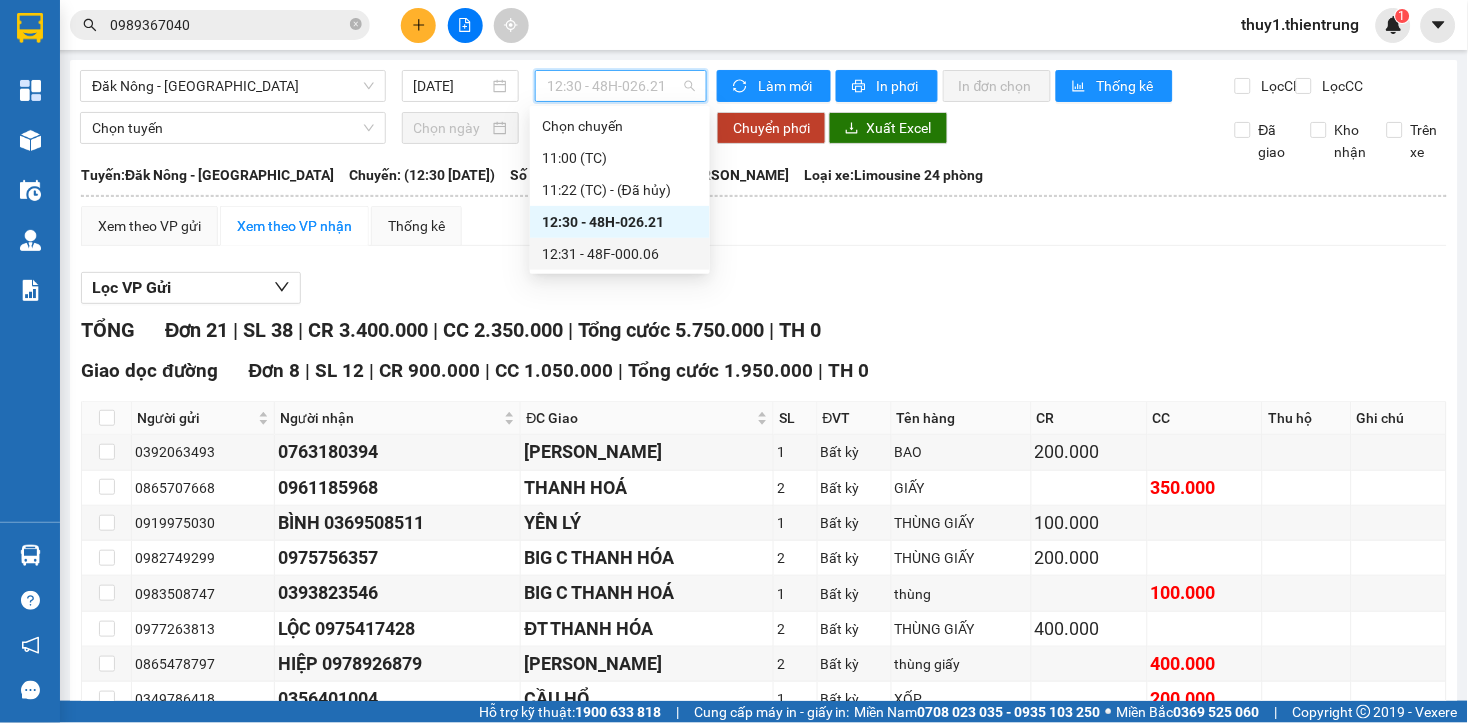 drag, startPoint x: 616, startPoint y: 258, endPoint x: 745, endPoint y: 346, distance: 156.15697 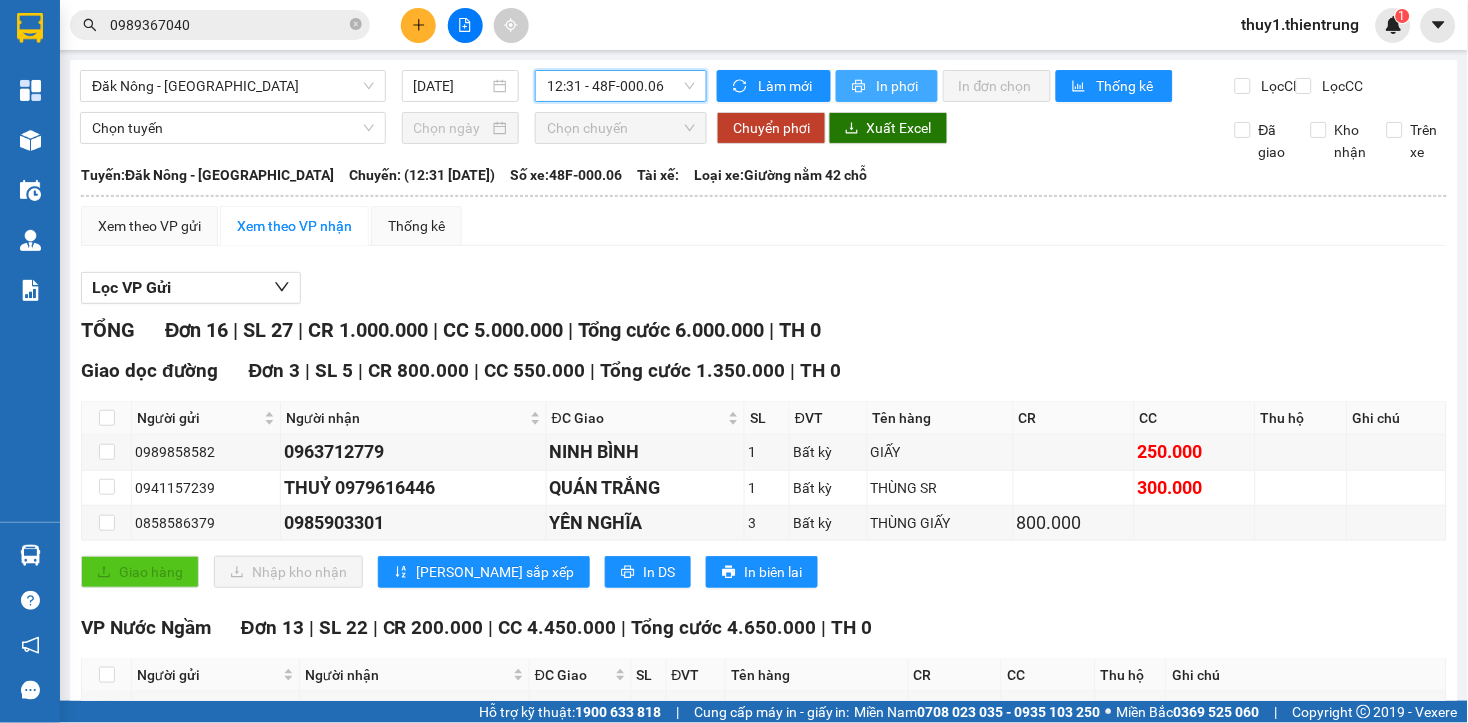 click on "In phơi" at bounding box center (899, 86) 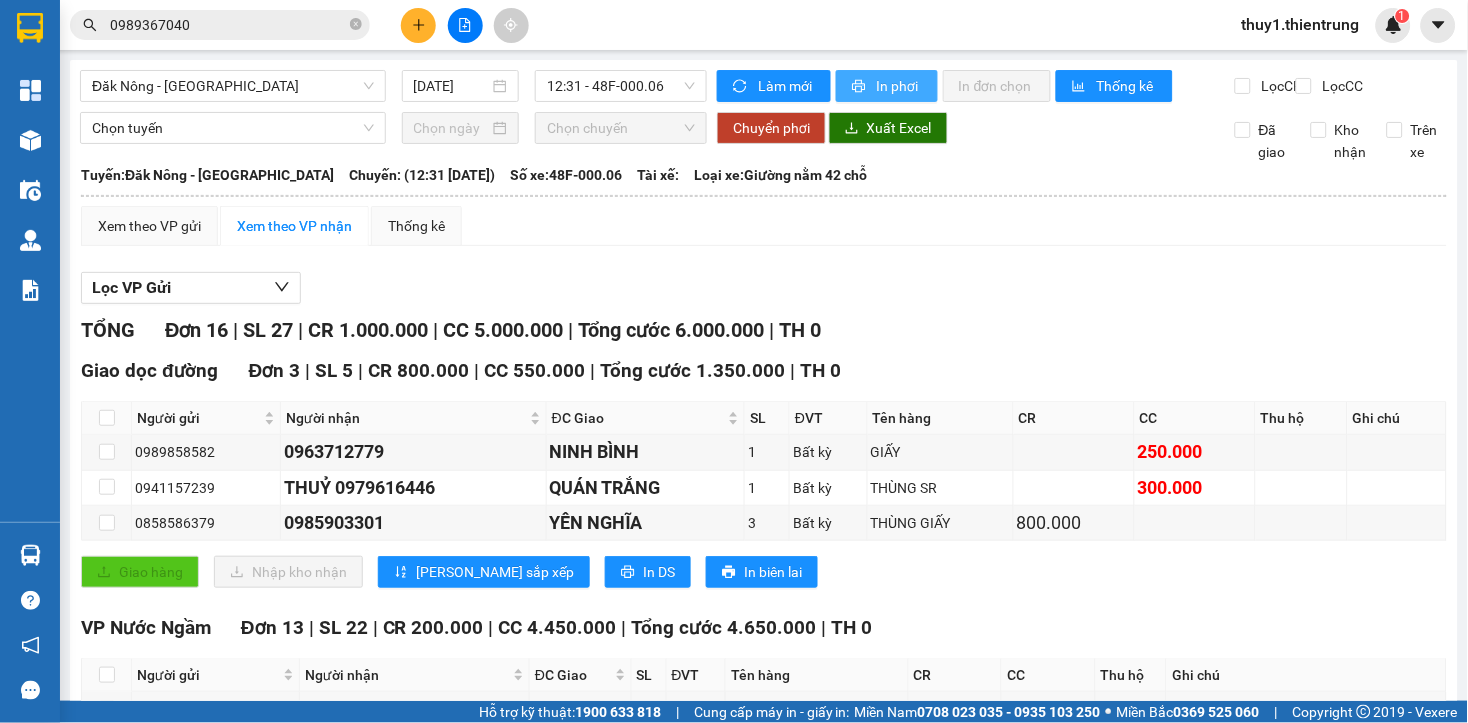 scroll, scrollTop: 0, scrollLeft: 0, axis: both 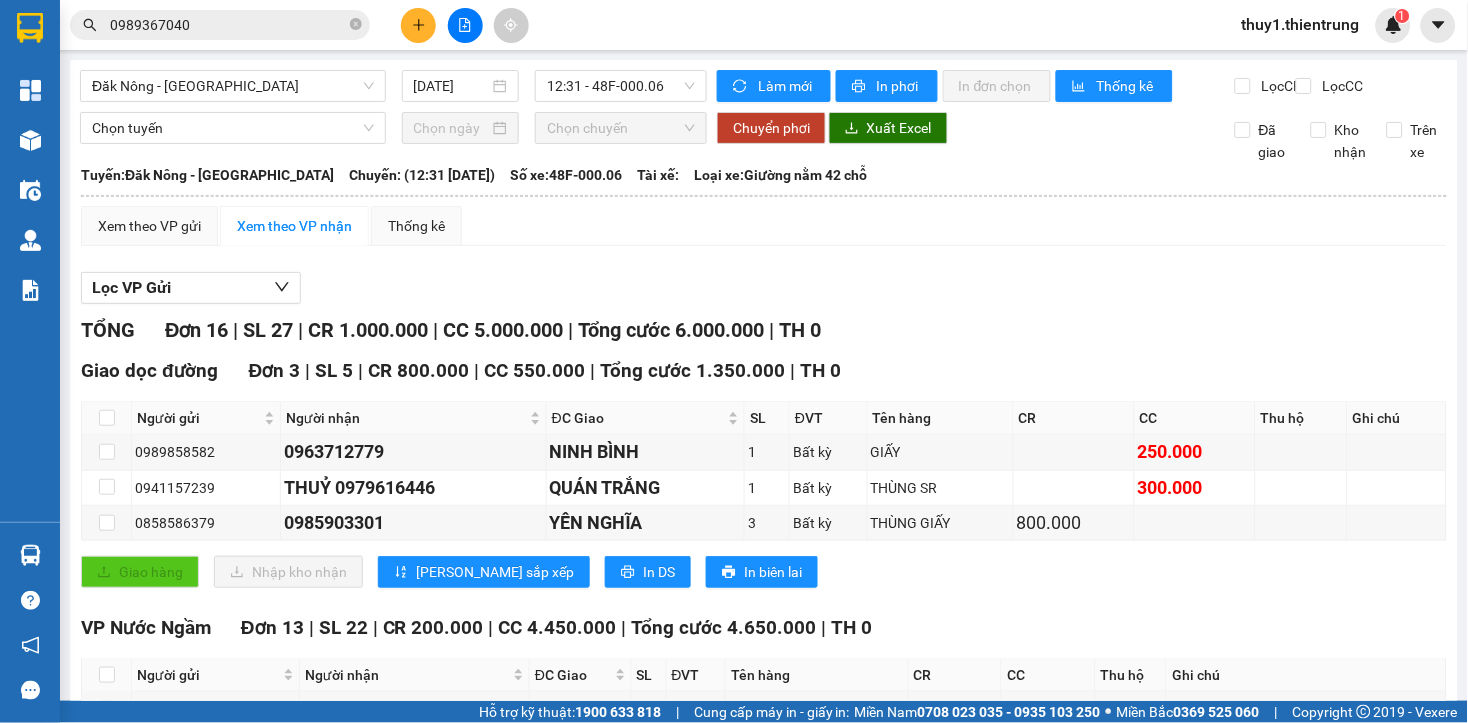 drag, startPoint x: 660, startPoint y: 300, endPoint x: 803, endPoint y: 218, distance: 164.84235 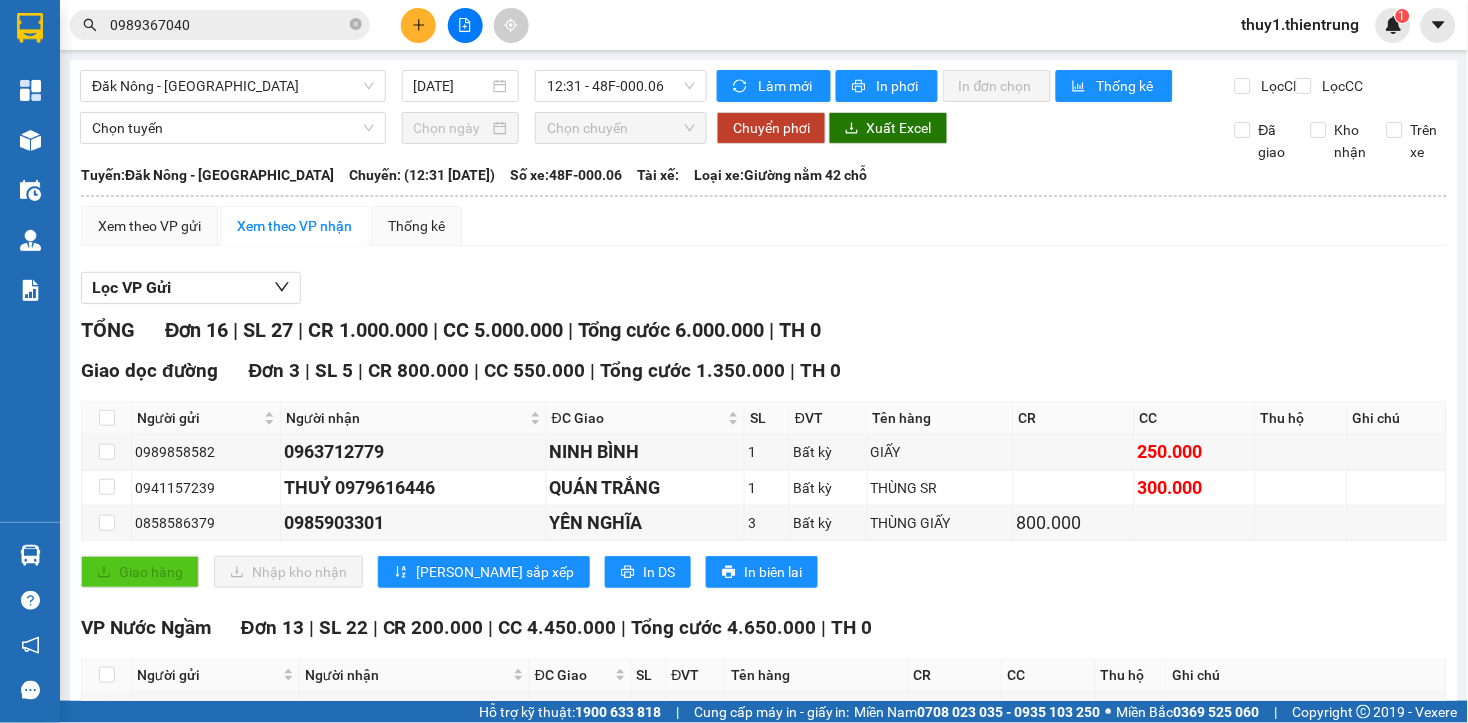 drag, startPoint x: 750, startPoint y: 297, endPoint x: 752, endPoint y: 283, distance: 14.142136 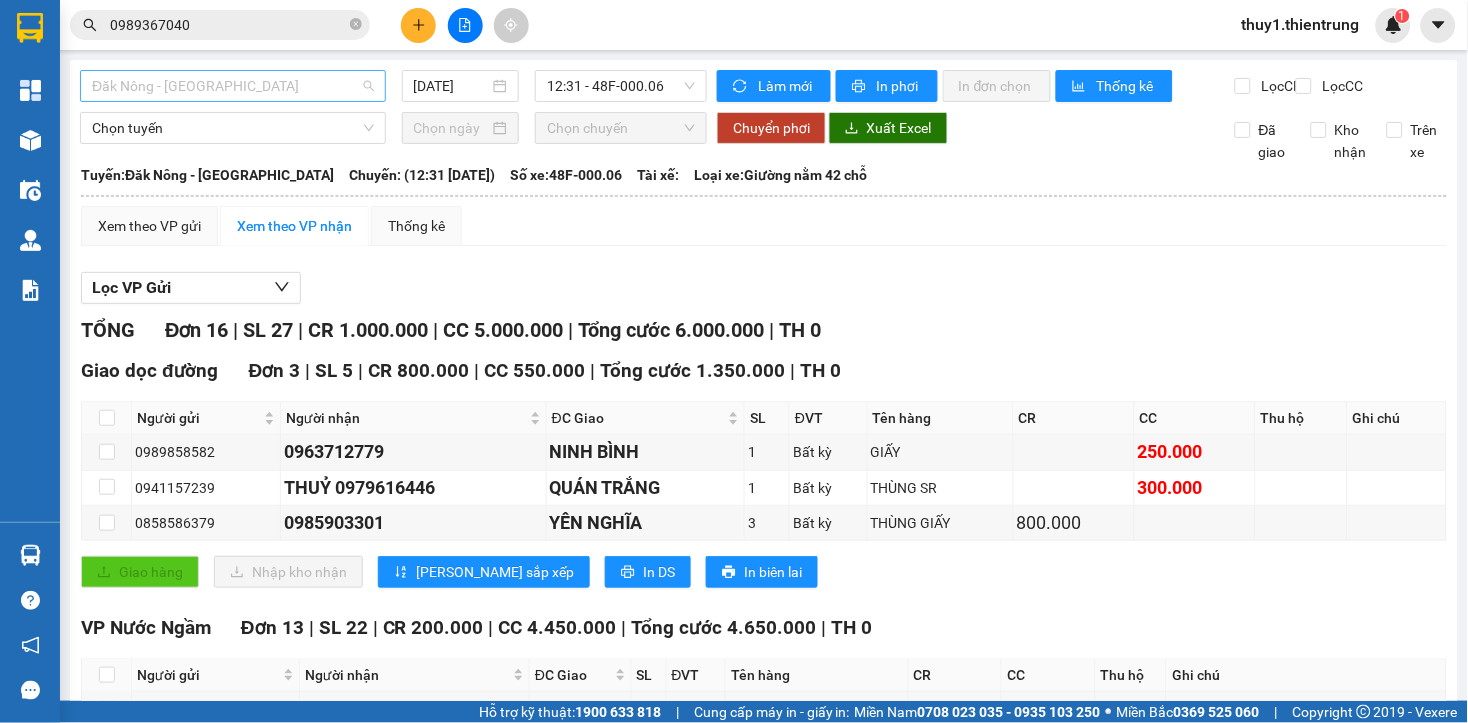click on "Đăk Nông - [GEOGRAPHIC_DATA]" at bounding box center [233, 86] 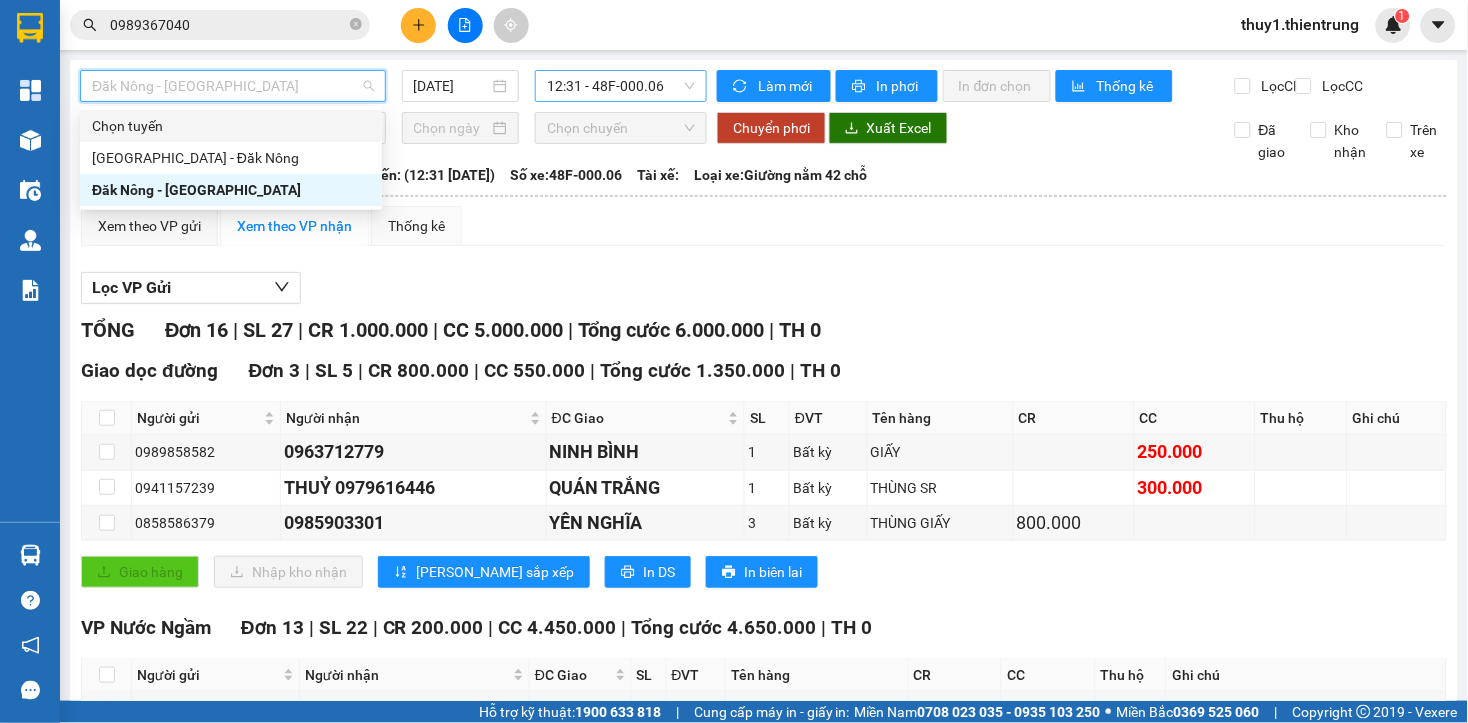 click on "12:31     - 48F-000.06" at bounding box center [621, 86] 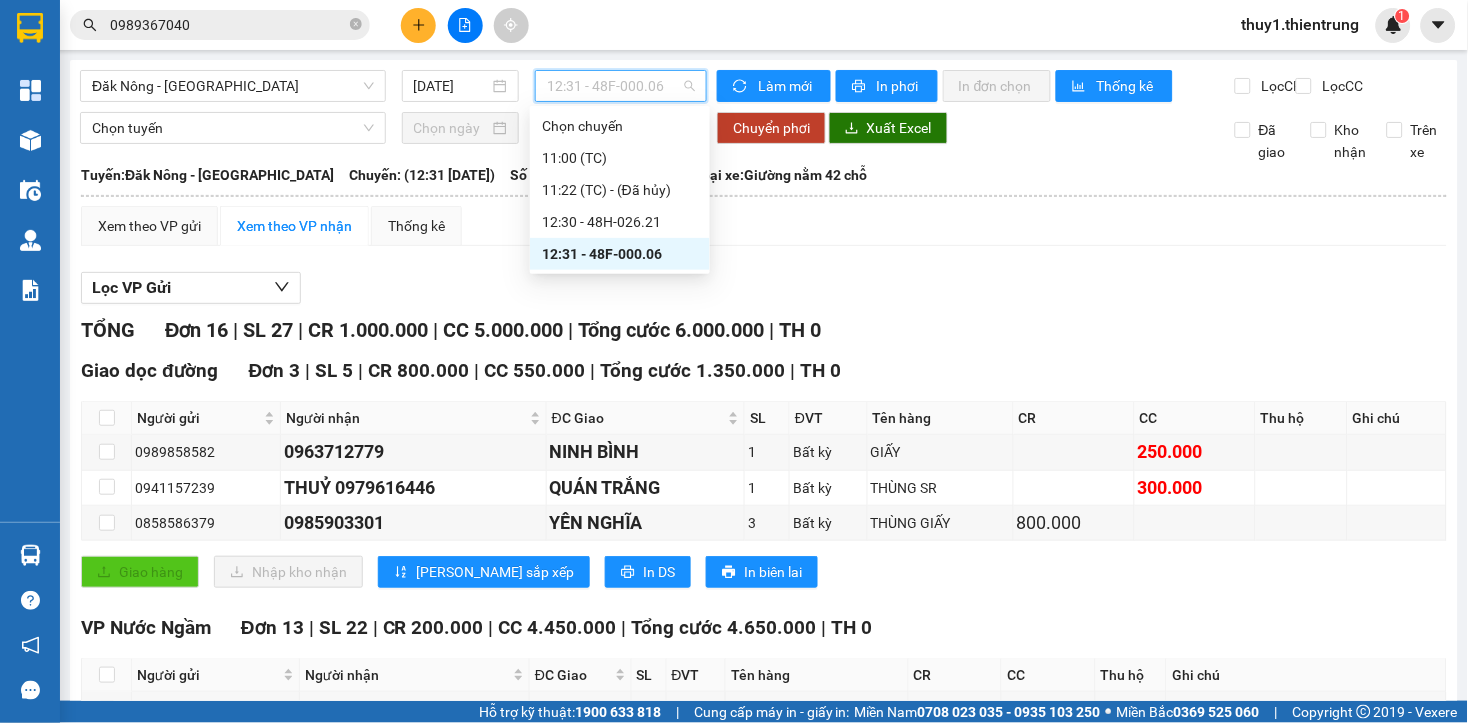 click on "12:31     - 48F-000.06" at bounding box center [620, 254] 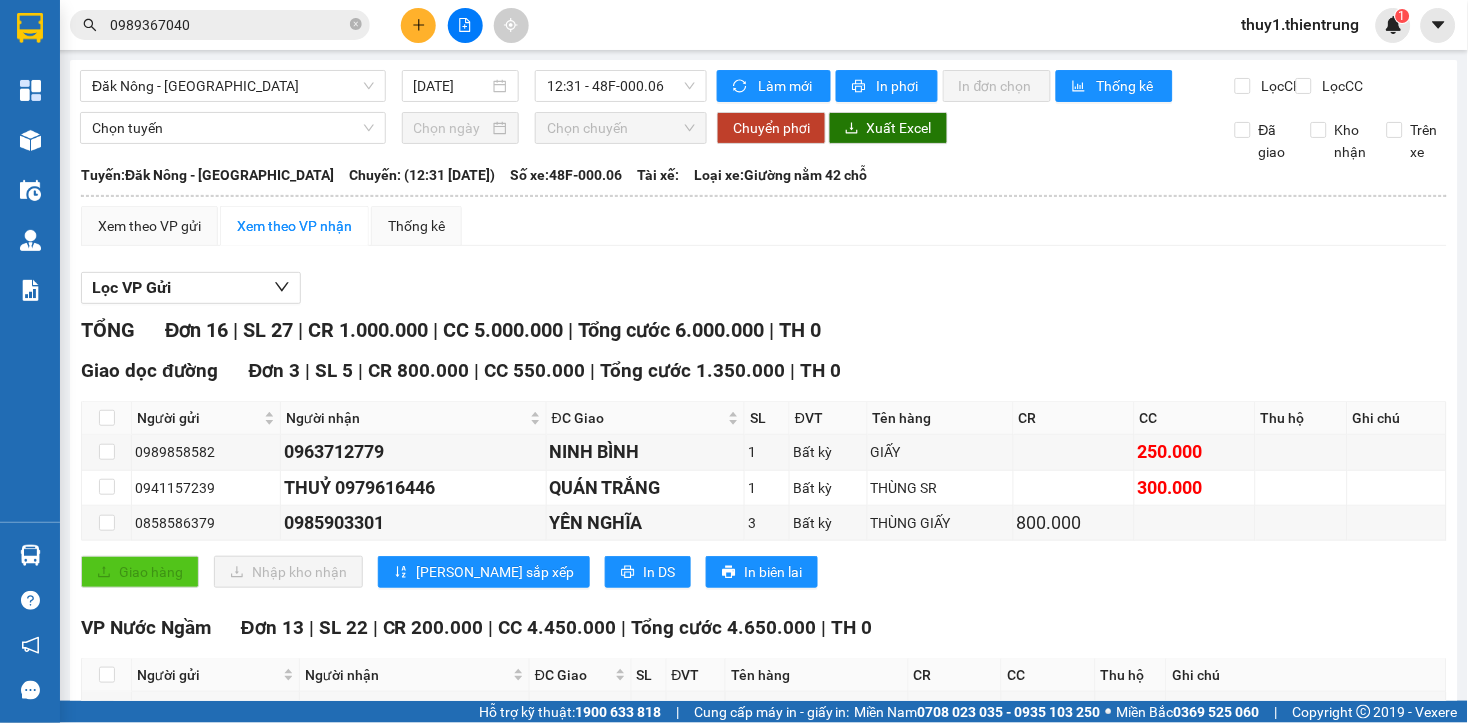 click on "Xem theo VP gửi Xem theo [PERSON_NAME] Thống kê Lọc VP Gửi [PERSON_NAME]   16 | SL   27 | CR   1.000.000 | CC   5.000.000 | [PERSON_NAME]   6.000.000 | TH   0 Giao dọc đường Đơn   3 | SL   5 | CR   800.000 | CC   550.000 | [PERSON_NAME]   1.350.000 | TH   0 Người gửi Người [PERSON_NAME] ĐC [PERSON_NAME] ĐVT Tên hàng CR CC Thu hộ Ghi chú [PERSON_NAME]                          0989858582  0963712779 NINH [PERSON_NAME] 1 Bất kỳ GIẤY 250.000  0941157239 [PERSON_NAME]  0979616446 [PERSON_NAME]  1 Bất kỳ [PERSON_NAME] 300.000  0858586379  0985903301 [PERSON_NAME] 3 Bất kỳ THÙNG GIẤY 800.000 Giao hàng Nhập kho [PERSON_NAME] sắp xếp In DS In biên [PERSON_NAME] xe [PERSON_NAME]   0961 210 210   Số 24, [GEOGRAPHIC_DATA][PERSON_NAME] Văn [PERSON_NAME] Nông  -  11:00 [DATE] [PERSON_NAME]:  Đăk Nông - [GEOGRAPHIC_DATA]:   (12:31 [DATE]) Số xe:  48F-000.06   [PERSON_NAME] xe:  Giường nằm 42 chỗ Người gửi Người [PERSON_NAME] ĐC [PERSON_NAME] ĐVT Tên hàng CR CC Thu hộ Ghi chú Ký [PERSON_NAME]" at bounding box center [764, 714] 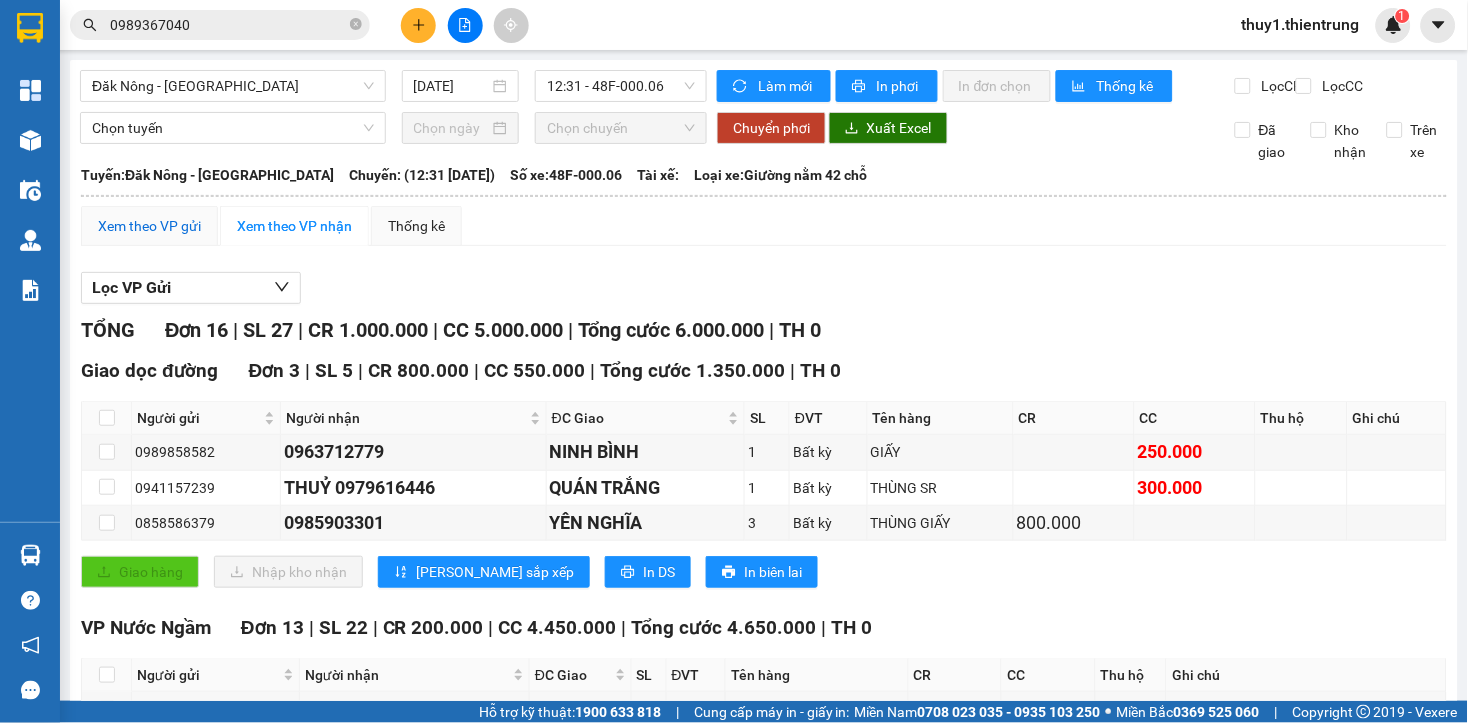 click on "Xem theo VP gửi" at bounding box center (149, 226) 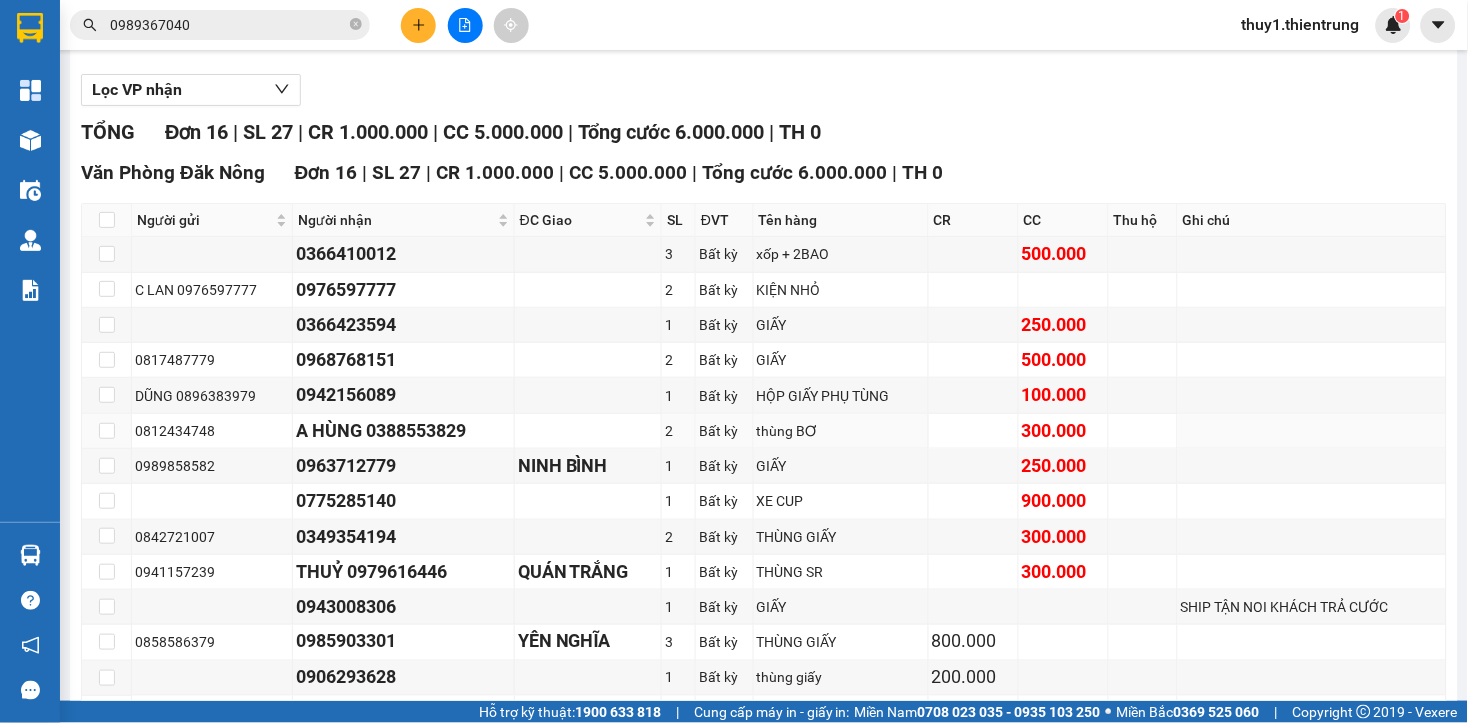 scroll, scrollTop: 421, scrollLeft: 0, axis: vertical 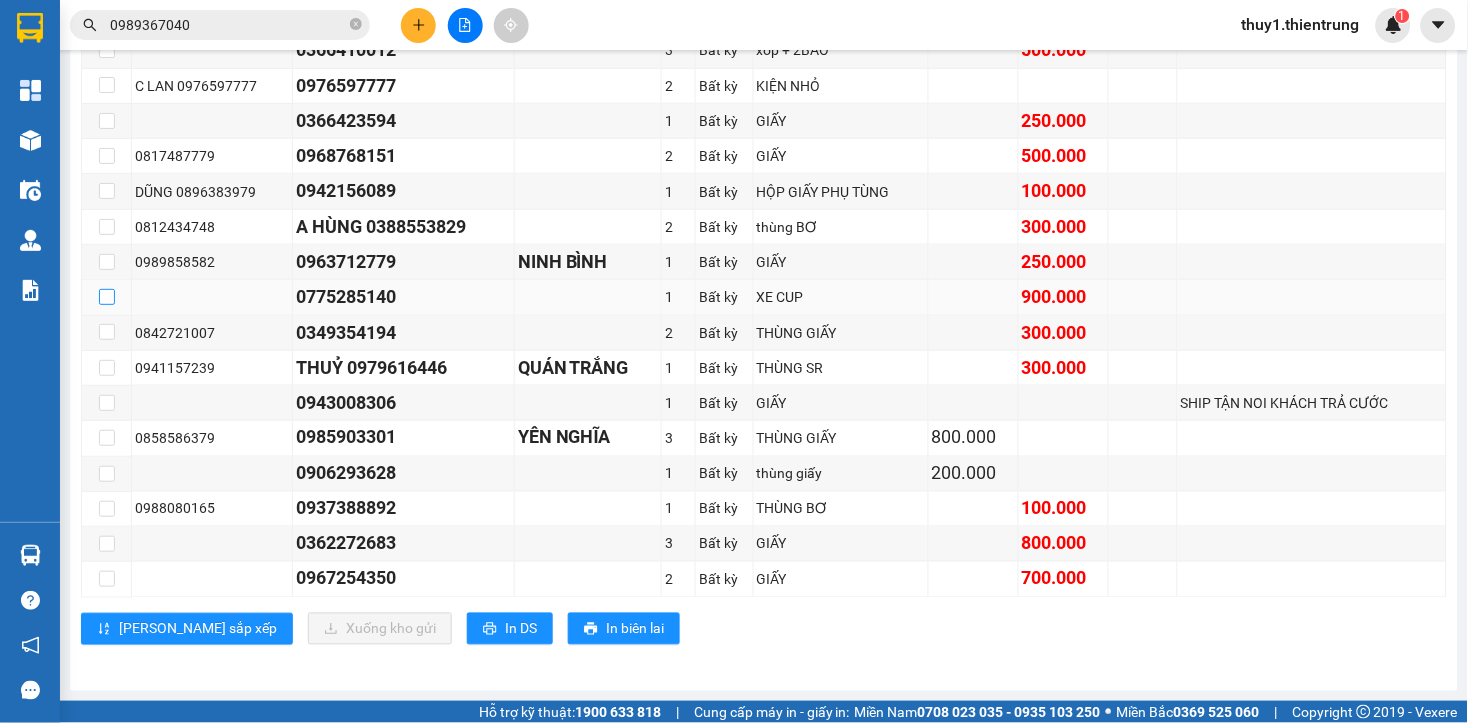 drag, startPoint x: 107, startPoint y: 300, endPoint x: 362, endPoint y: 403, distance: 275.01636 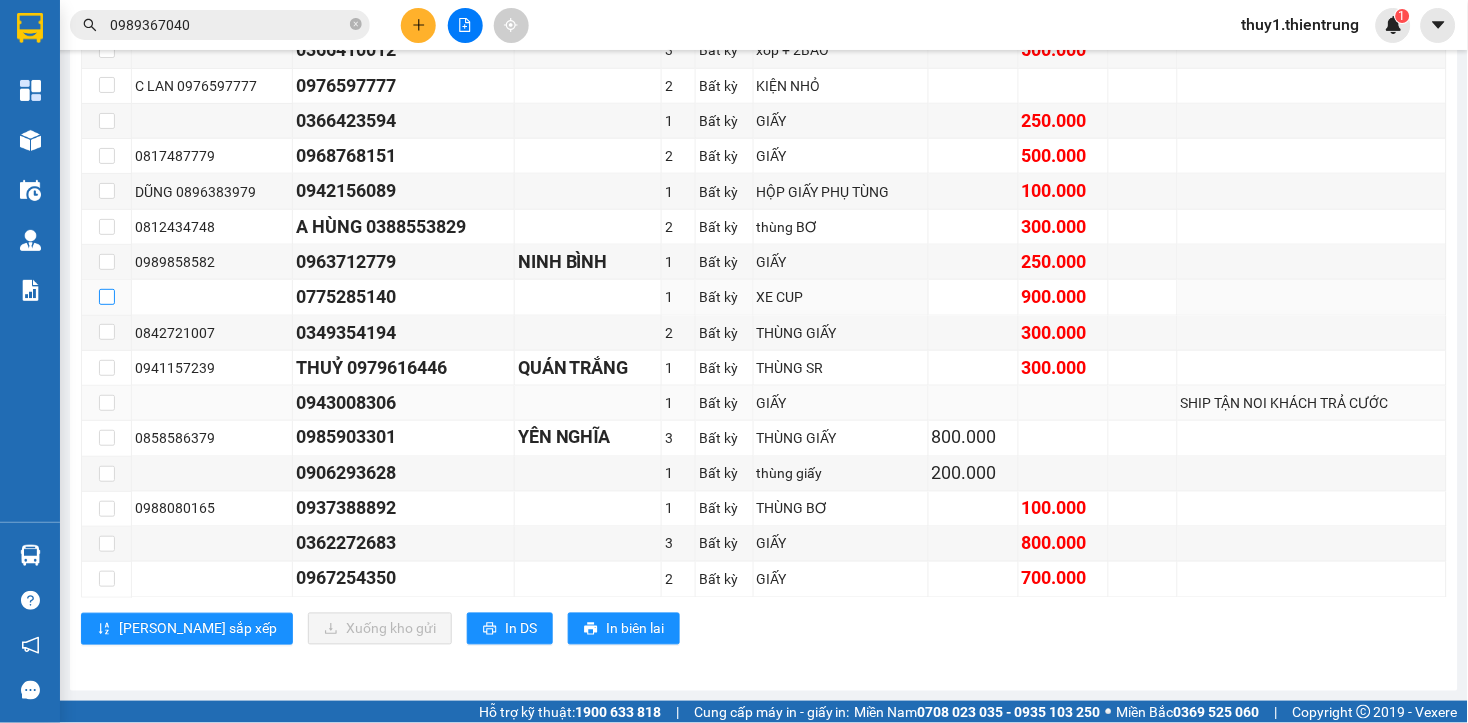 click at bounding box center (107, 297) 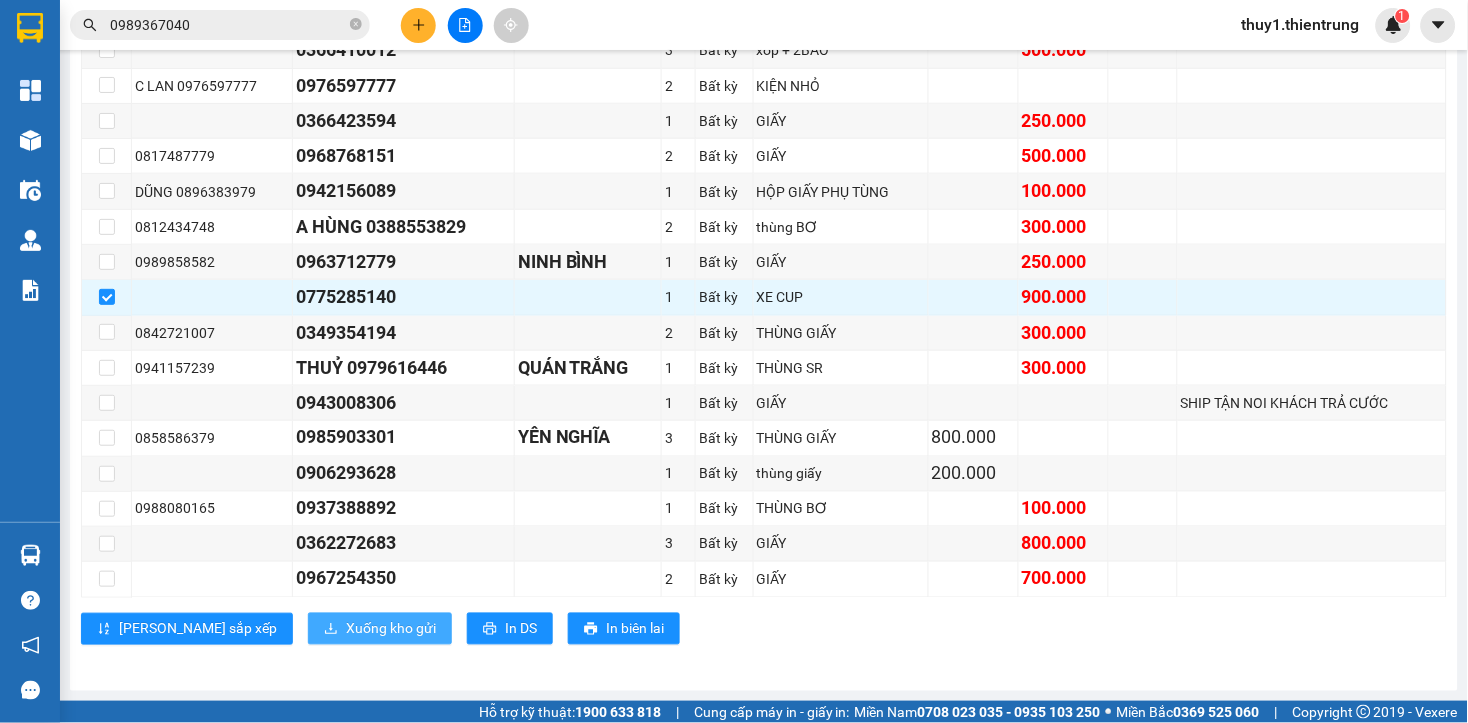 click on "Xuống kho gửi" at bounding box center (380, 629) 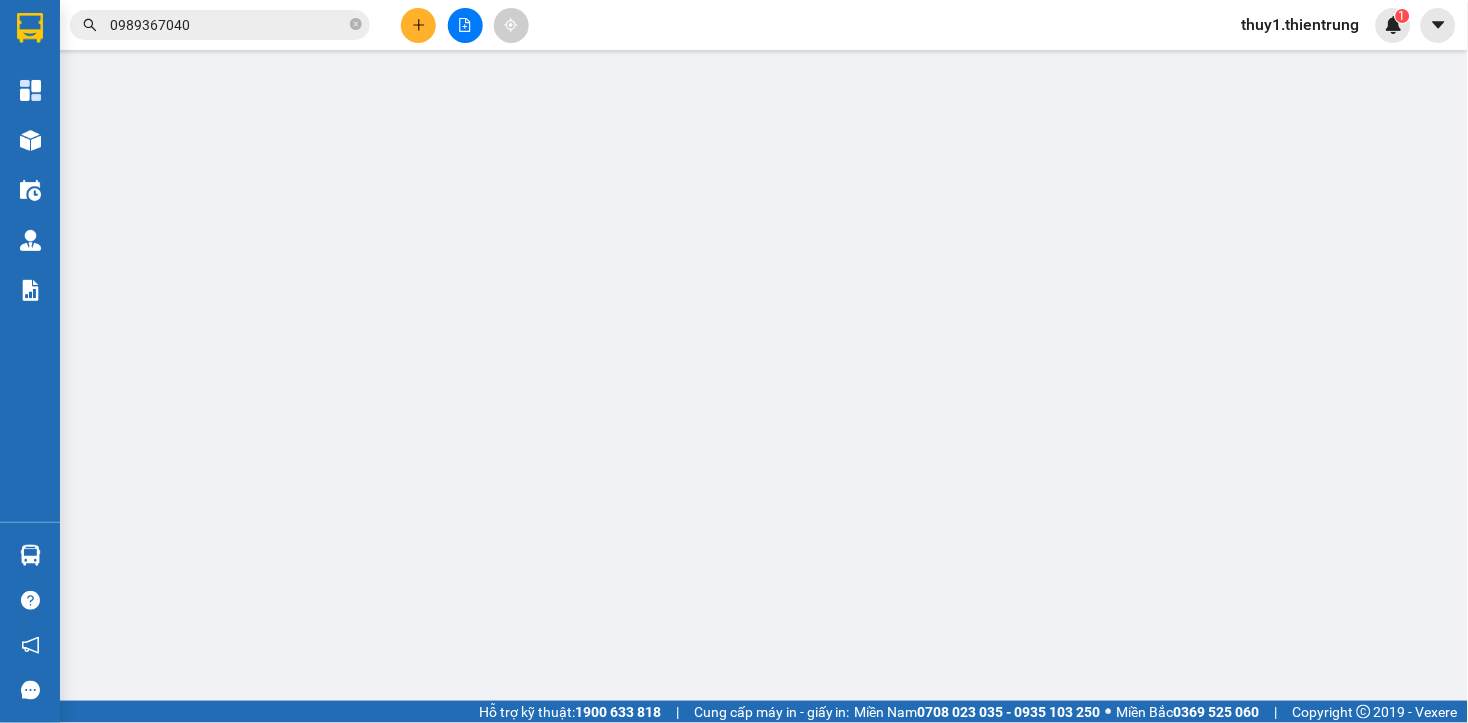 scroll, scrollTop: 0, scrollLeft: 0, axis: both 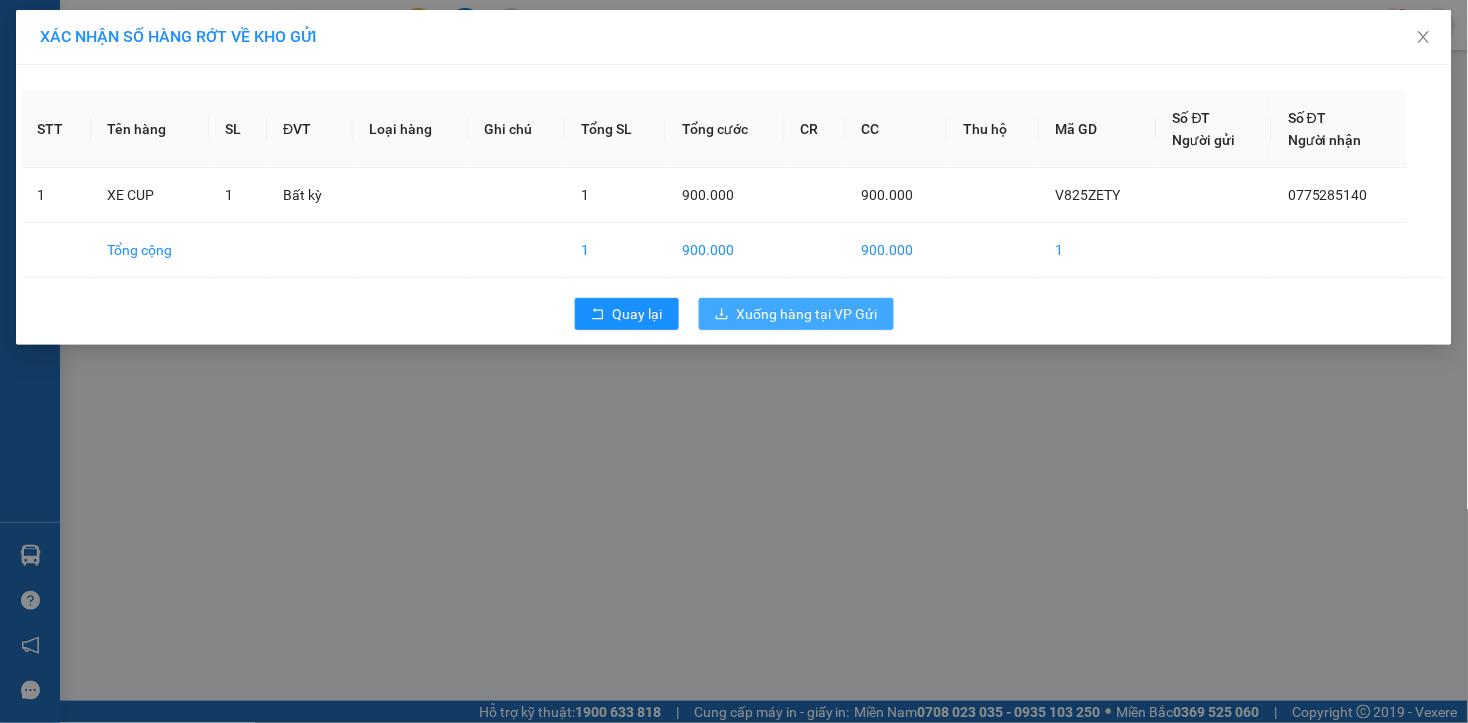 click on "Xuống hàng tại VP Gửi" at bounding box center [807, 314] 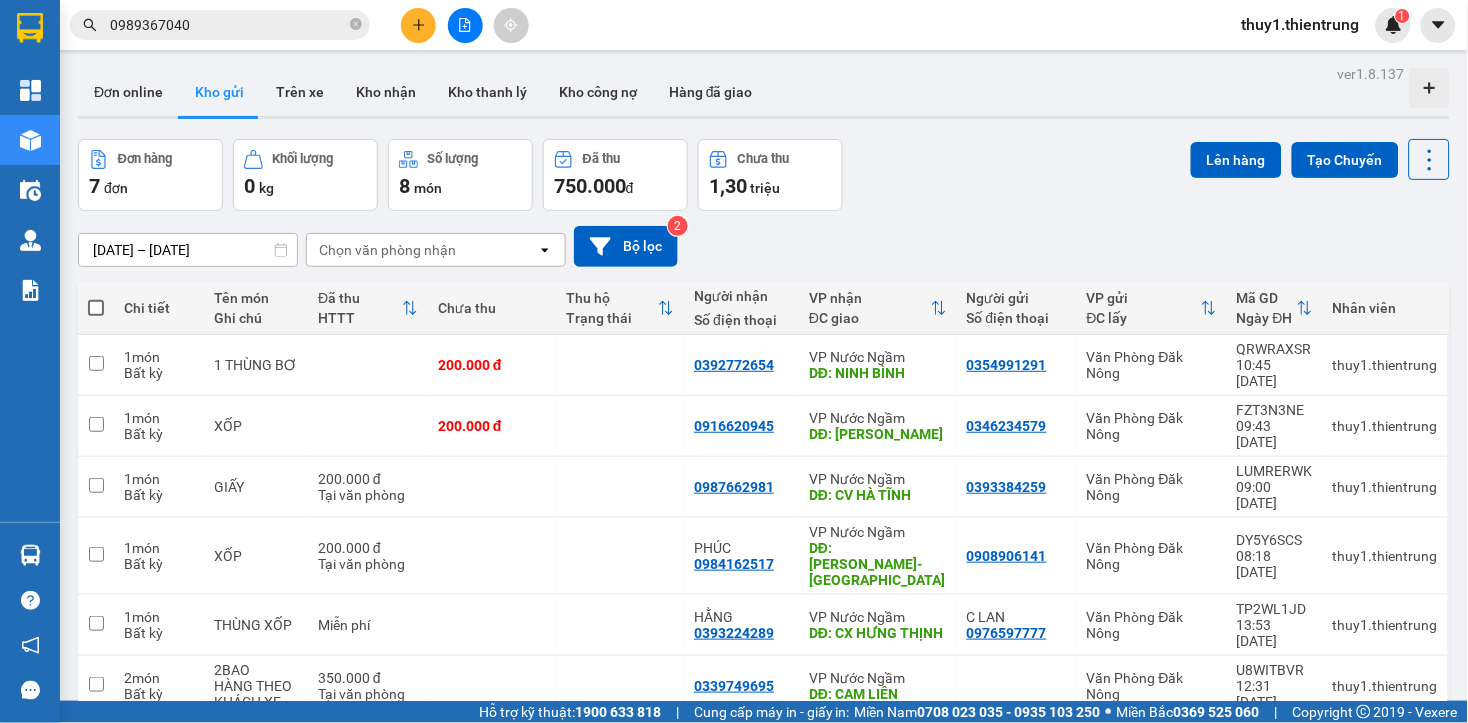 click at bounding box center [465, 25] 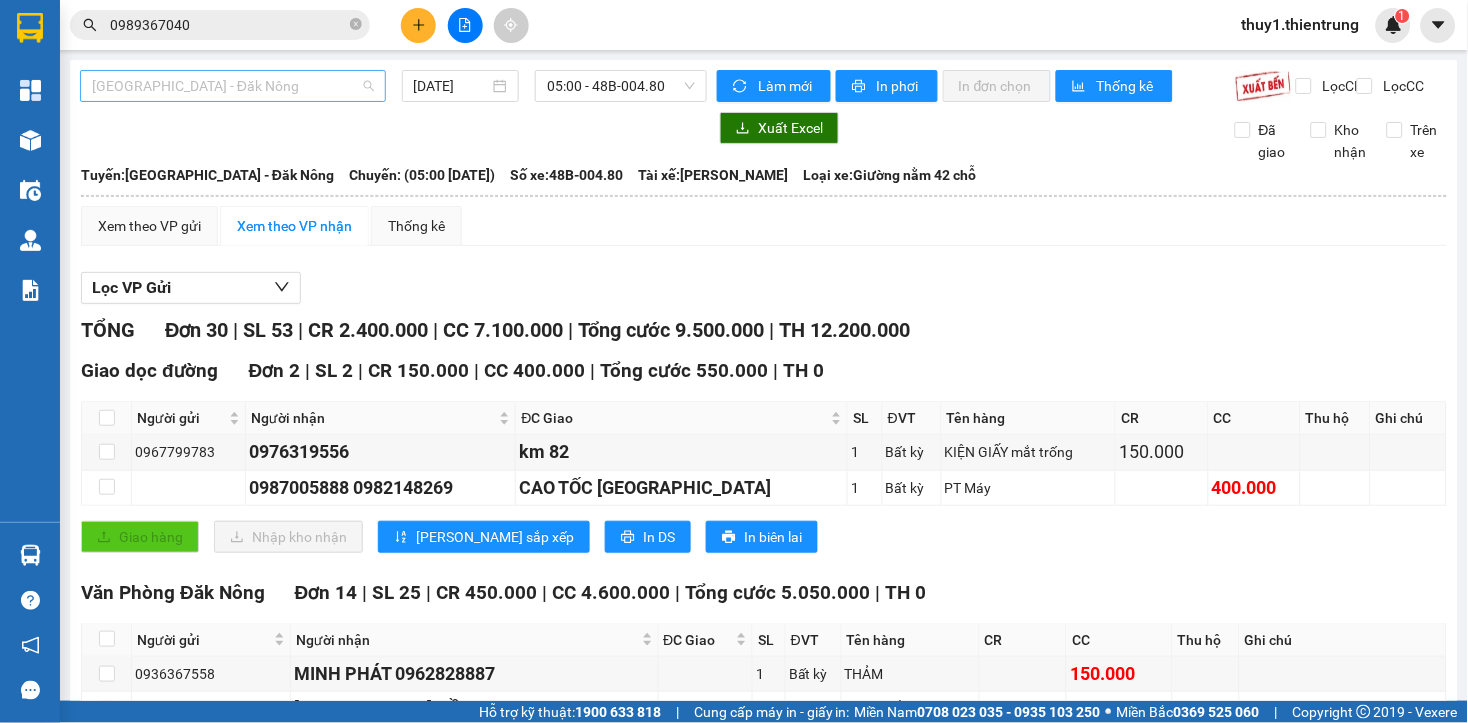 click on "[GEOGRAPHIC_DATA] - Đăk Nông" at bounding box center (233, 86) 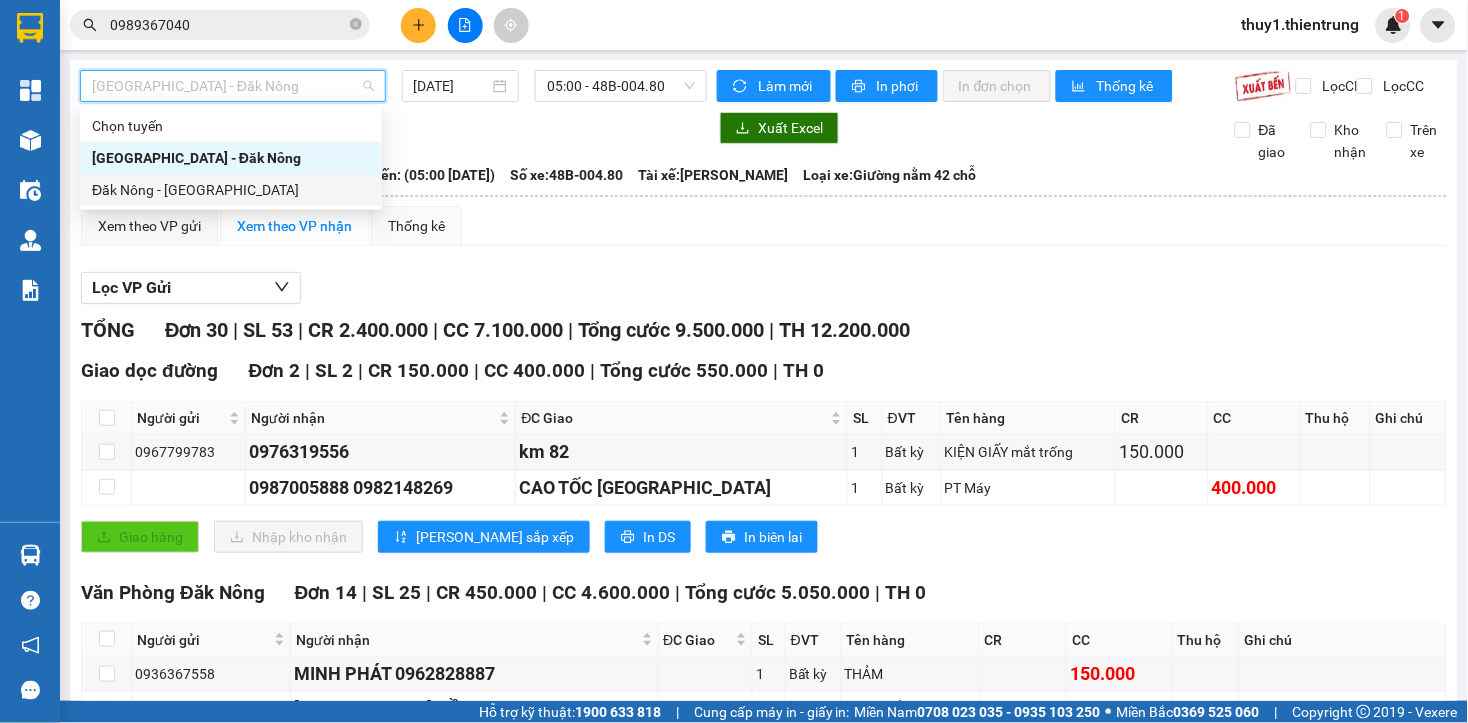 drag, startPoint x: 208, startPoint y: 186, endPoint x: 554, endPoint y: 131, distance: 350.34412 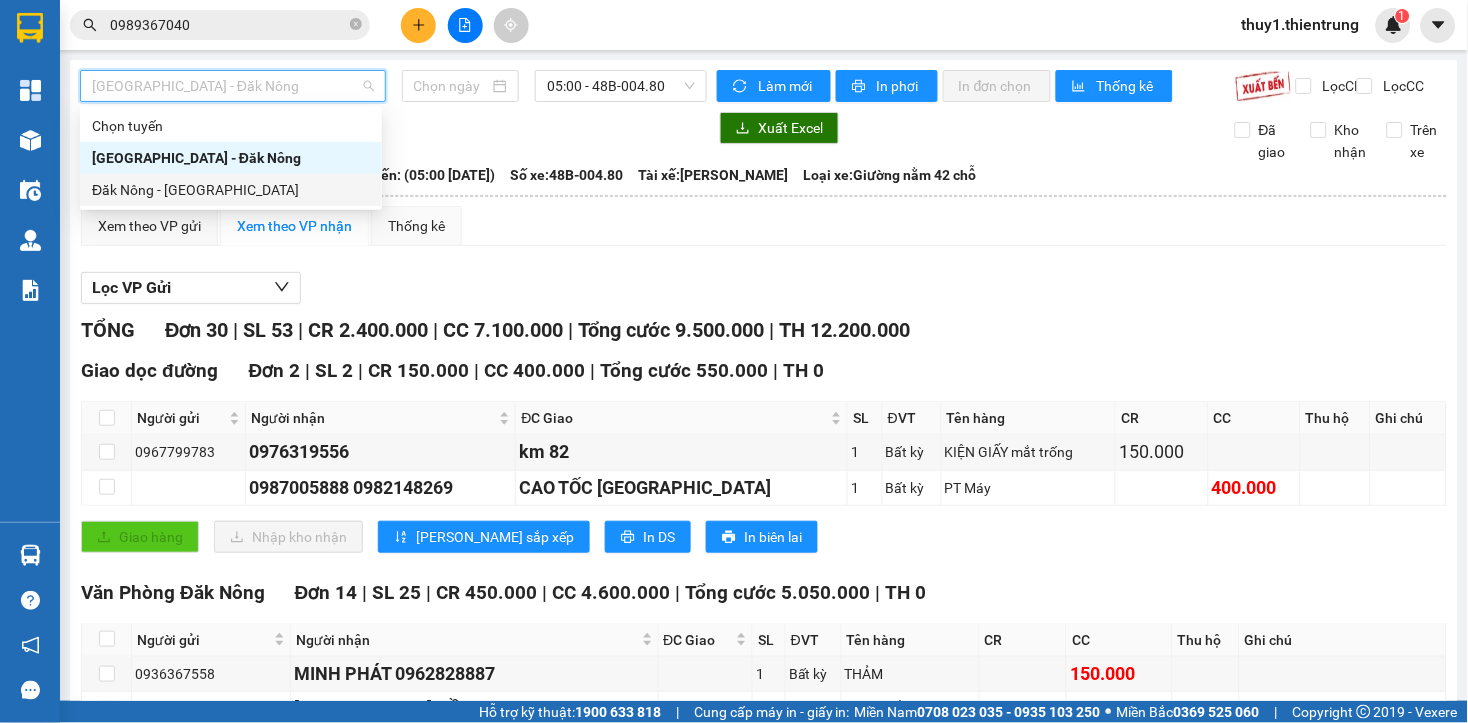 type on "[DATE]" 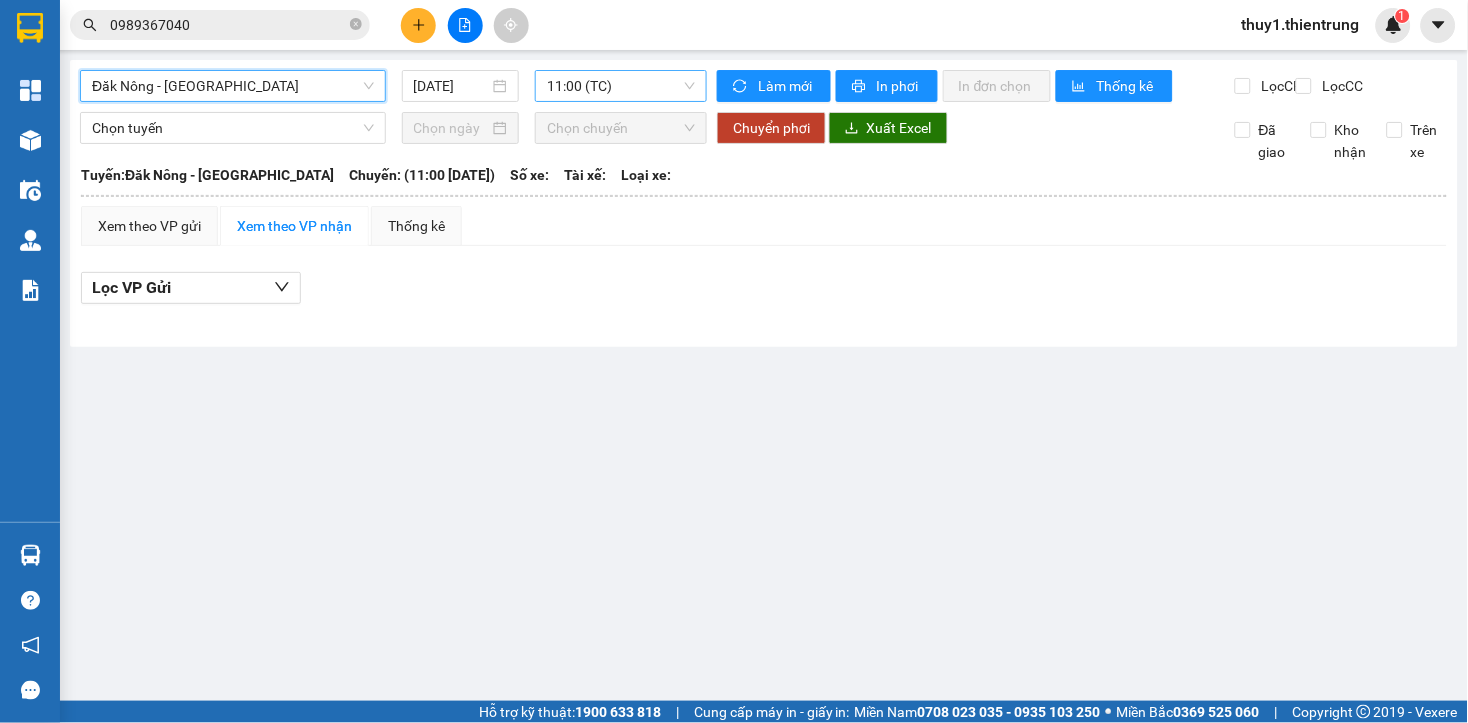 click on "11:00   (TC)" at bounding box center [621, 86] 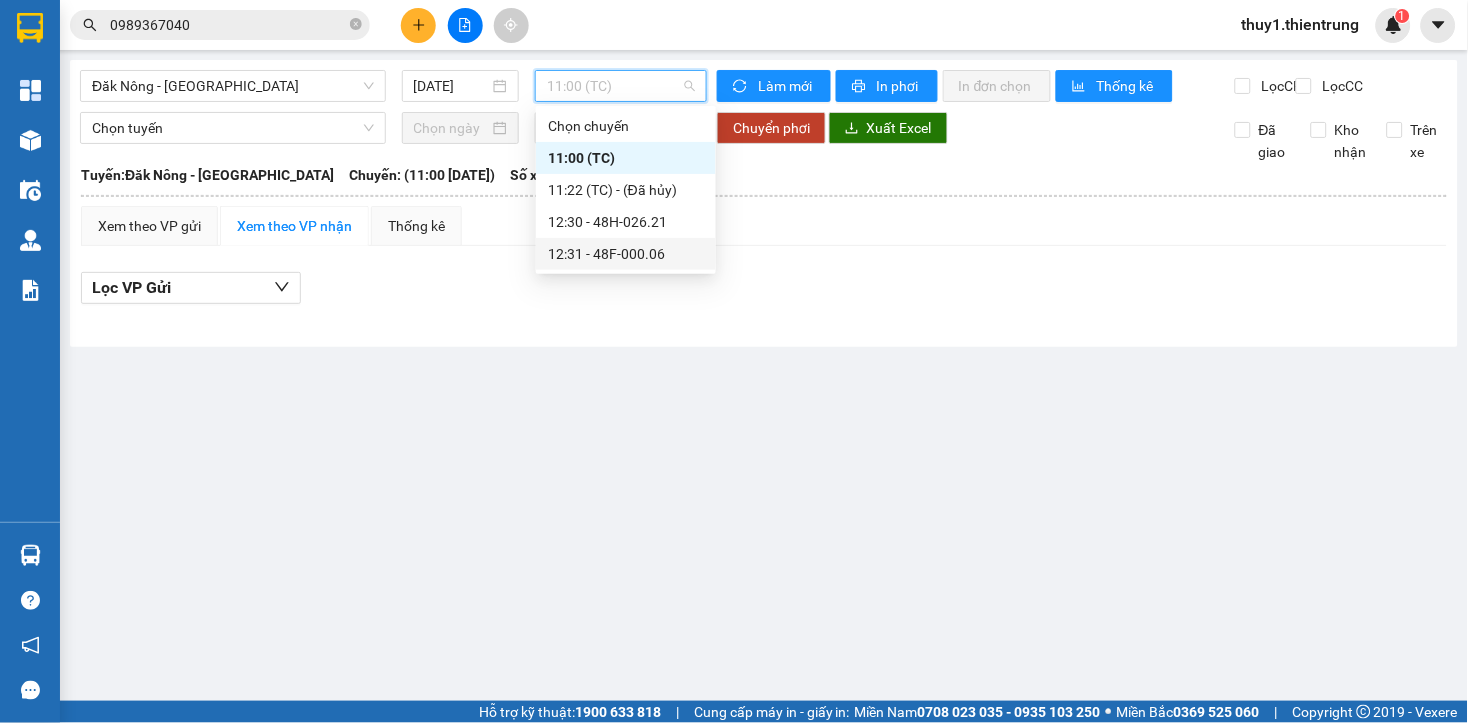 click on "12:31     - 48F-000.06" at bounding box center (626, 254) 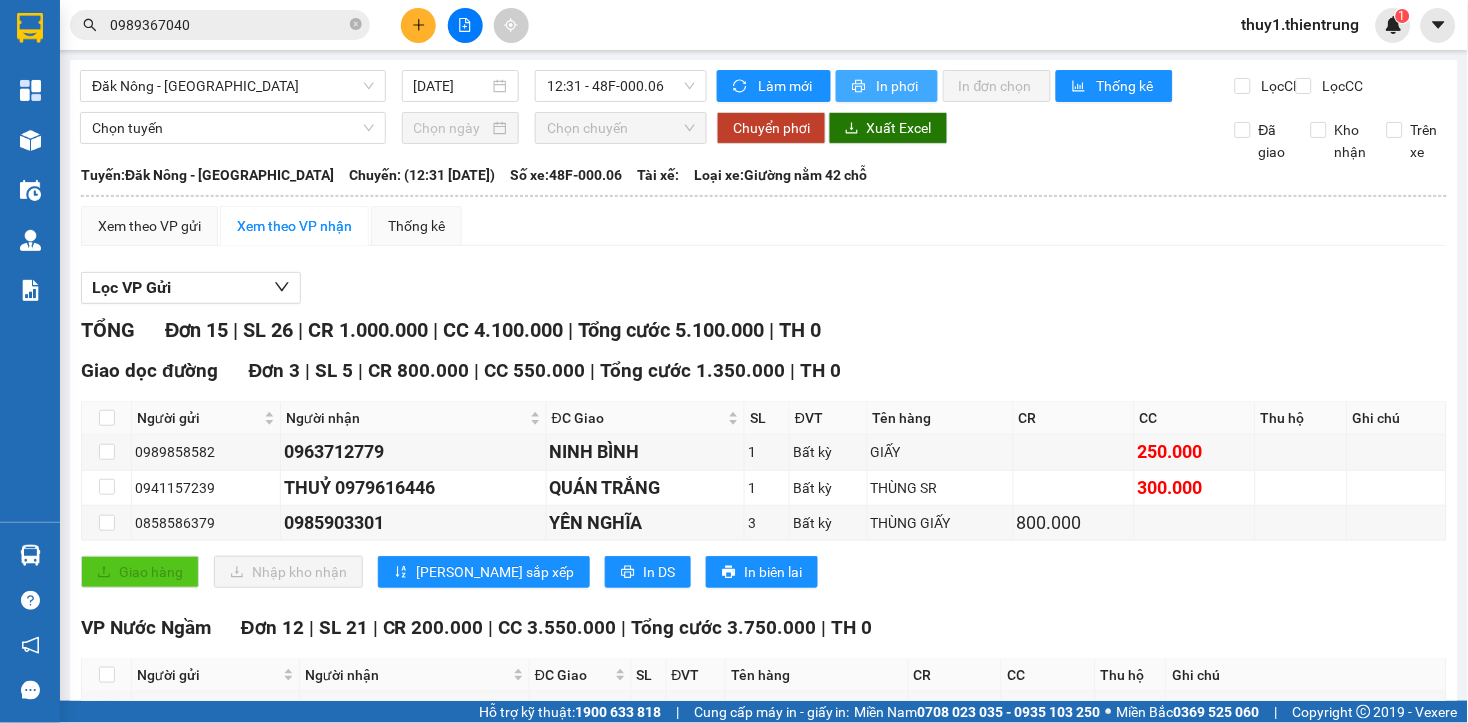 click on "In phơi" at bounding box center [899, 86] 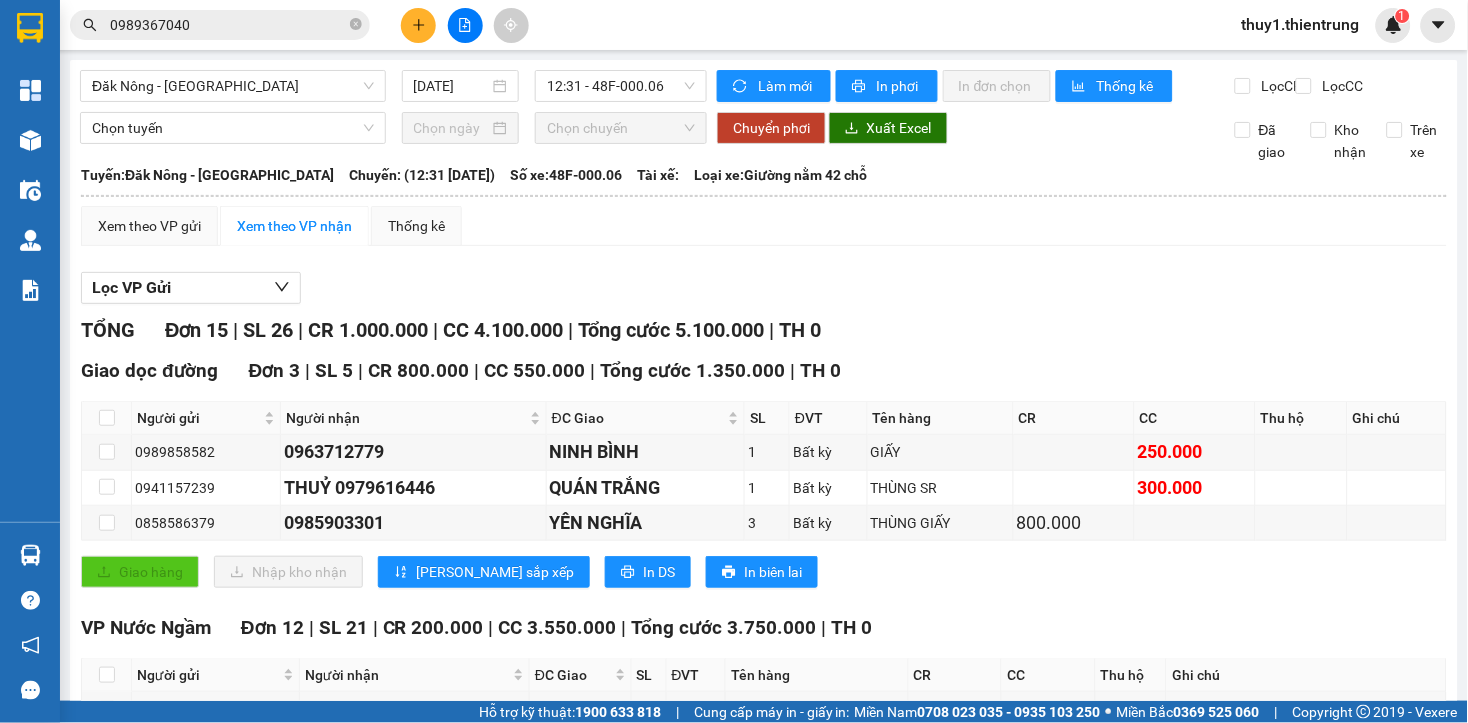 drag, startPoint x: 578, startPoint y: 286, endPoint x: 466, endPoint y: 201, distance: 140.60228 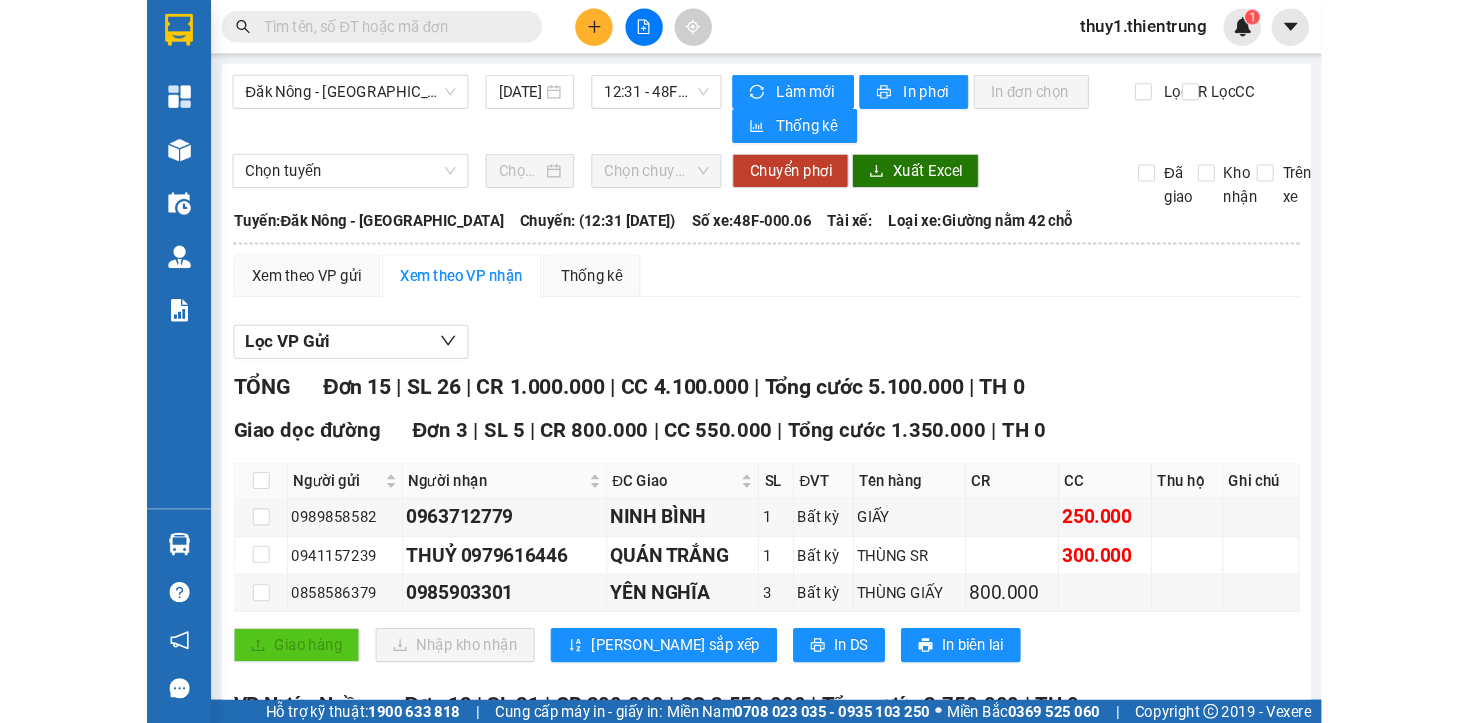 scroll, scrollTop: 0, scrollLeft: 0, axis: both 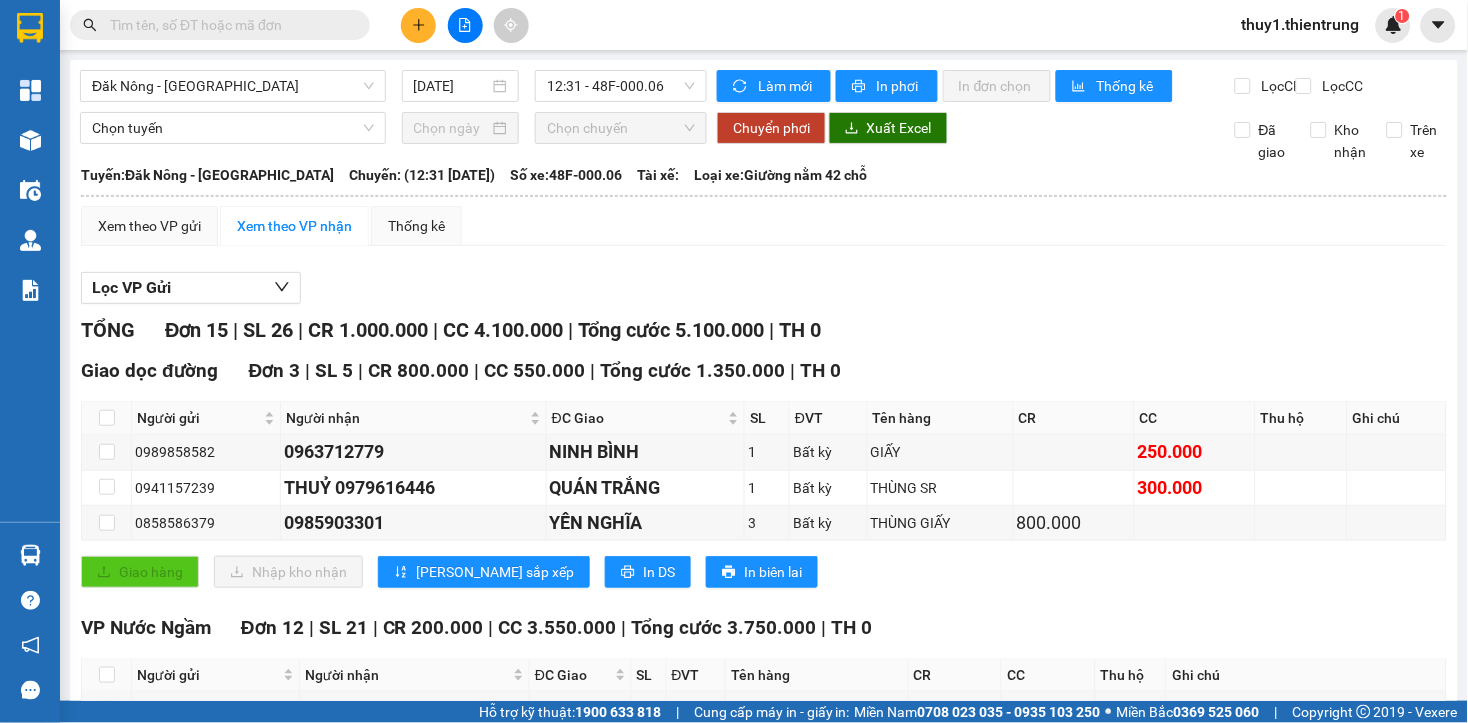click on "Lọc VP Gửi" at bounding box center (764, 288) 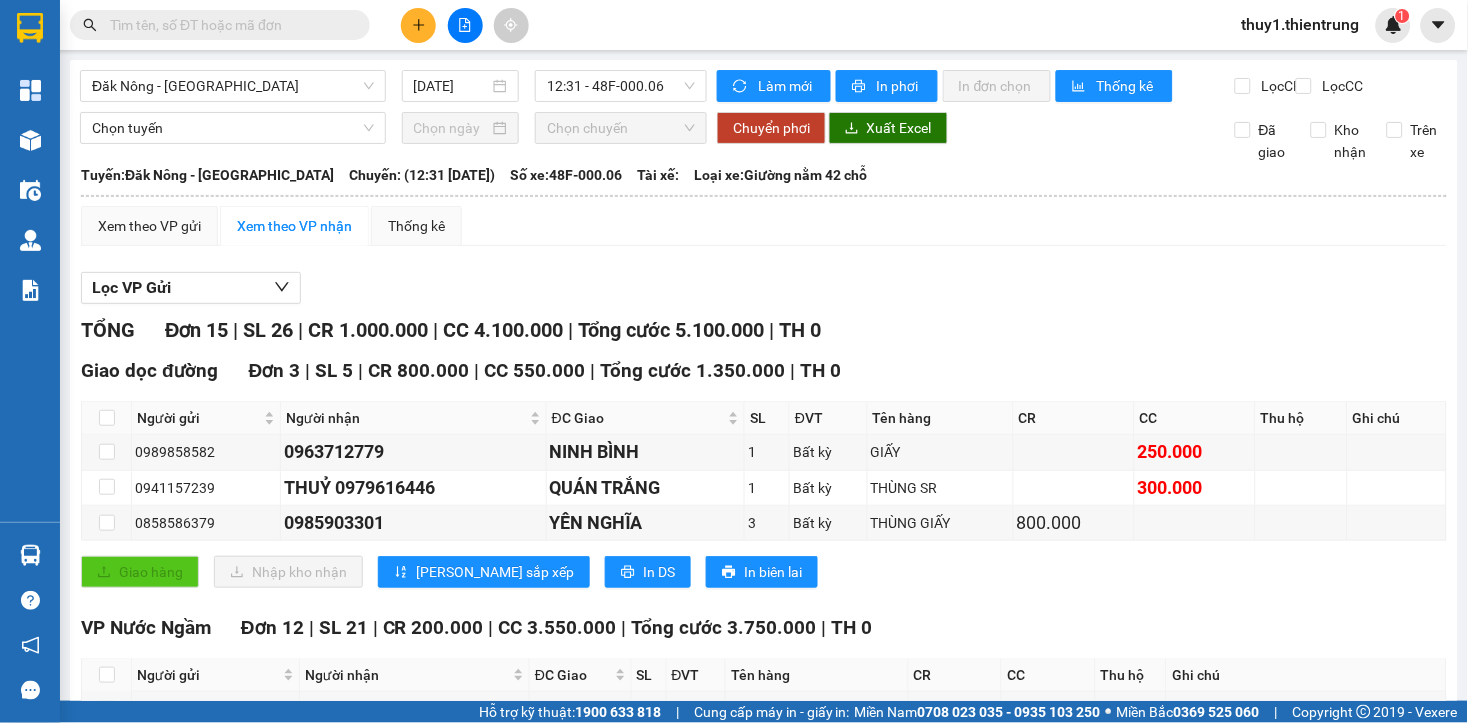 drag, startPoint x: 520, startPoint y: 285, endPoint x: 373, endPoint y: 171, distance: 186.02419 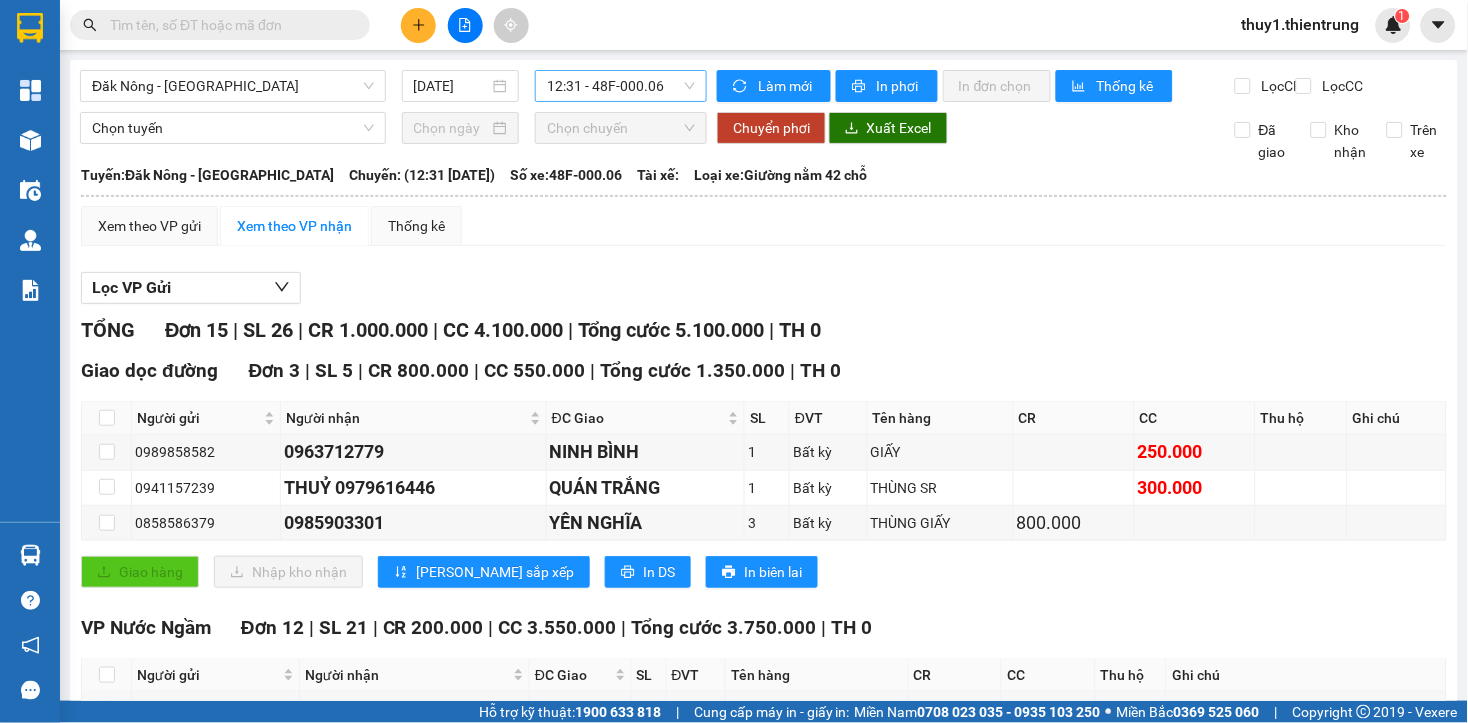 click on "12:31     - 48F-000.06" at bounding box center [621, 86] 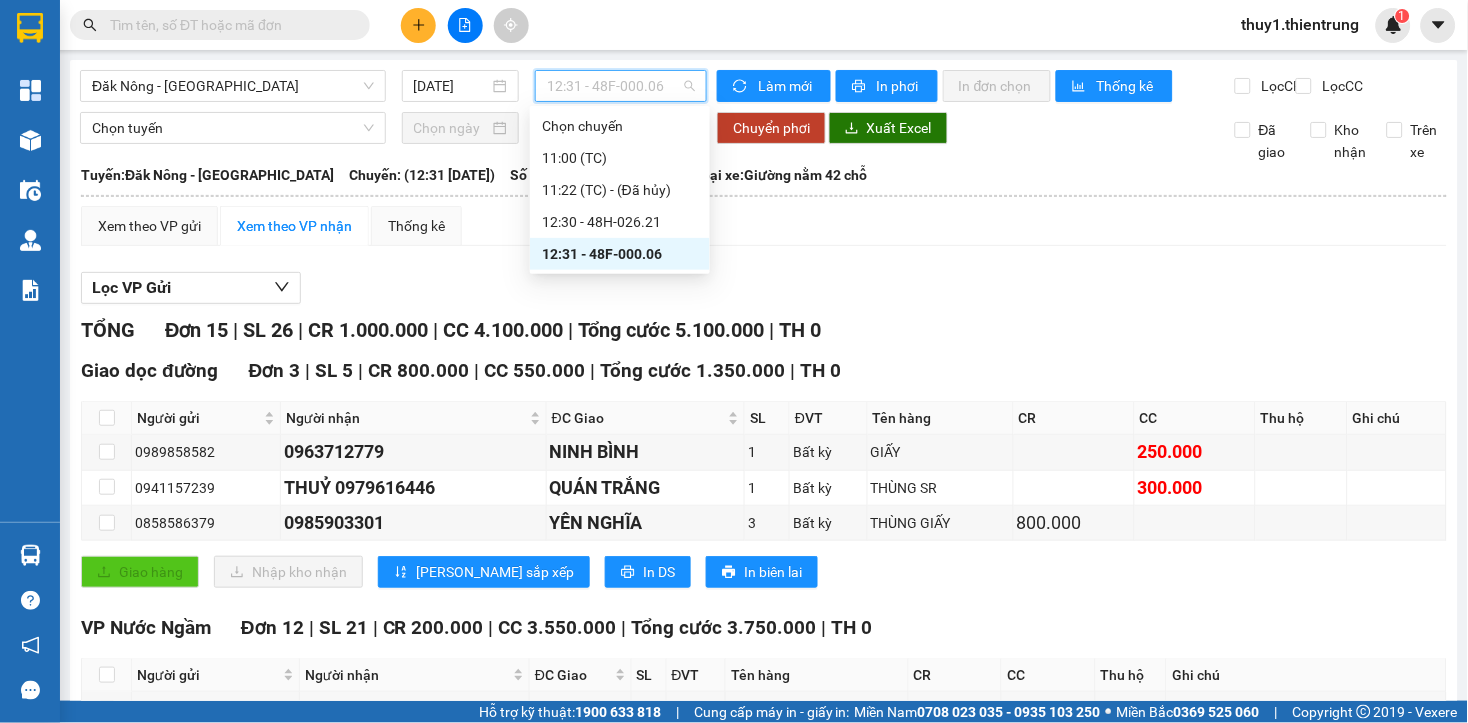 drag, startPoint x: 630, startPoint y: 243, endPoint x: 674, endPoint y: 264, distance: 48.754486 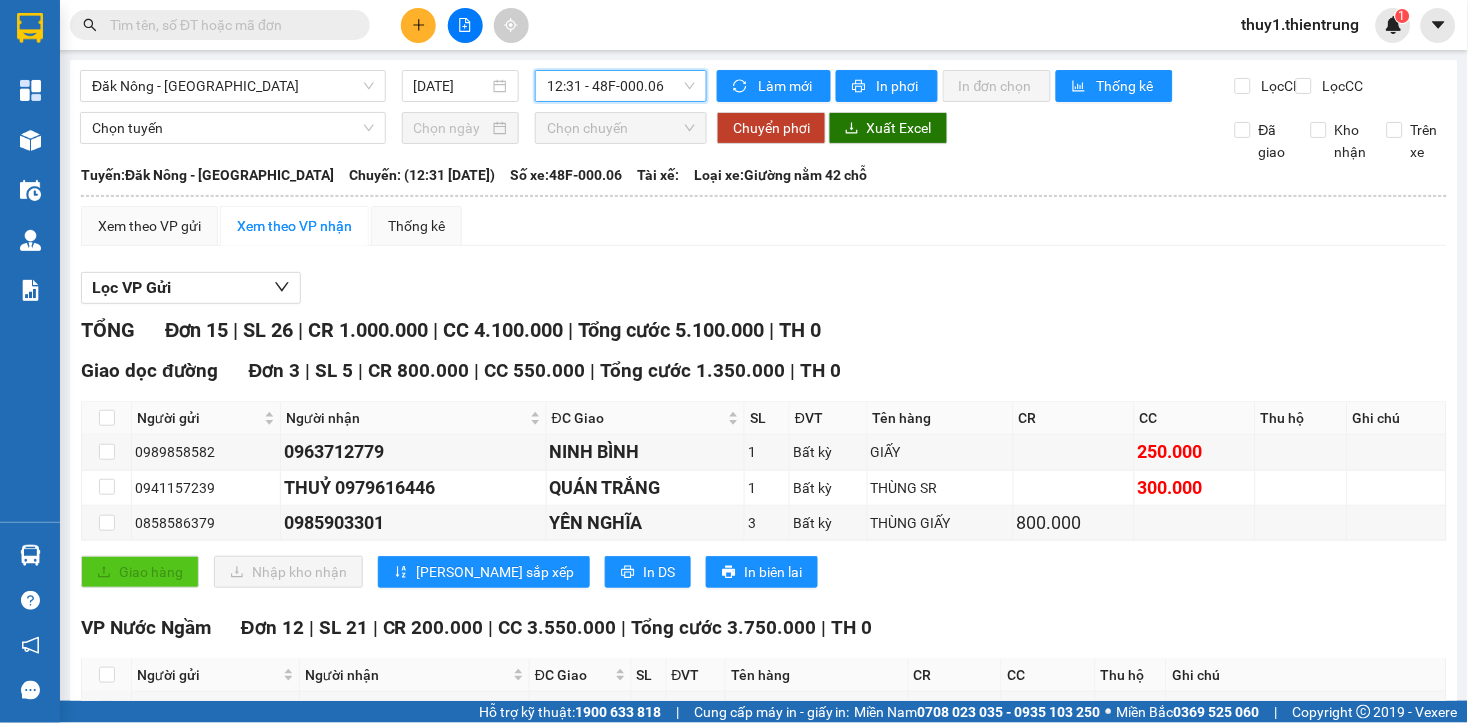 click on "12:31     - 48F-000.06" at bounding box center [621, 86] 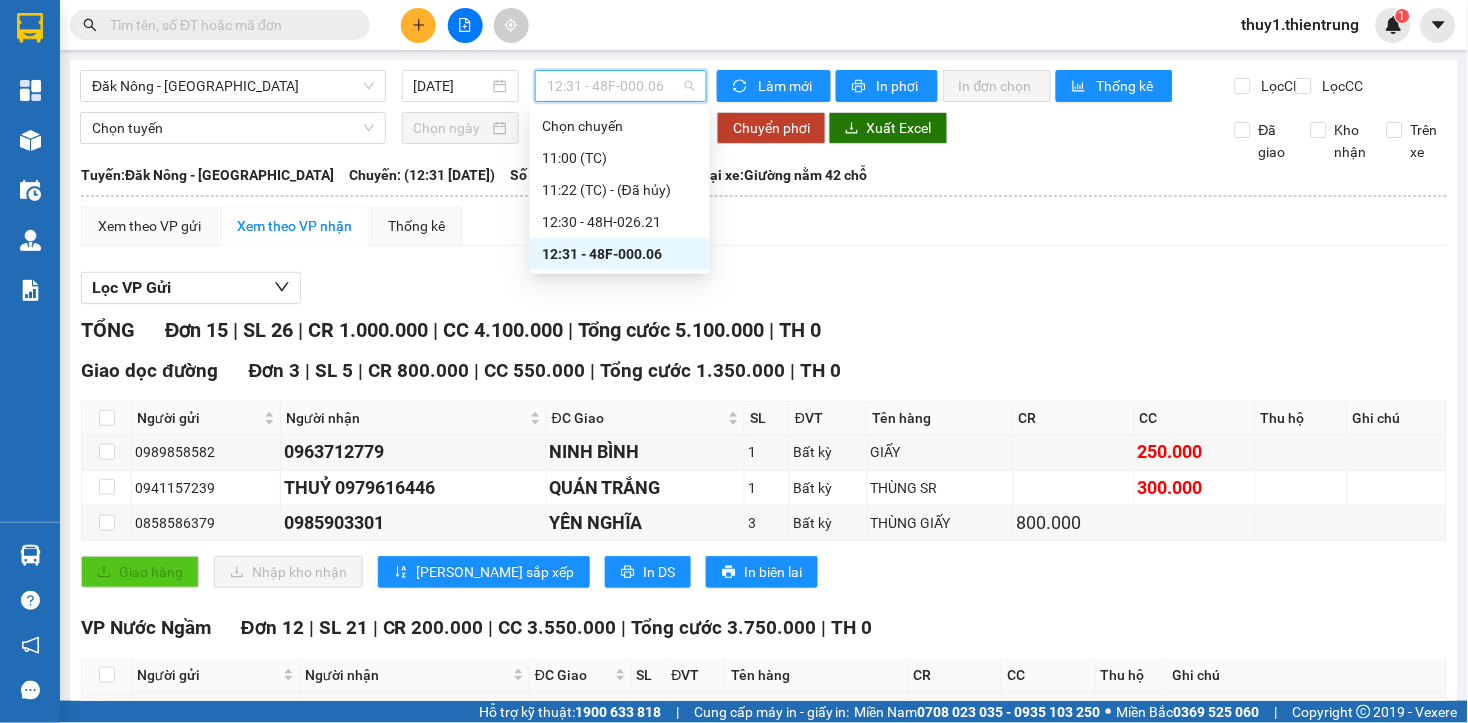 click on "Xem theo VP gửi Xem theo VP nhận Thống kê Lọc VP Gửi TỔNG Đơn   15 | SL   26 | CR   1.000.000 | CC   4.100.000 | Tổng cước   5.100.000 | TH   0 Giao dọc đường Đơn   3 | SL   5 | CR   800.000 | CC   550.000 | Tổng cước   1.350.000 | TH   0 Người gửi Người nhận ĐC Giao SL ĐVT Tên hàng CR CC Thu hộ Ghi chú Ký nhận                          0989858582  0963712779 NINH BÌNH 1 Bất kỳ GIẤY 250.000  0941157239 THUỶ  0979616446 QUÁN TRẮNG  1 Bất kỳ THÙNG SR 300.000  0858586379  0985903301 YÊN NGHĨA 3 Bất kỳ THÙNG GIẤY 800.000 Giao hàng Nhập kho nhận Lưu sắp xếp In DS In biên lai Nhà xe Thiên Trung   0961 210 210   Số 24, đường Hai Bà Trưng Văn Phòng Đăk Nông  -  11:28 - 12/07/2025 Tuyến:  Đăk Nông - Hà Nội Chuyến:   (12:31 - 12/07/2025) Số xe:  48F-000.06   Loại xe:  Giường nằm 42 chỗ Người gửi Người nhận ĐC Giao SL ĐVT Tên hàng CR CC Thu hộ Ghi chú Ký nhận Đơn" at bounding box center [764, 696] 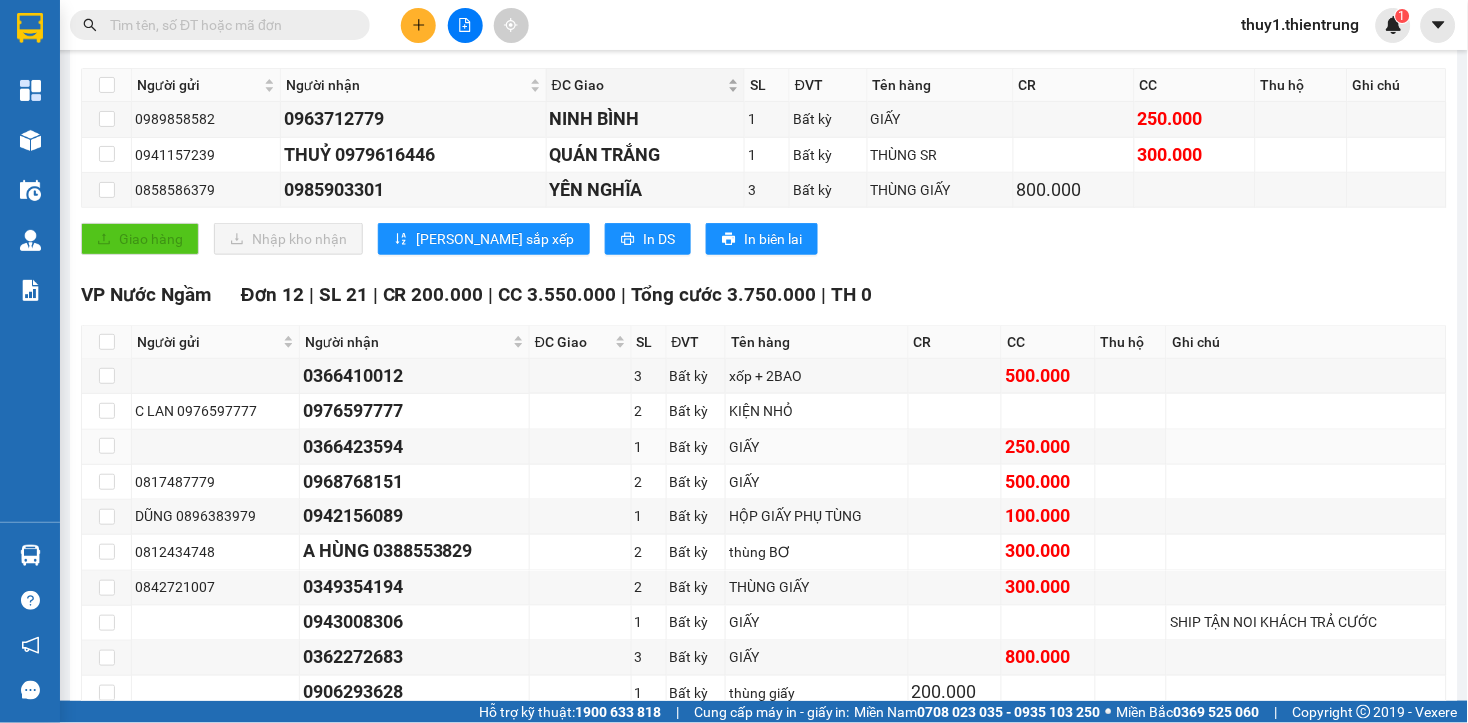 scroll, scrollTop: 0, scrollLeft: 0, axis: both 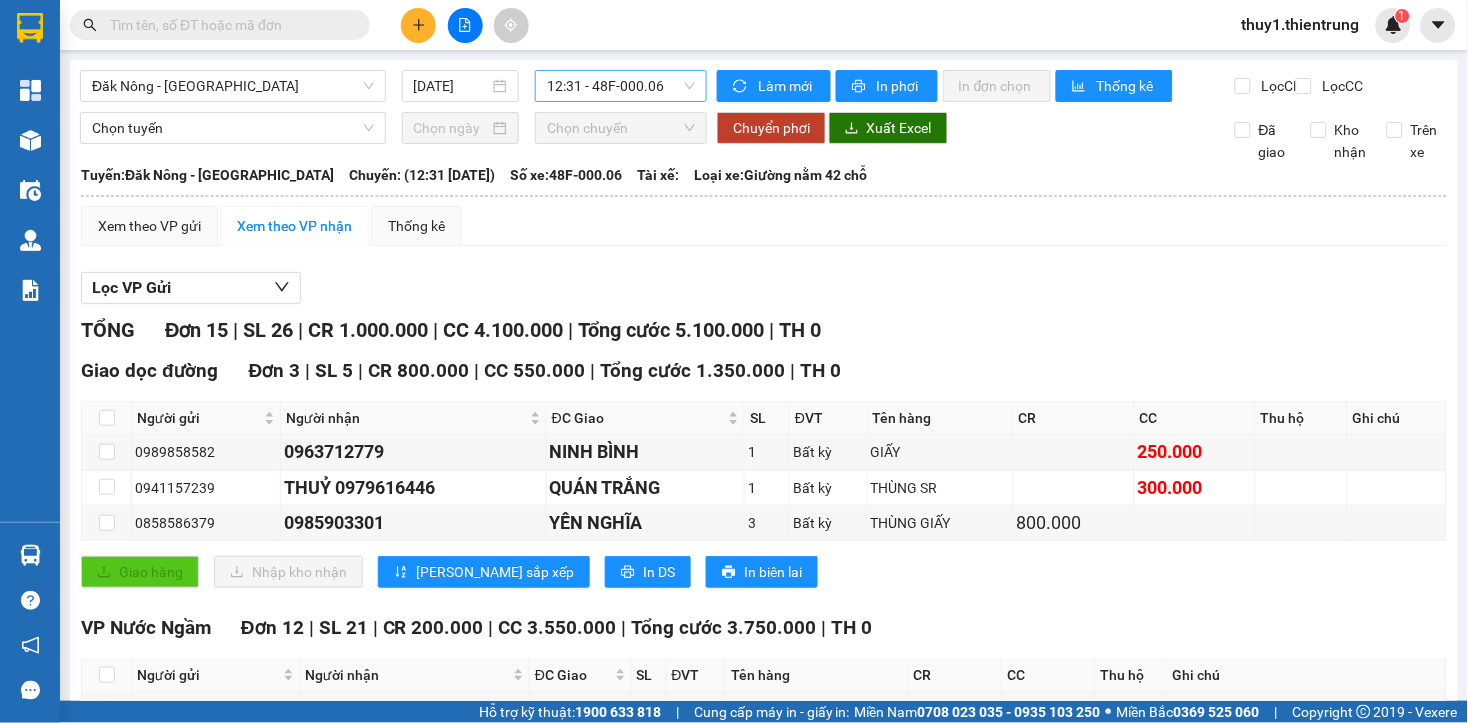 click on "12:31     - 48F-000.06" at bounding box center (621, 86) 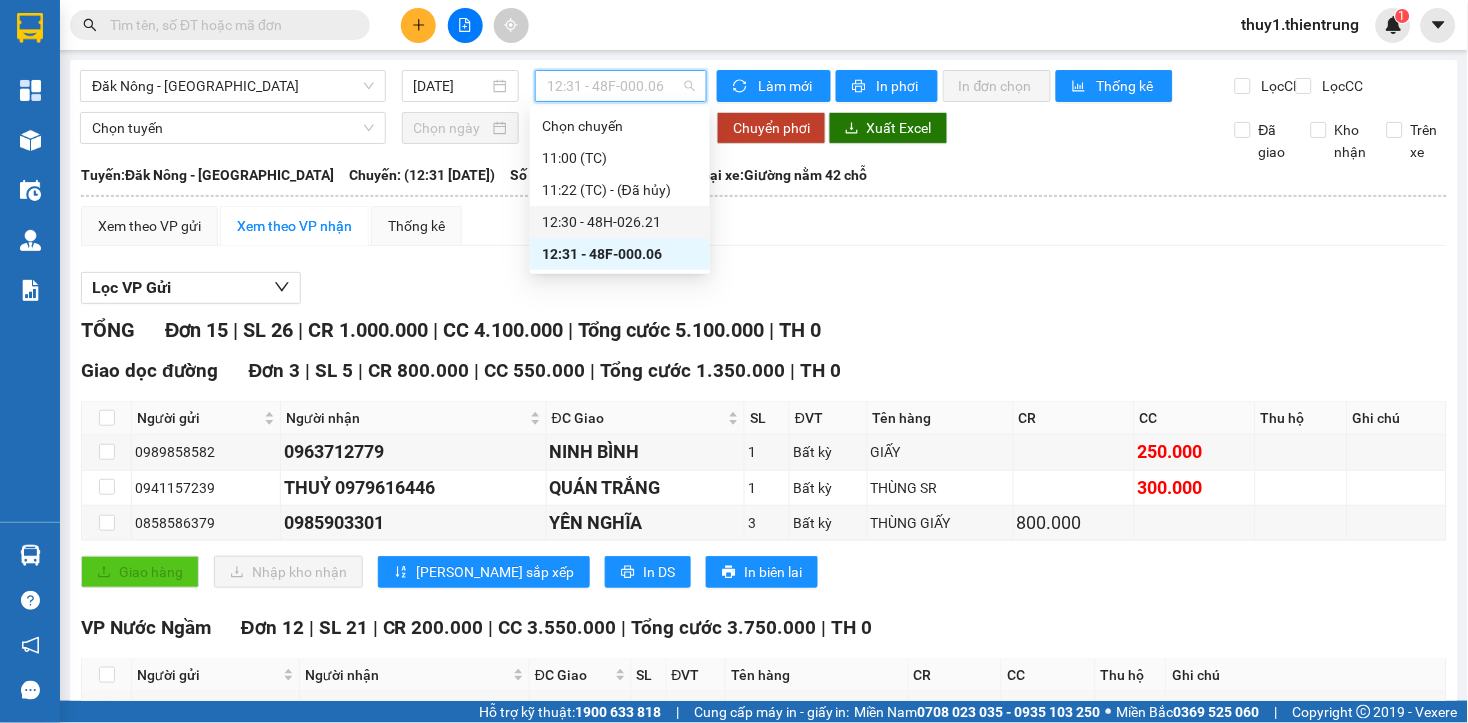click on "12:30     - 48H-026.21" at bounding box center (620, 222) 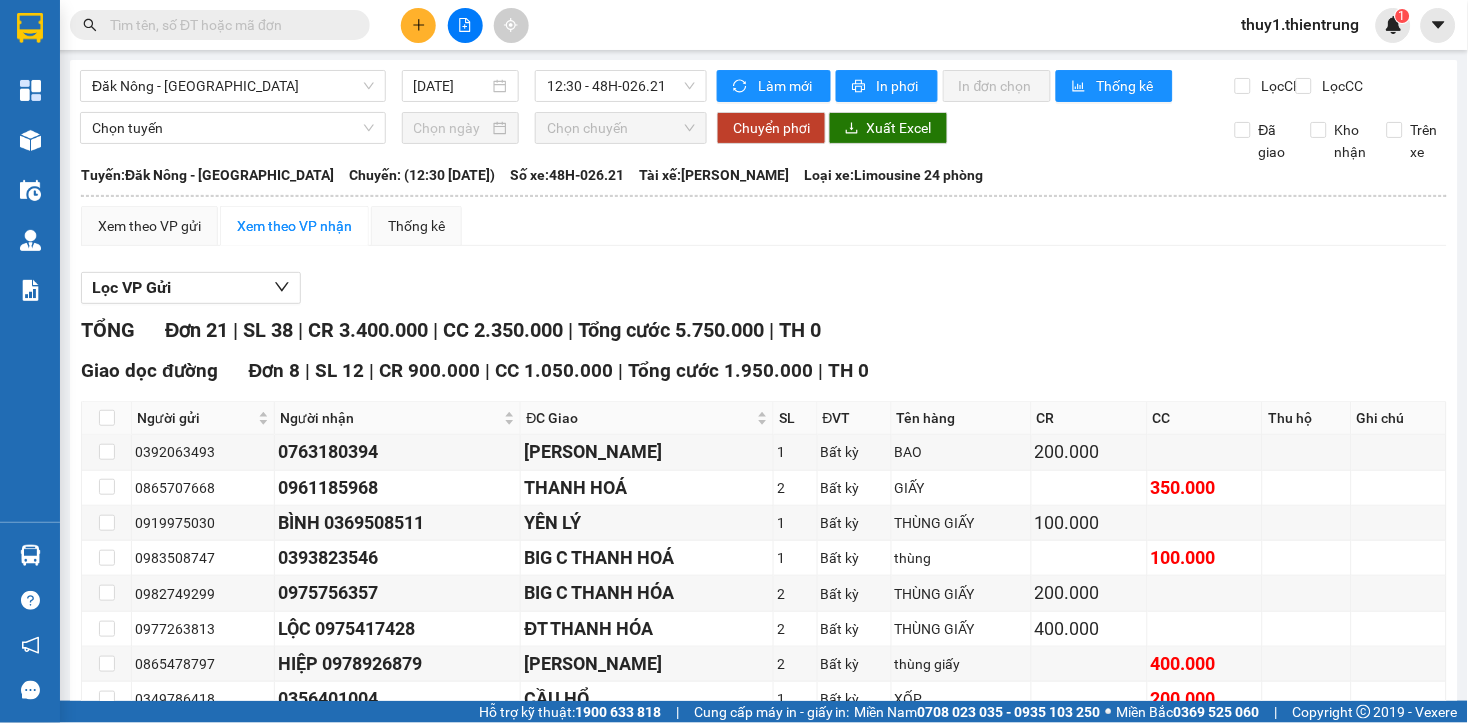 click on "Lọc VP Gửi" at bounding box center [764, 288] 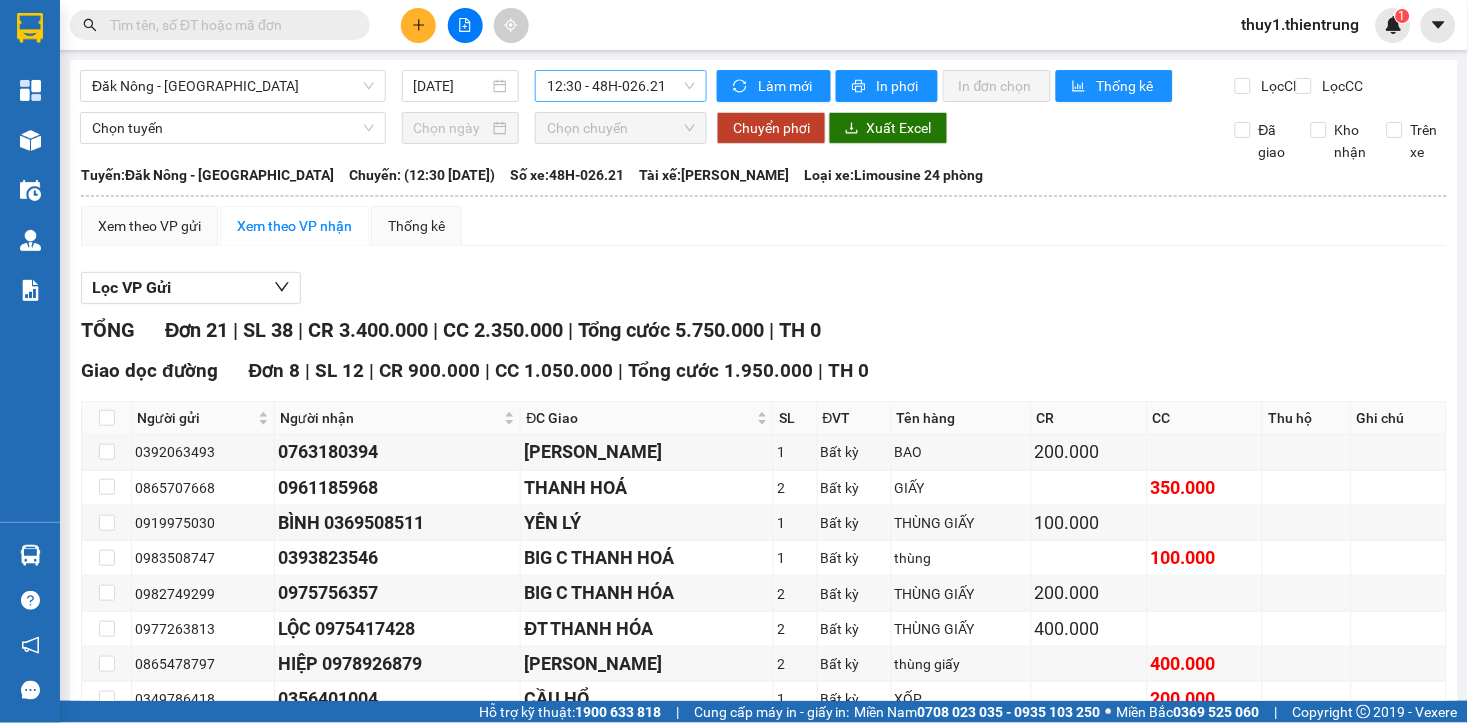 click on "12:30     - 48H-026.21" at bounding box center [621, 86] 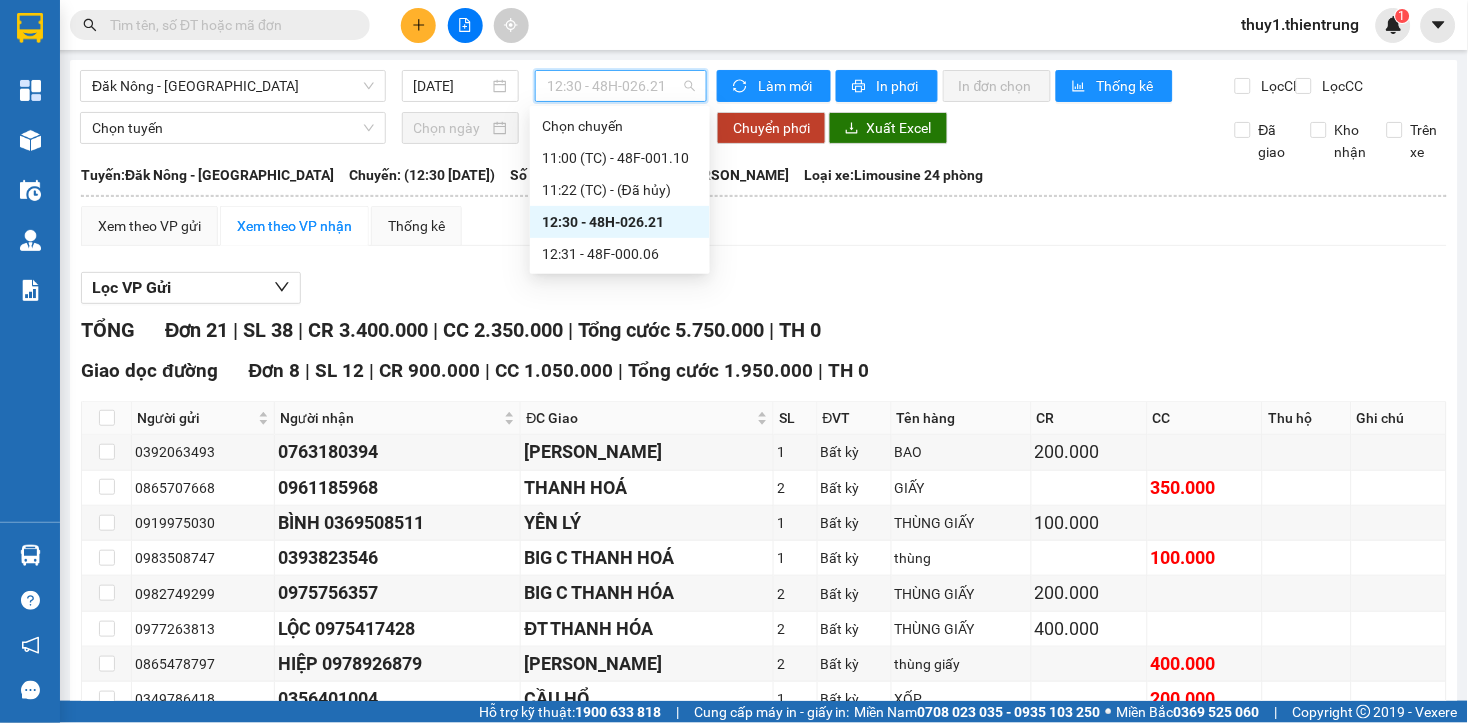 click on "12:30     - 48H-026.21" at bounding box center (620, 222) 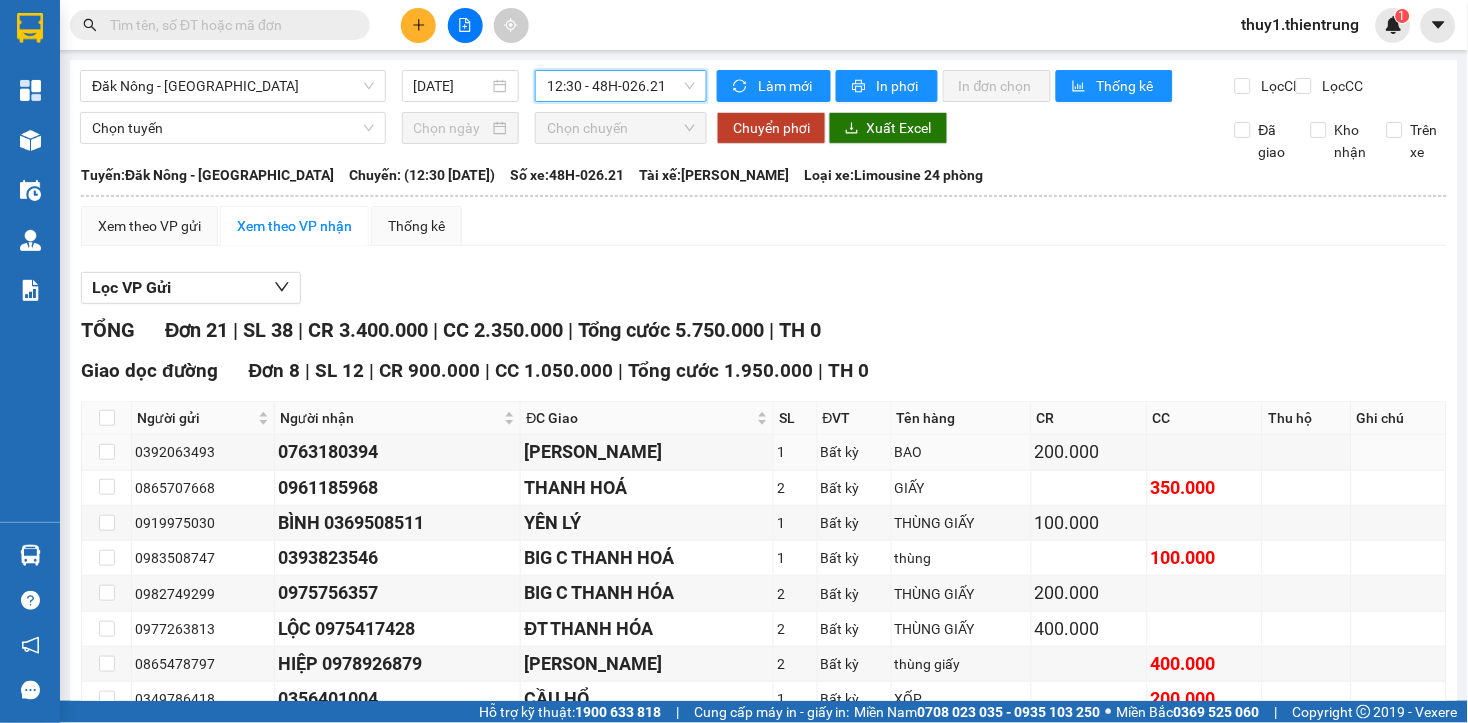 scroll, scrollTop: 333, scrollLeft: 0, axis: vertical 